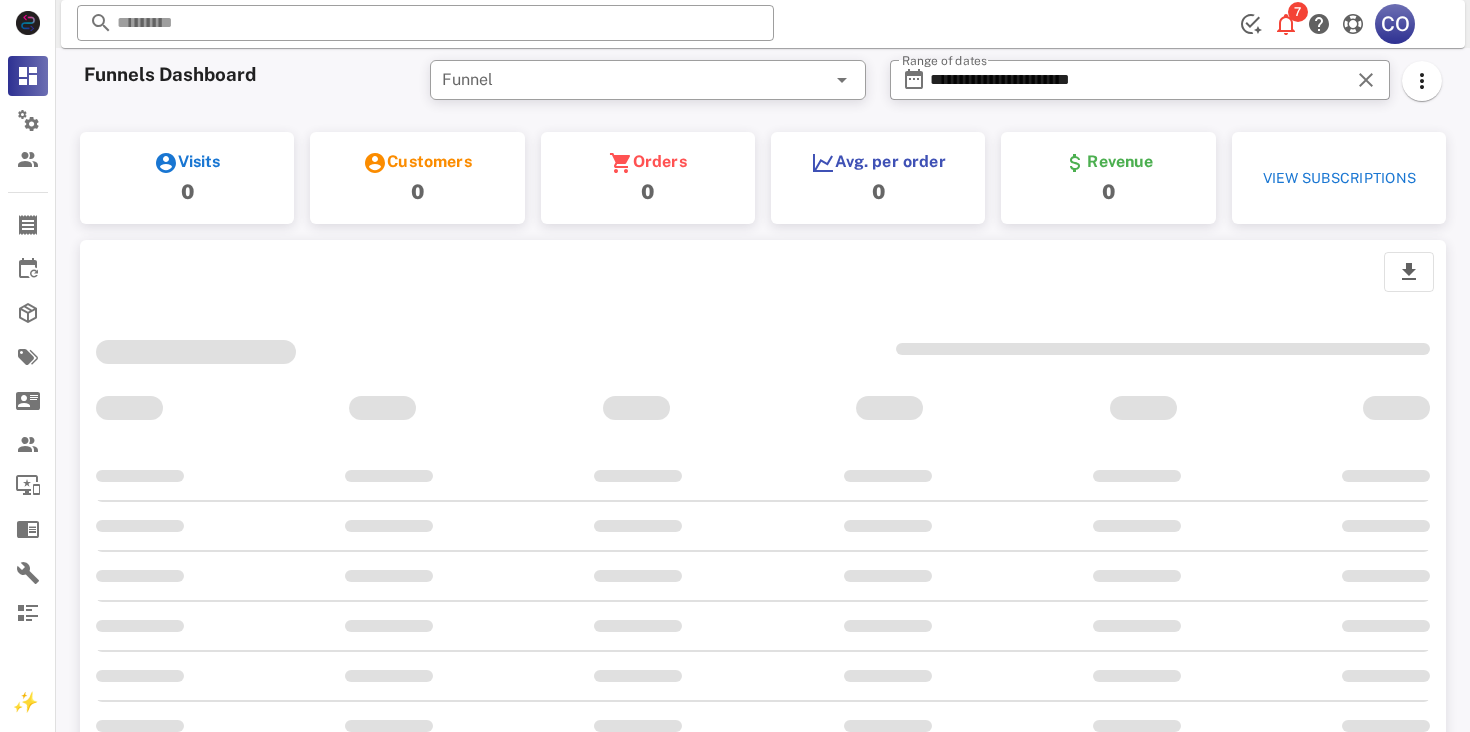scroll, scrollTop: 0, scrollLeft: 0, axis: both 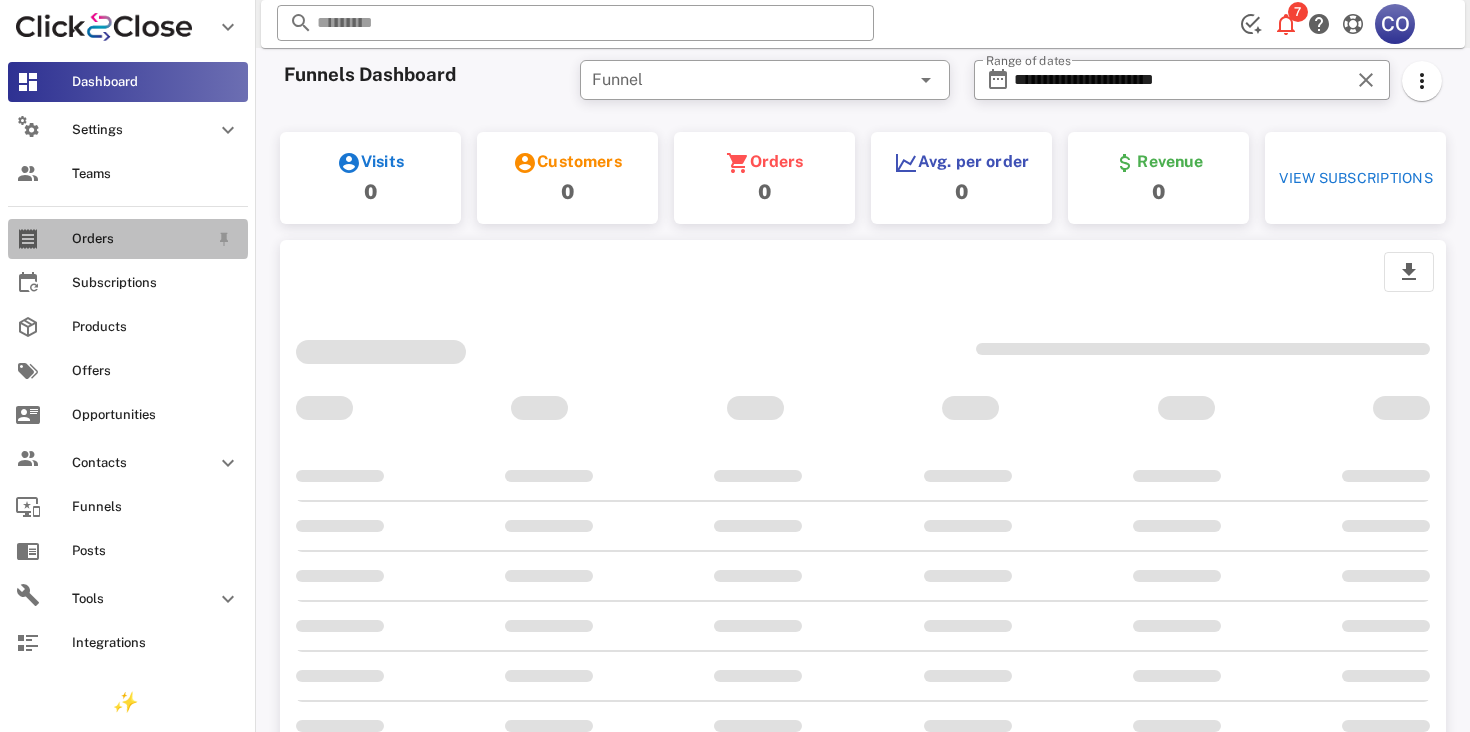 click on "Orders" at bounding box center (128, 239) 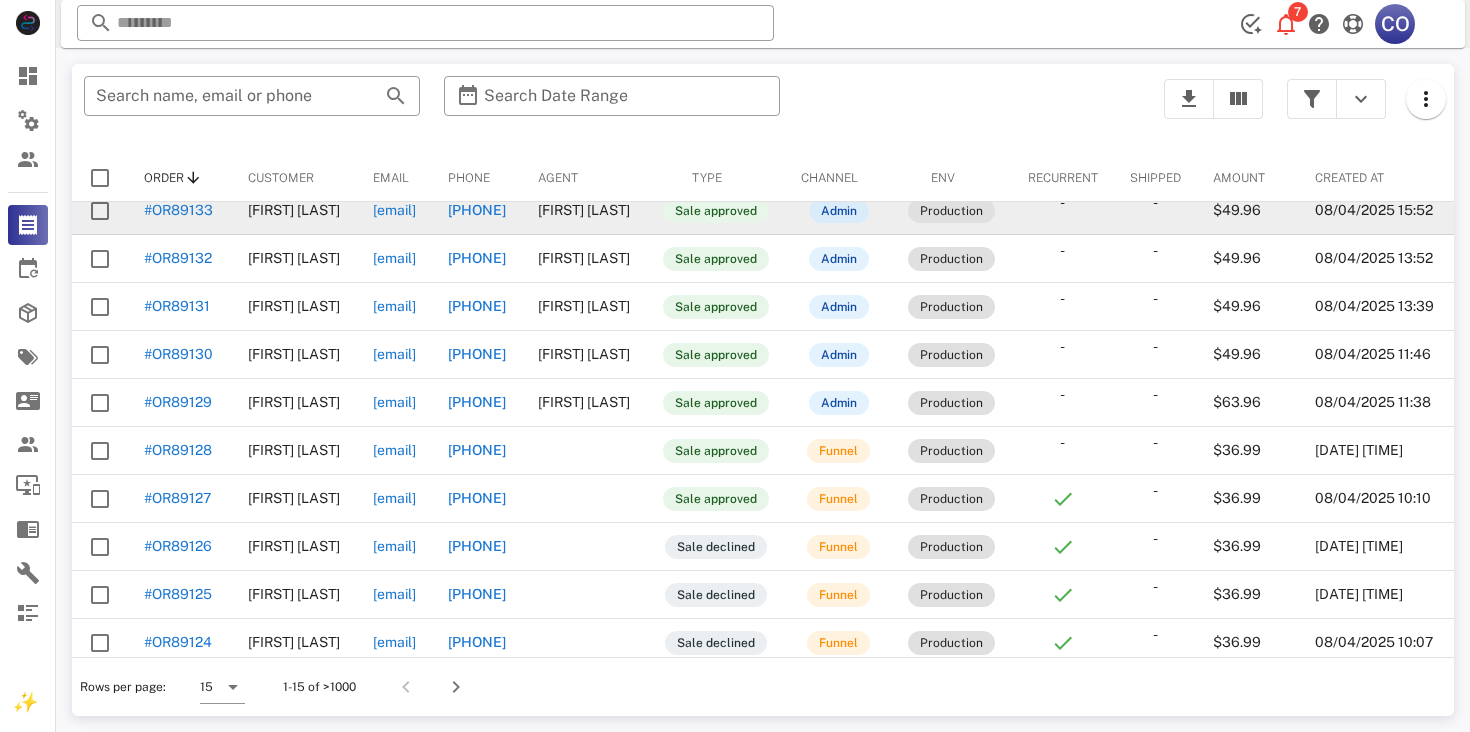 scroll, scrollTop: 0, scrollLeft: 0, axis: both 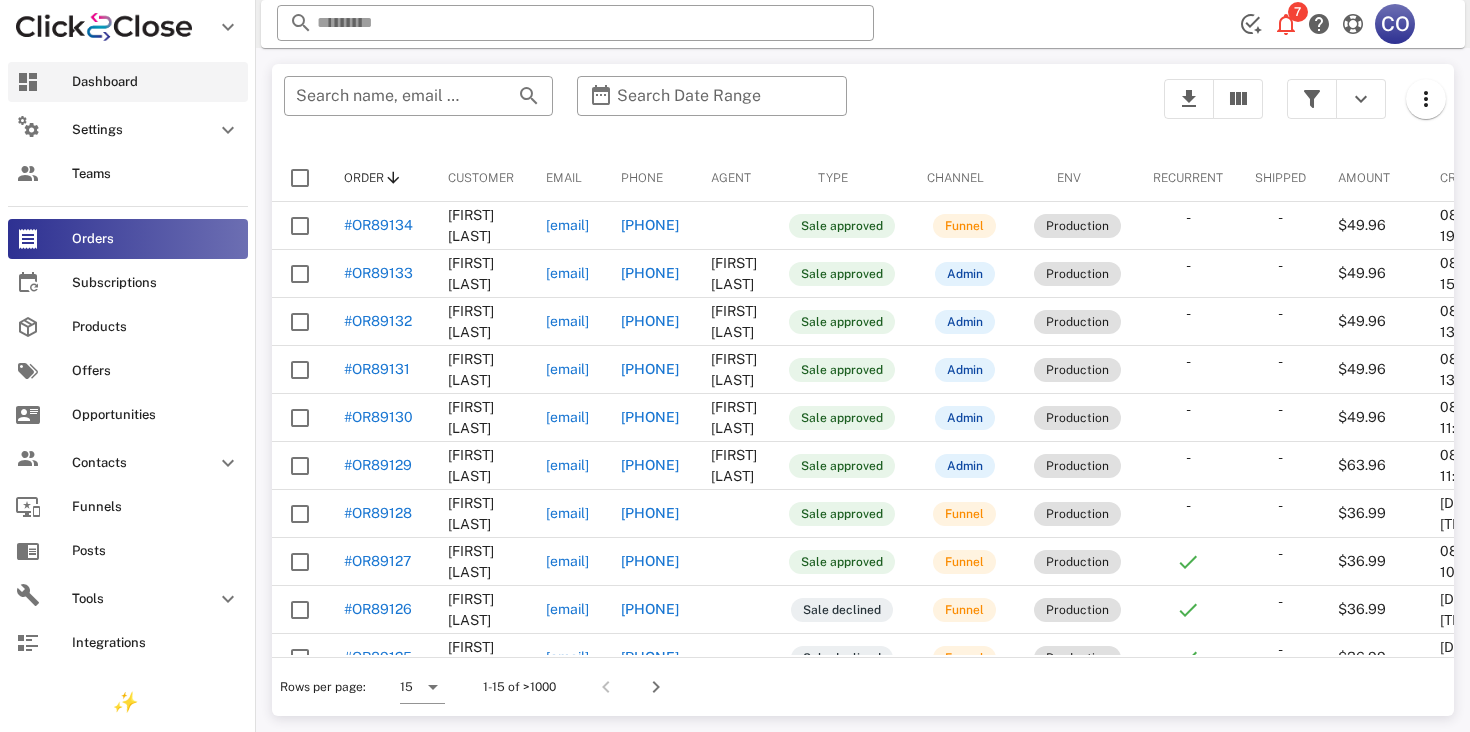 click on "Dashboard" at bounding box center (156, 82) 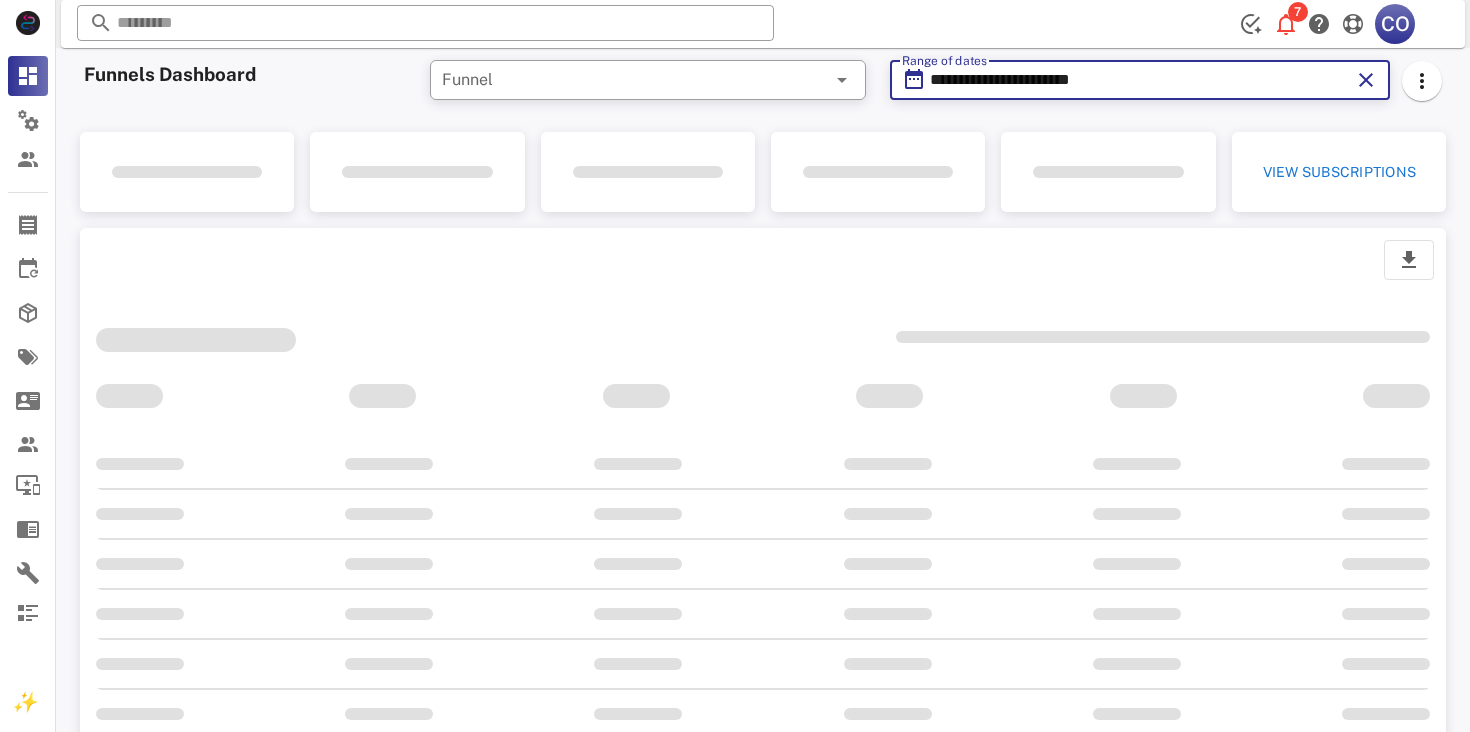click on "**********" at bounding box center (1140, 80) 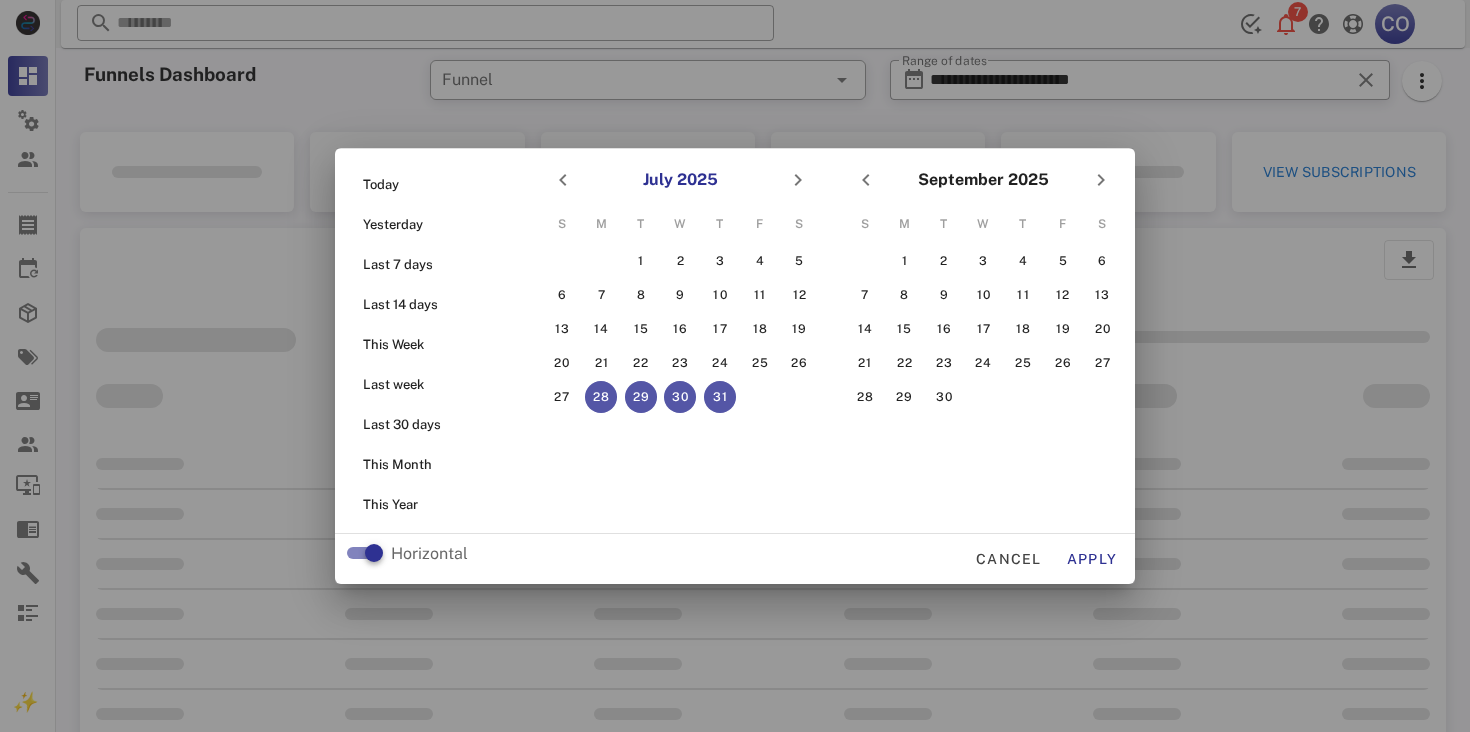 click on "July 2025" at bounding box center (680, 180) 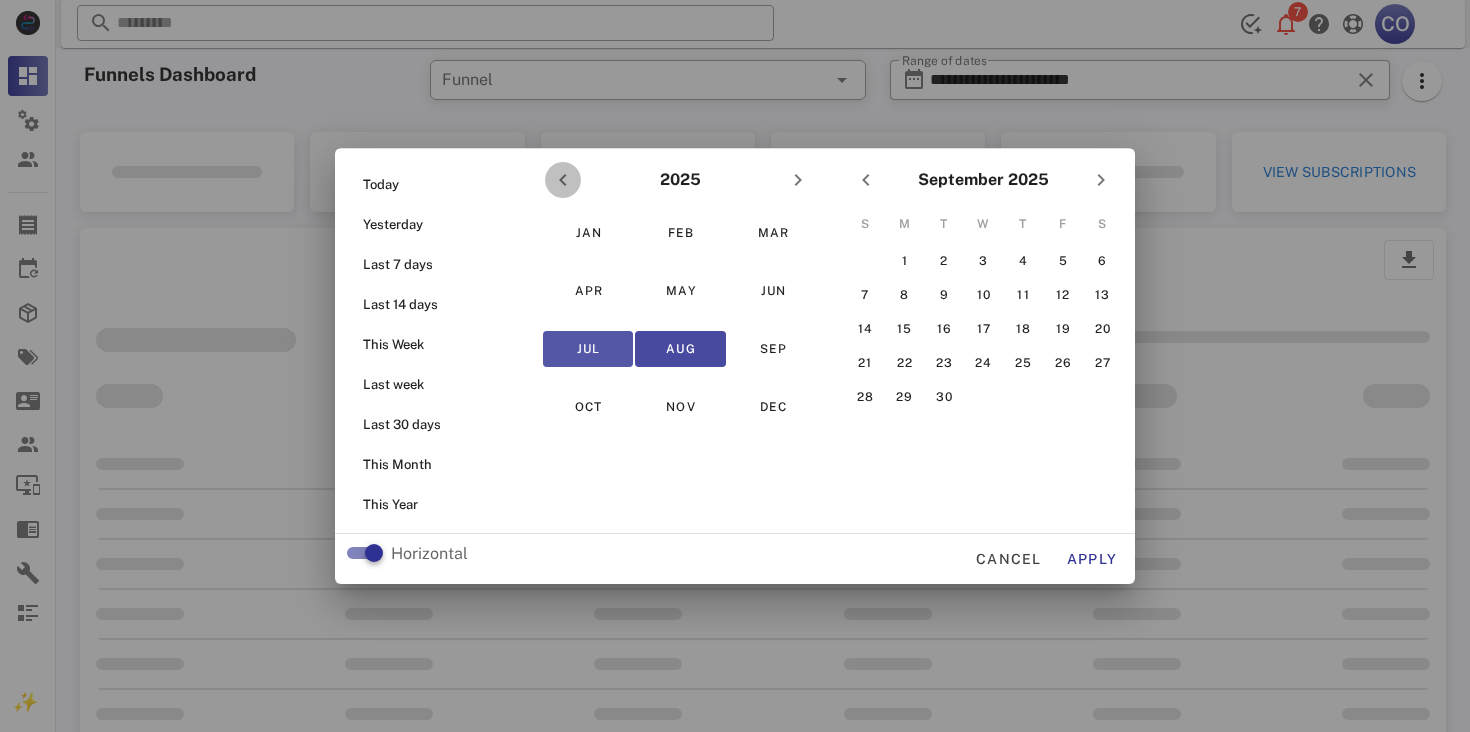 click at bounding box center [563, 180] 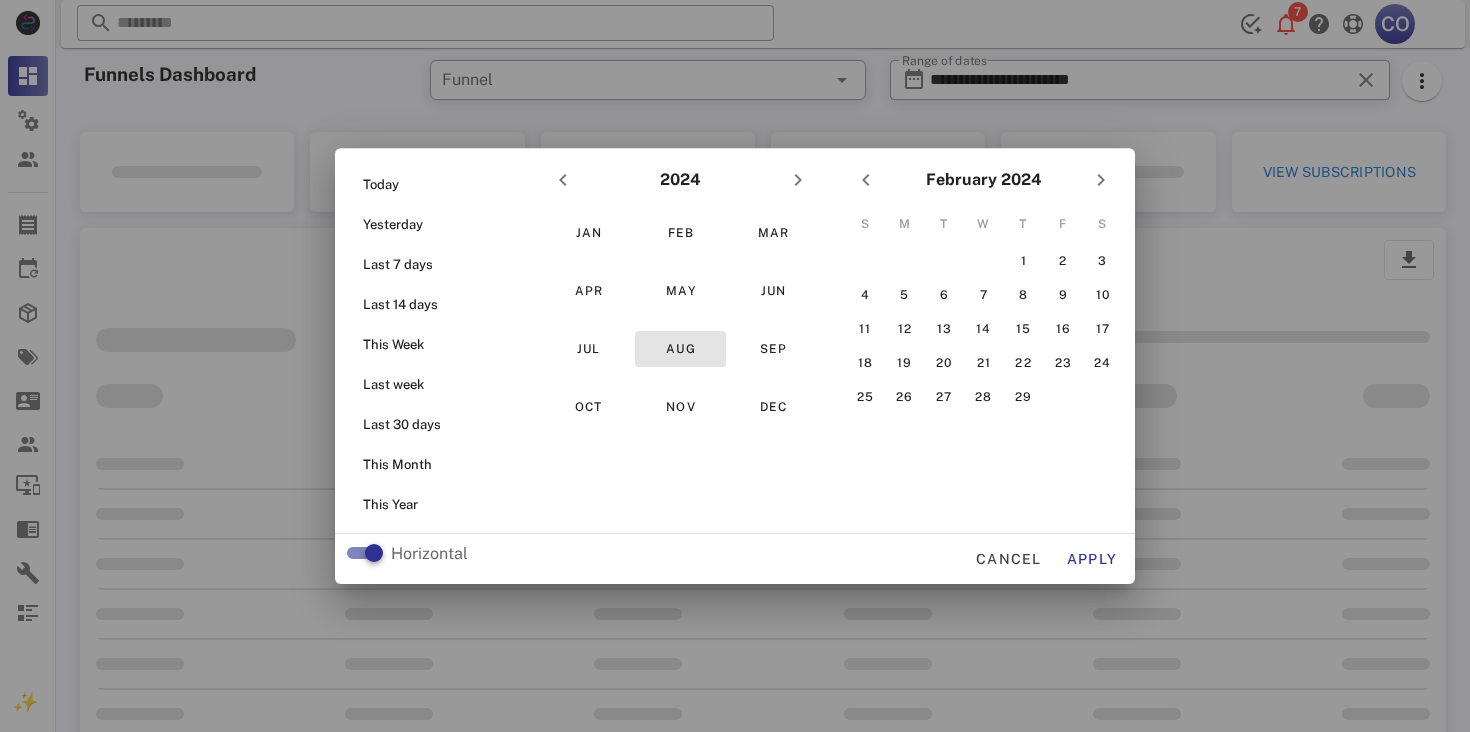 click on "Aug" at bounding box center (680, 349) 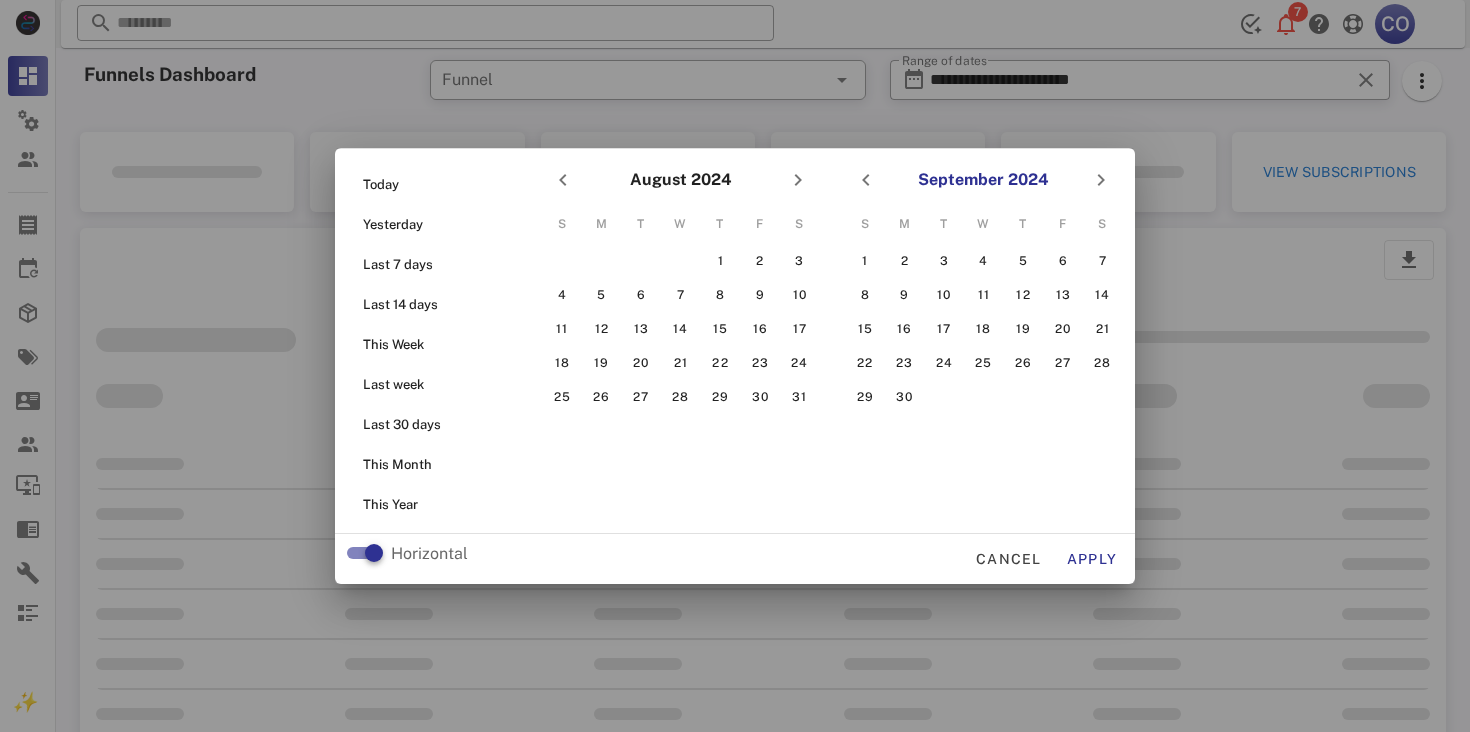 click on "September 2024" at bounding box center [983, 180] 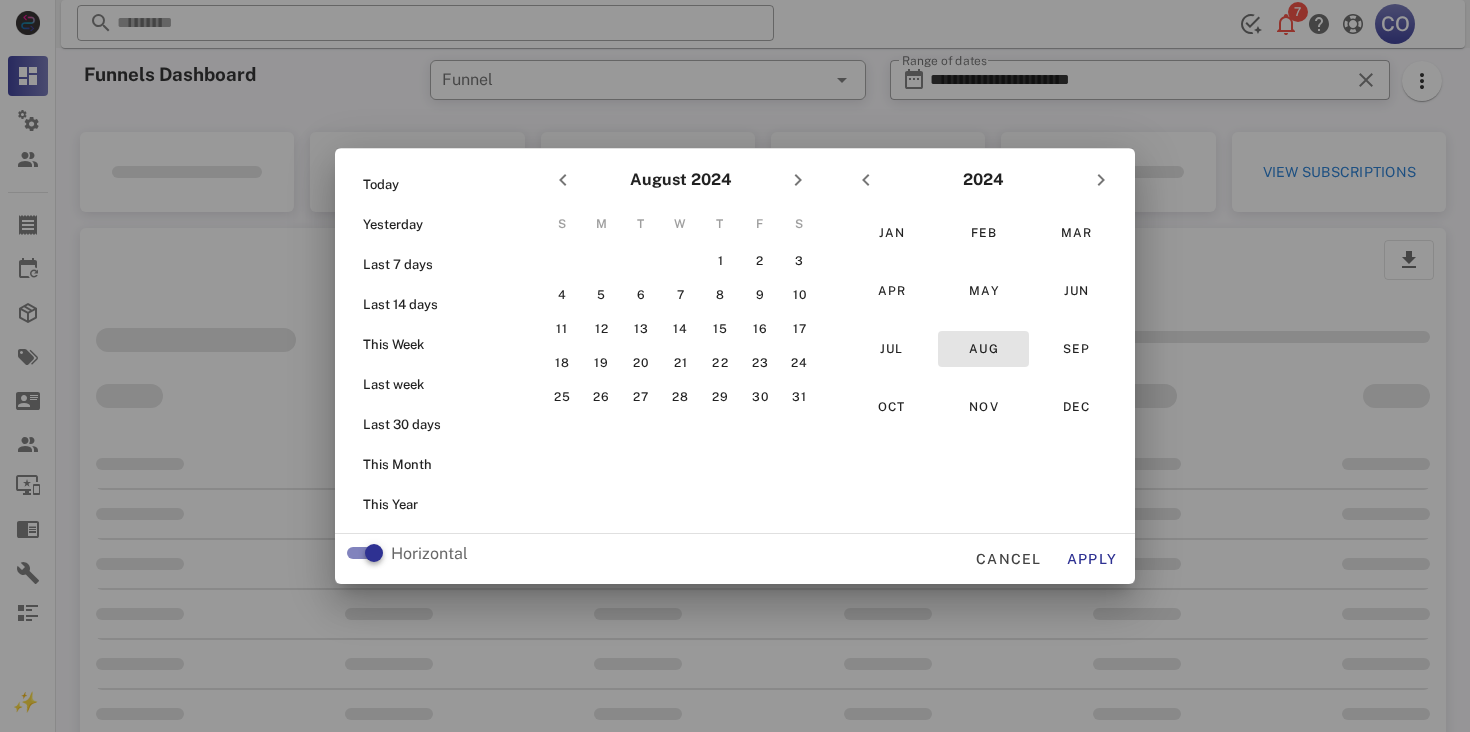click on "Aug" at bounding box center (983, 349) 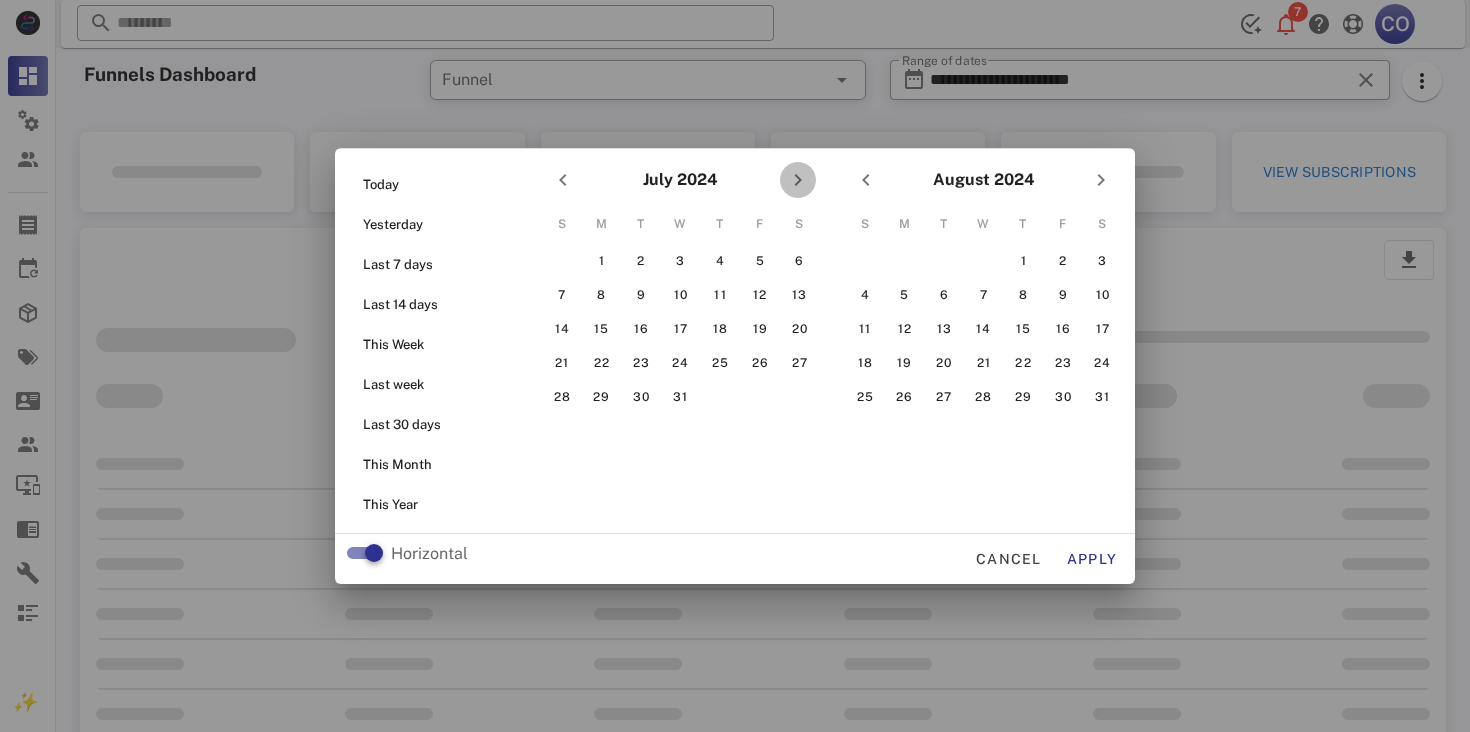 click at bounding box center (798, 180) 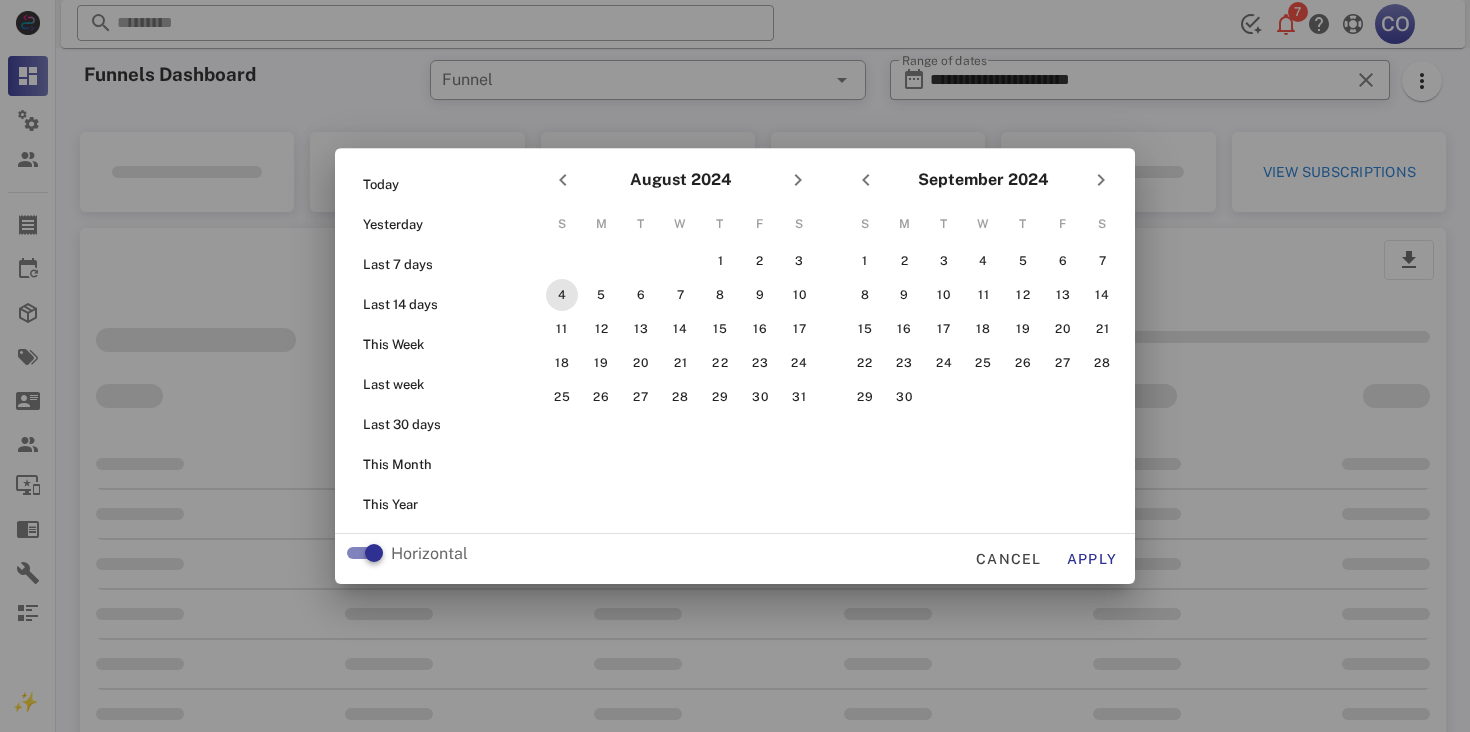 click on "4" at bounding box center [562, 295] 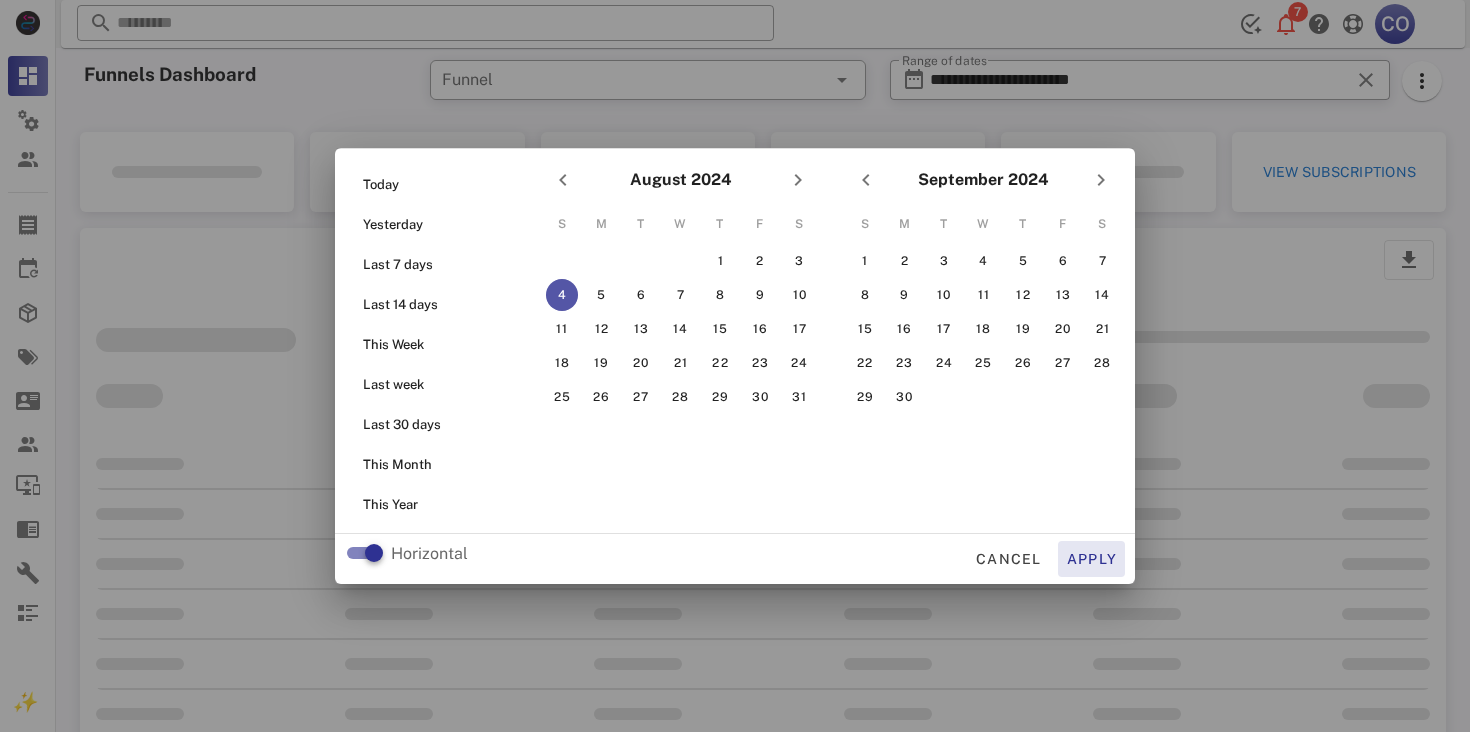 click on "Apply" at bounding box center (1092, 559) 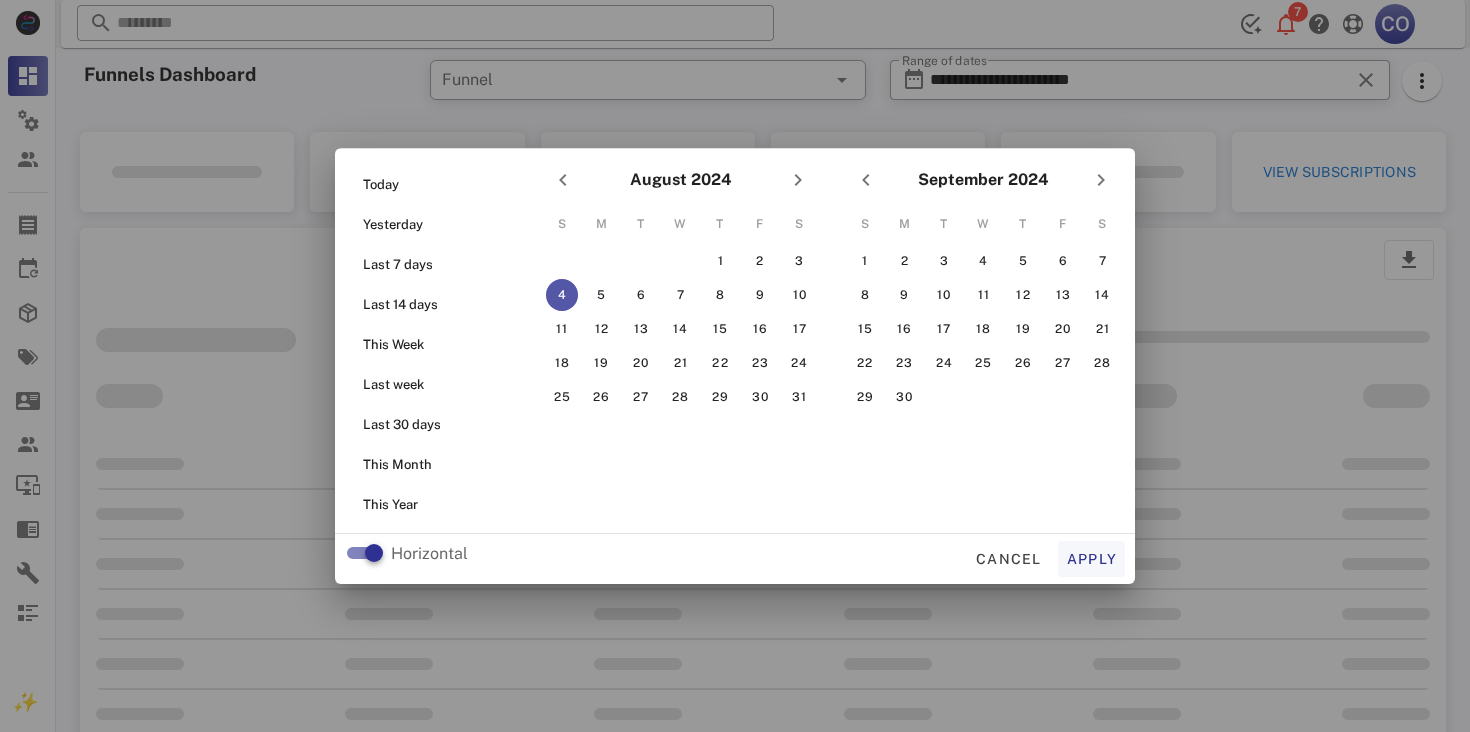 type on "**********" 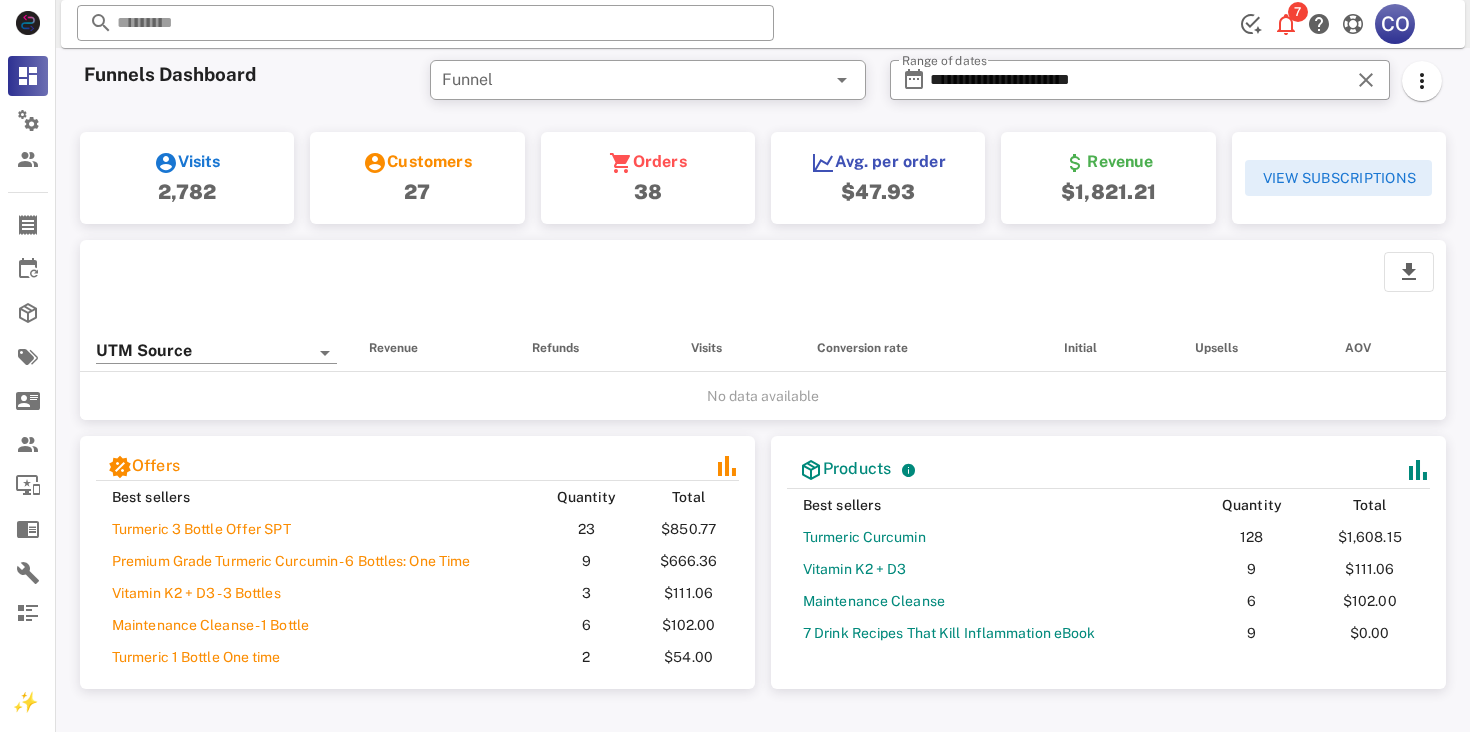 click on "View Subscriptions" at bounding box center (1338, 178) 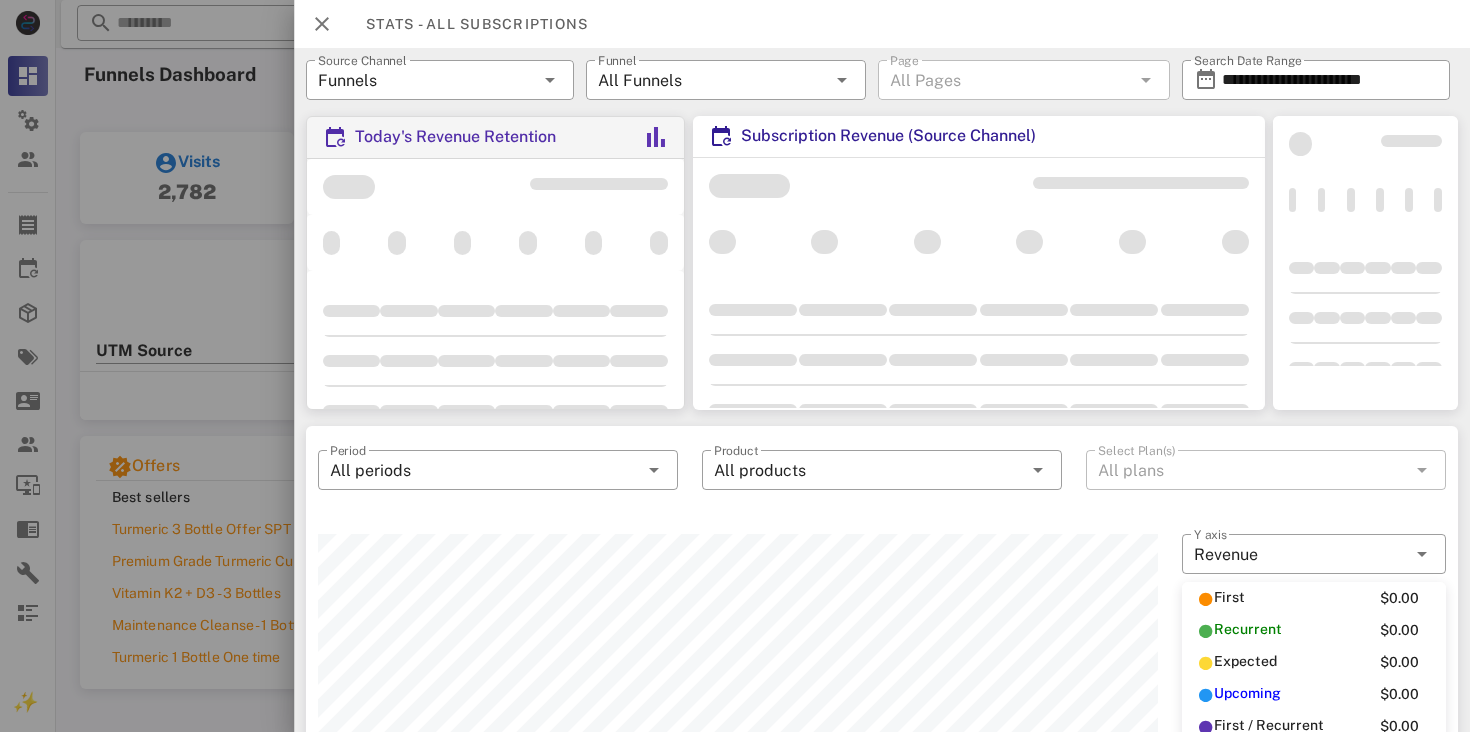 scroll, scrollTop: 999750, scrollLeft: 999160, axis: both 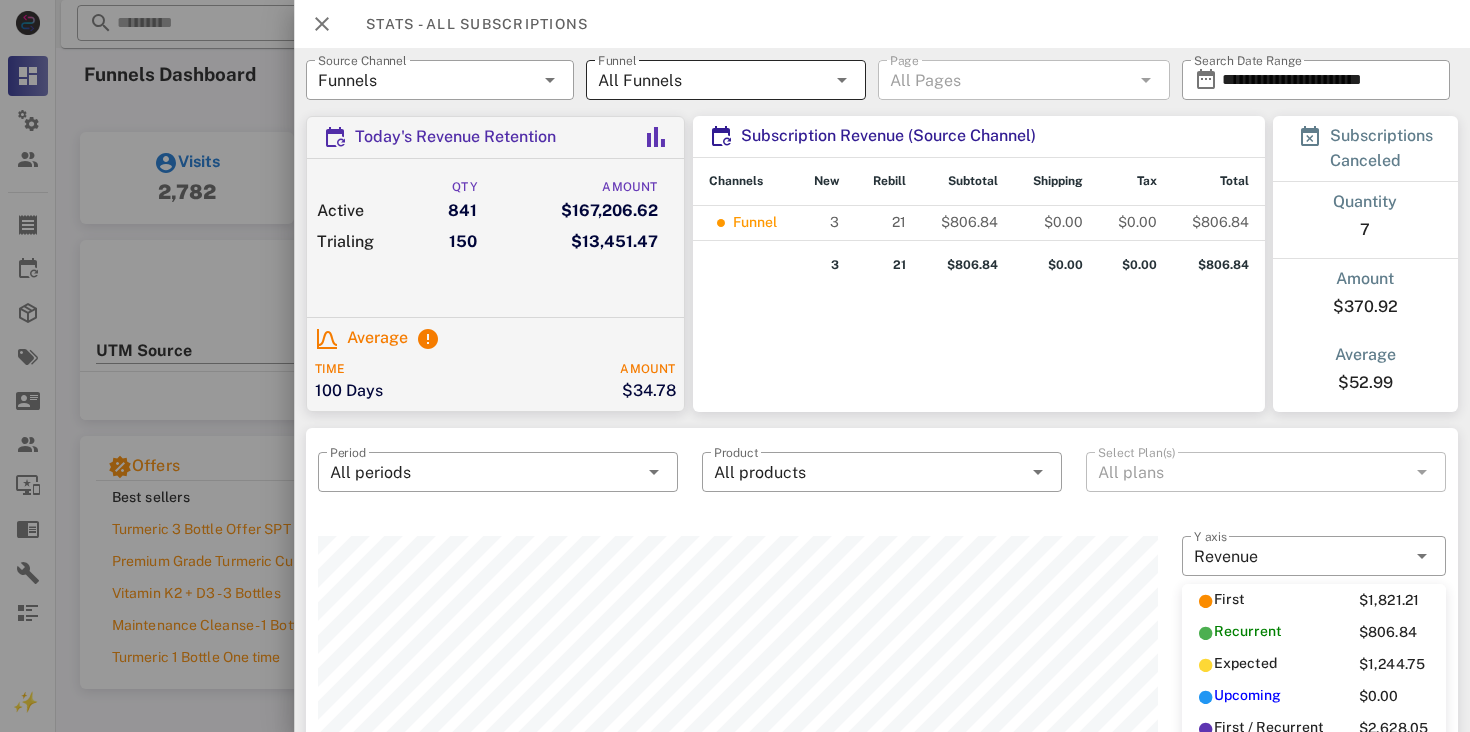 click on "All Funnels" at bounding box center (712, 80) 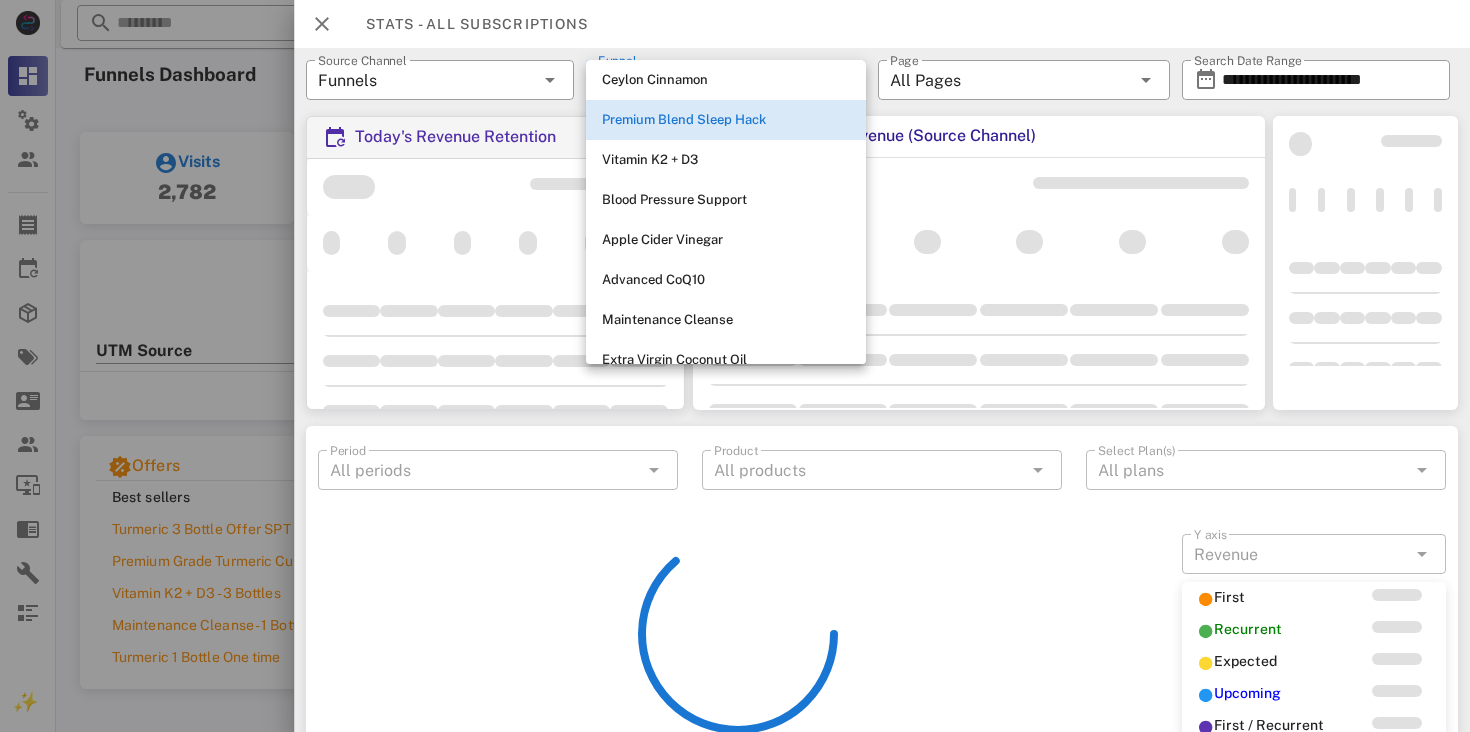 scroll, scrollTop: 512, scrollLeft: 0, axis: vertical 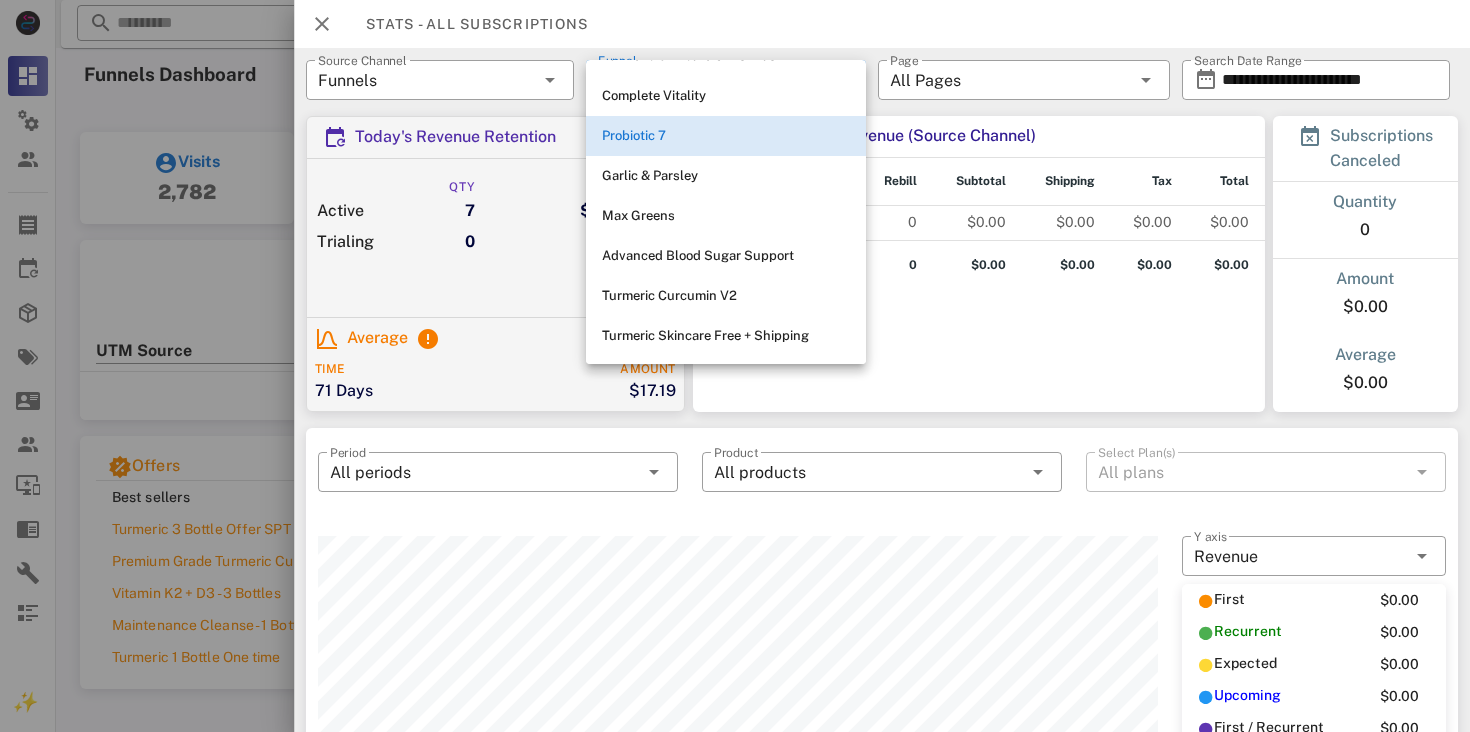 click on "Probiotic 7" at bounding box center [726, 136] 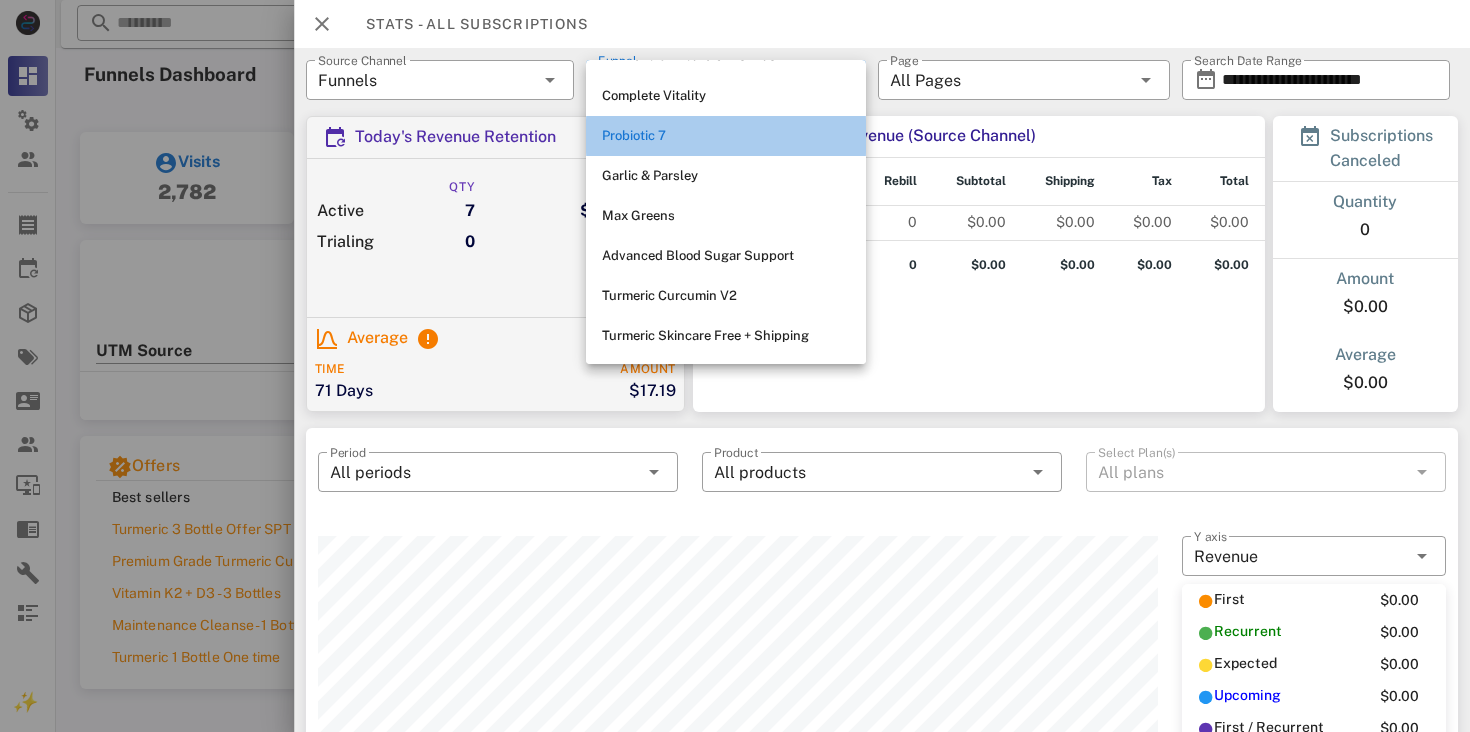 scroll, scrollTop: 0, scrollLeft: 0, axis: both 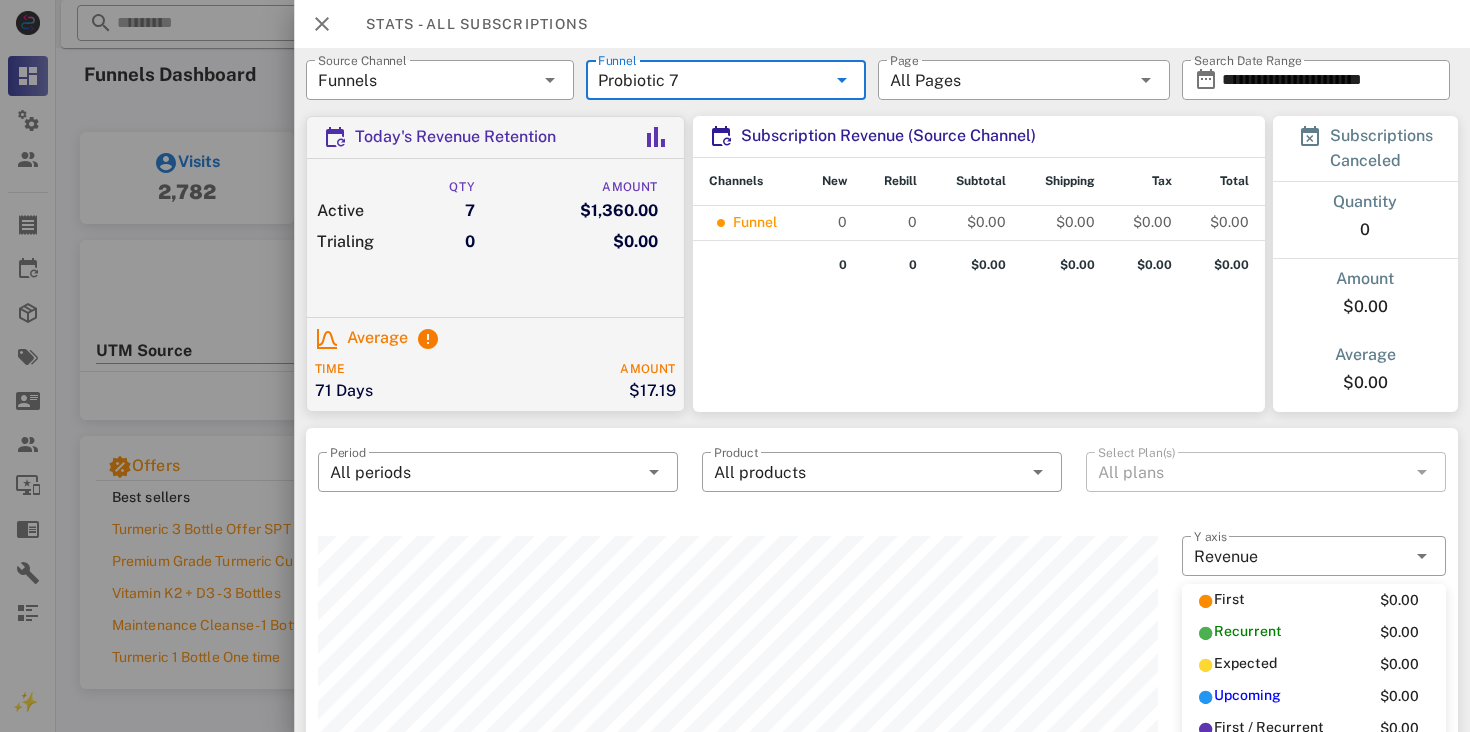 click on "Probiotic 7" at bounding box center (712, 80) 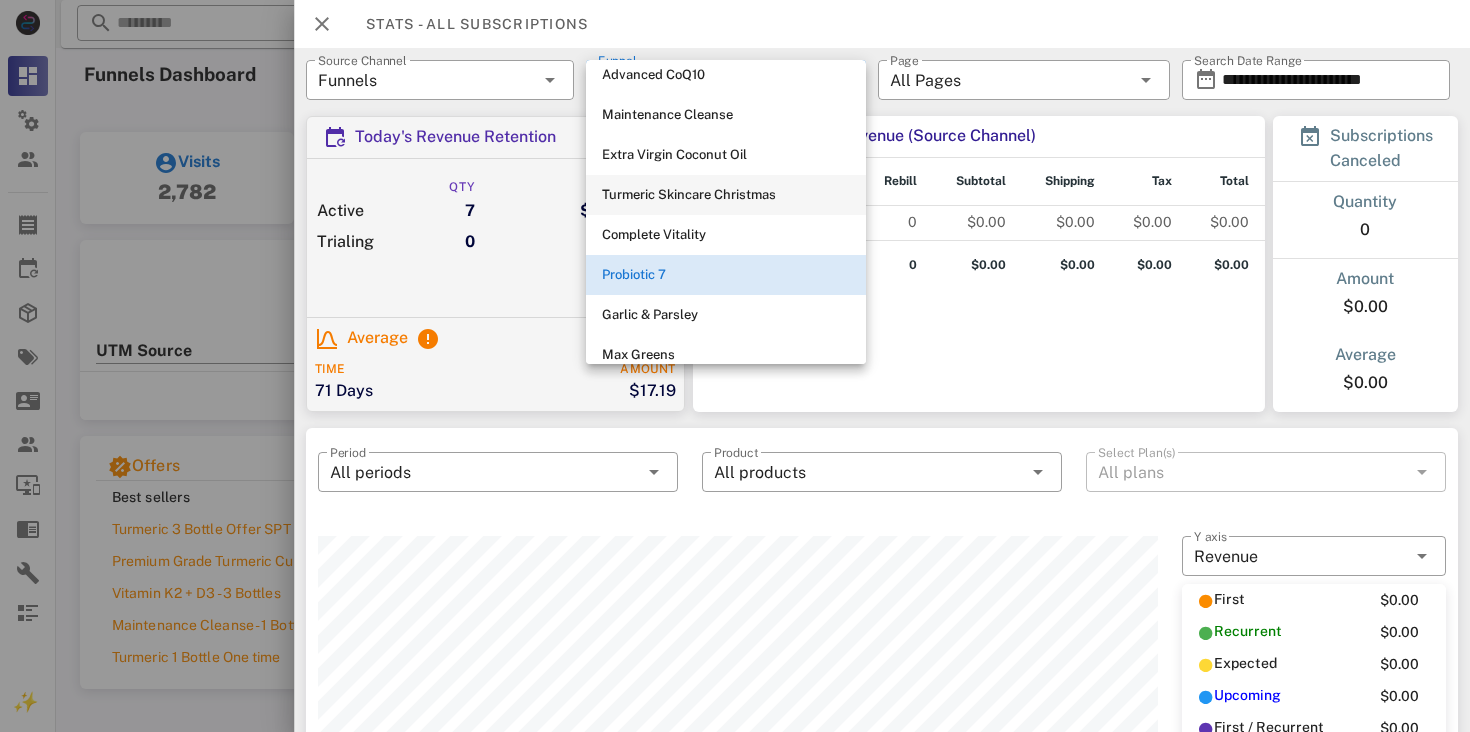 scroll, scrollTop: 441, scrollLeft: 0, axis: vertical 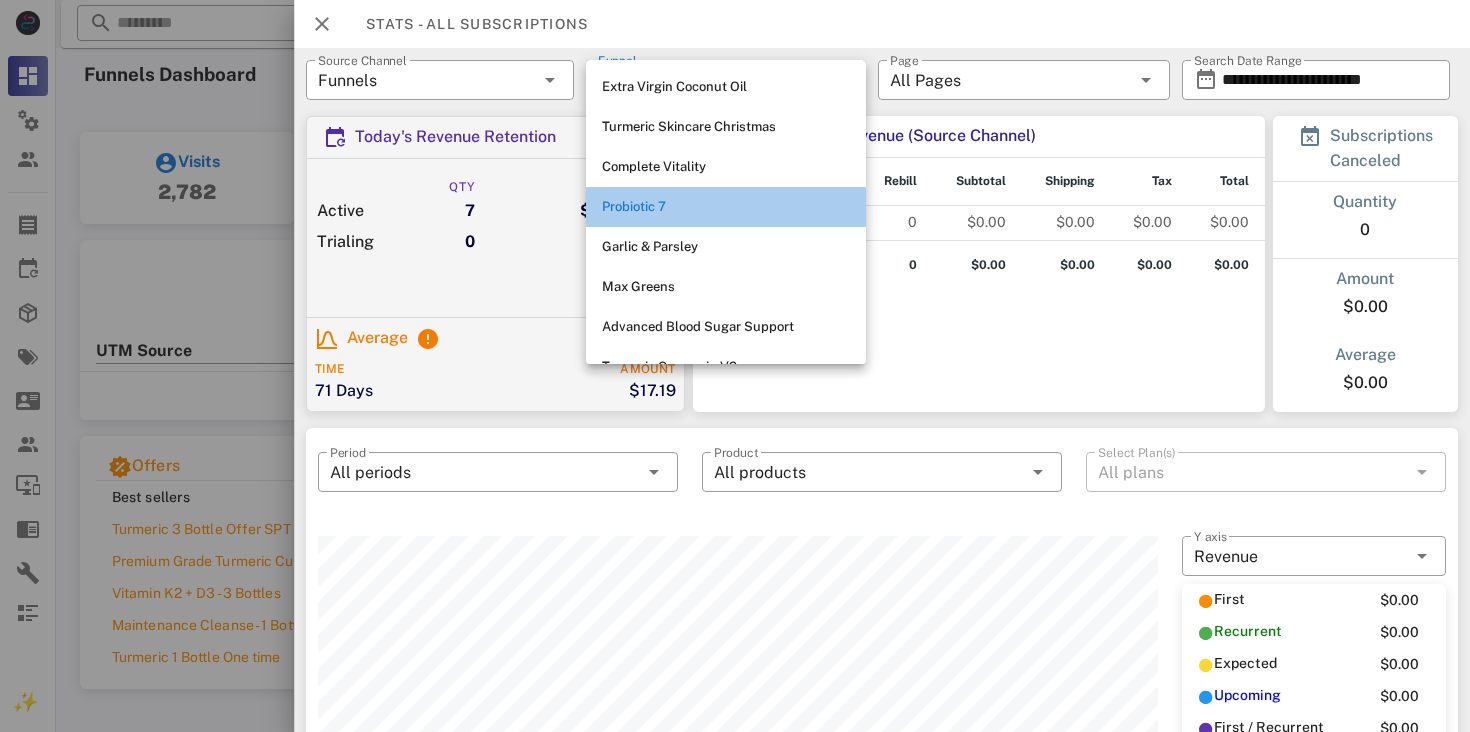 click on "Probiotic 7" at bounding box center [726, 207] 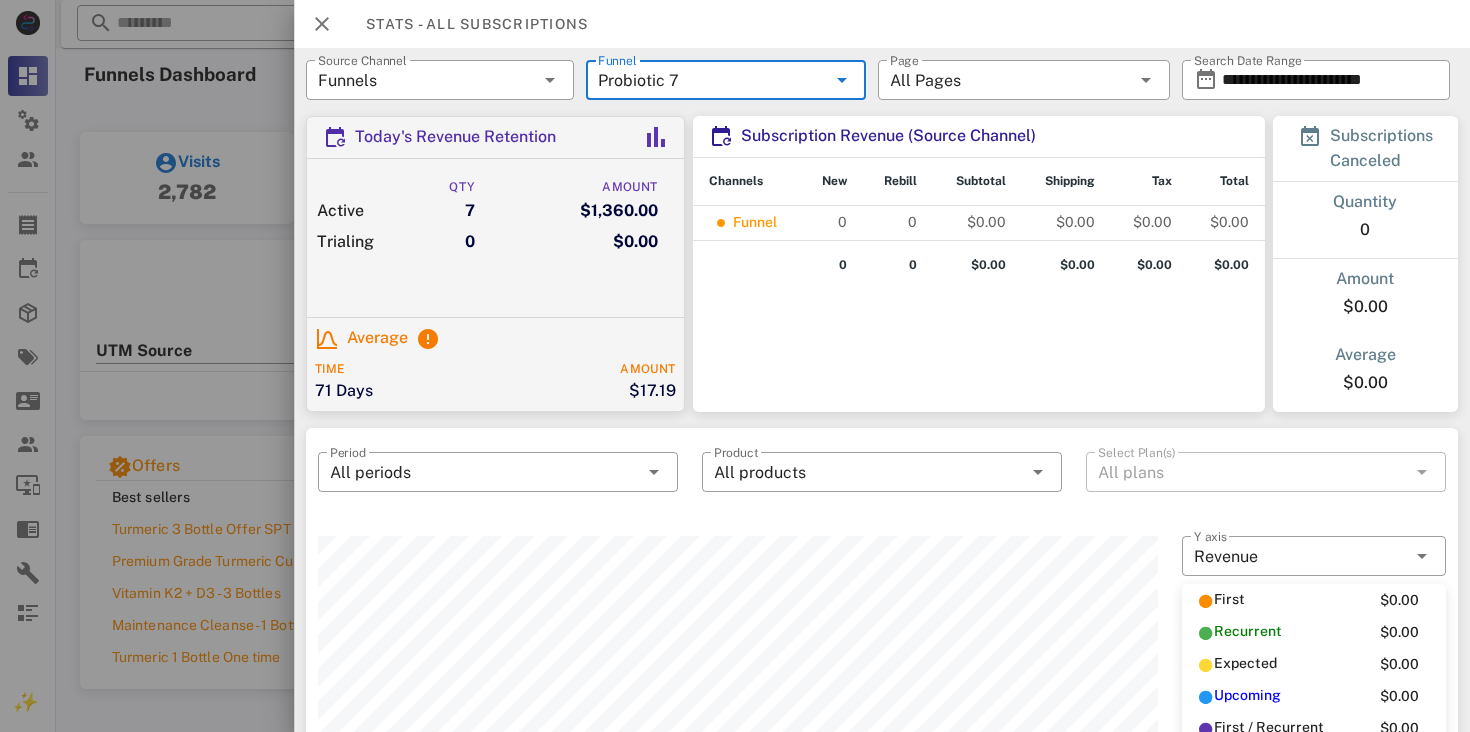 click on "Subscription Revenue (Source Channel) Channels New Rebill Subtotal Shipping Tax Total Funnel 0 0 $0.00 $0.00 $0.00 $0.00 0 0 $0.00 $0.00 $0.00 $0.00" at bounding box center [979, 264] 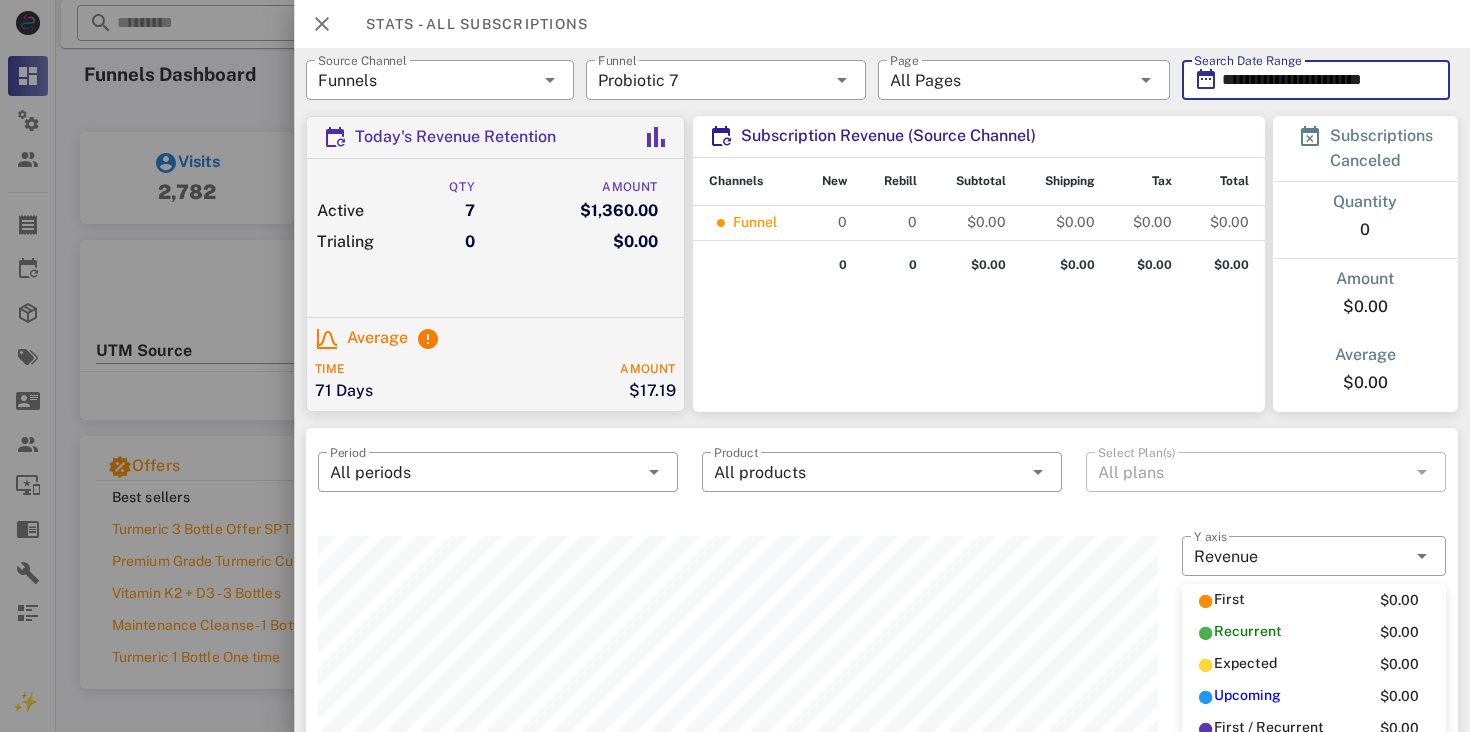 click on "**********" at bounding box center [1330, 80] 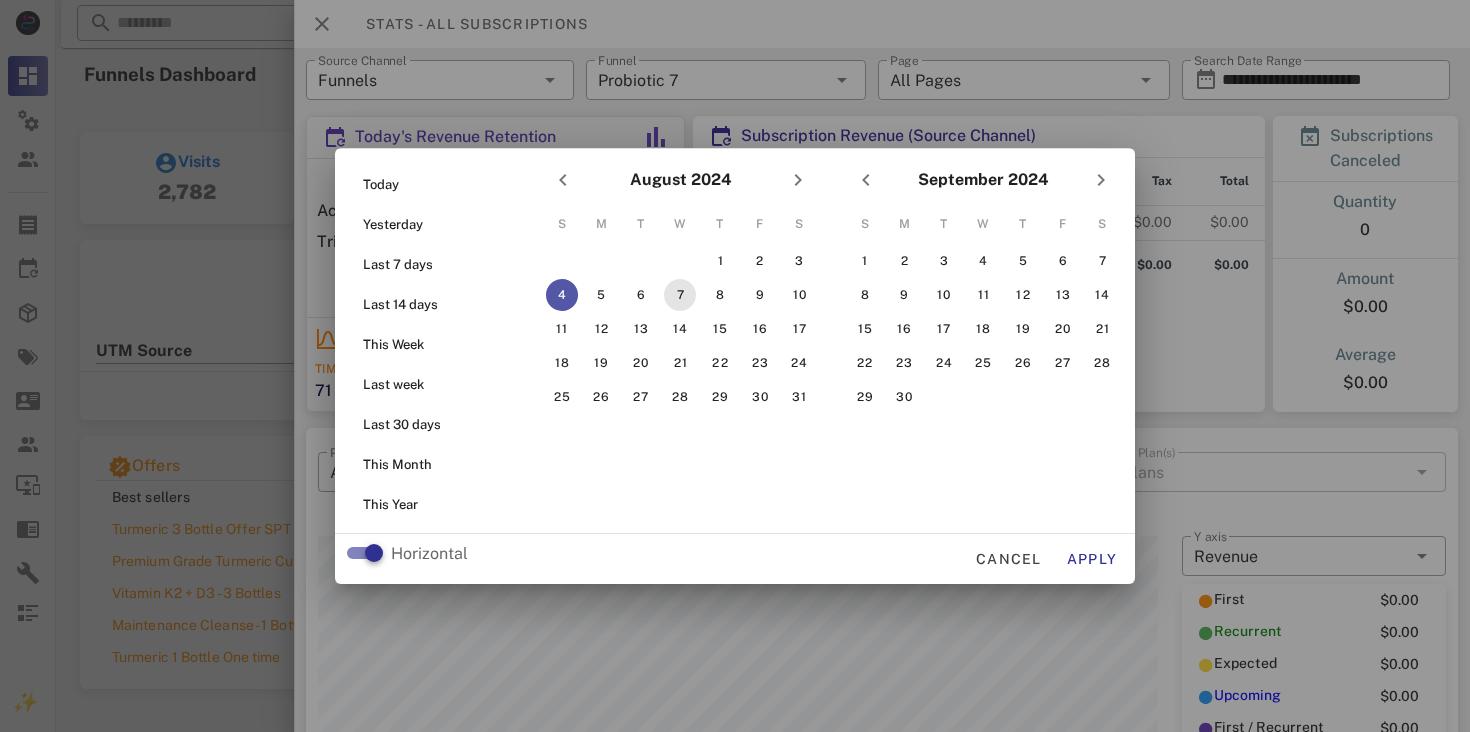 click on "7" at bounding box center (680, 295) 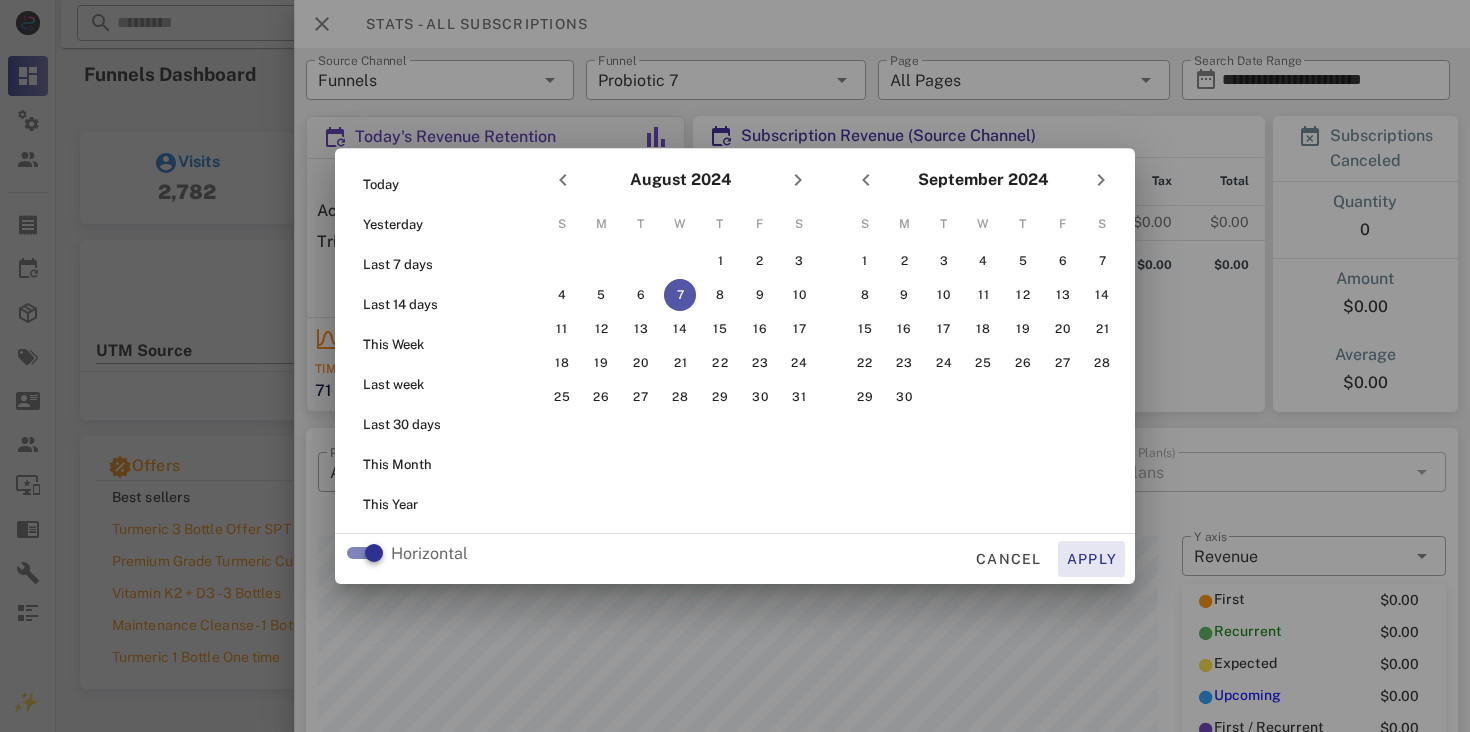 click on "Apply" at bounding box center [1092, 559] 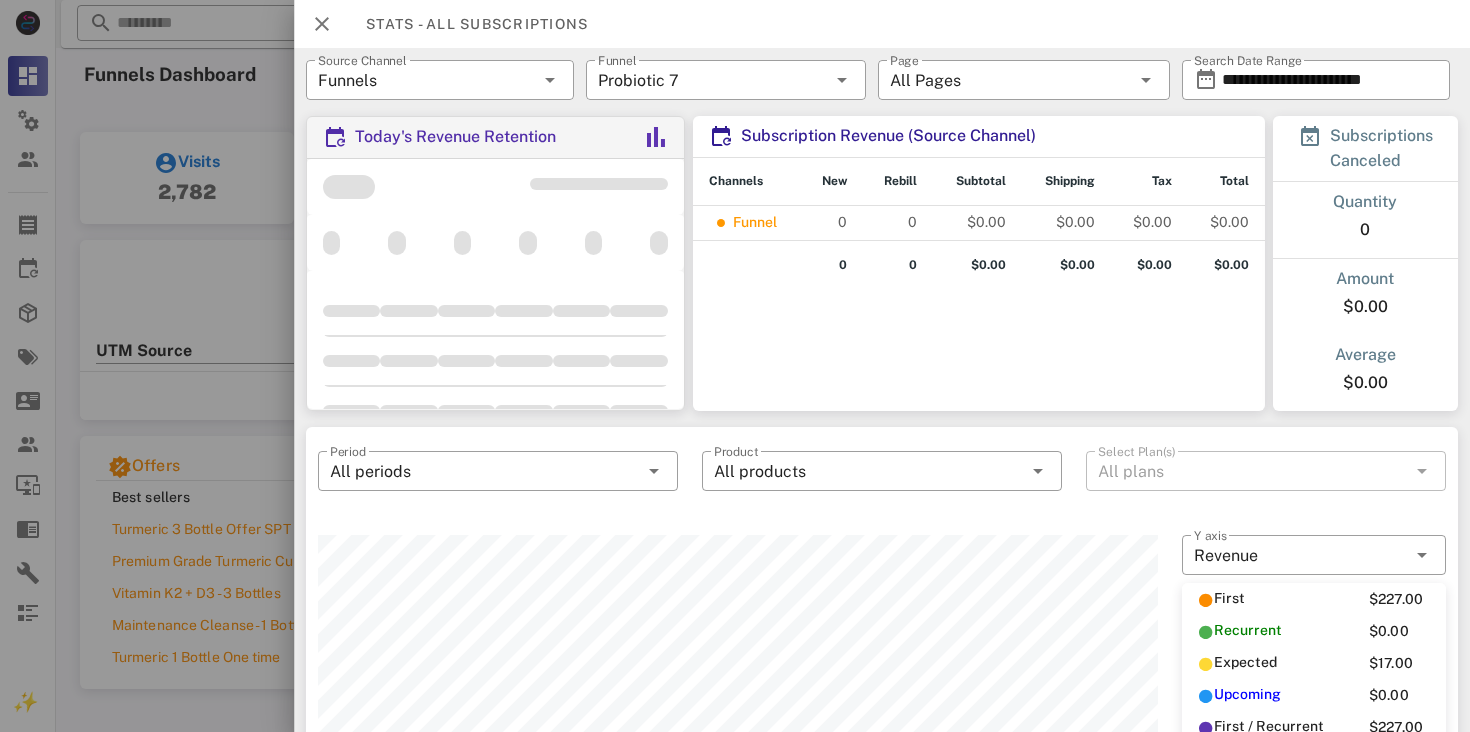 scroll, scrollTop: 999750, scrollLeft: 999160, axis: both 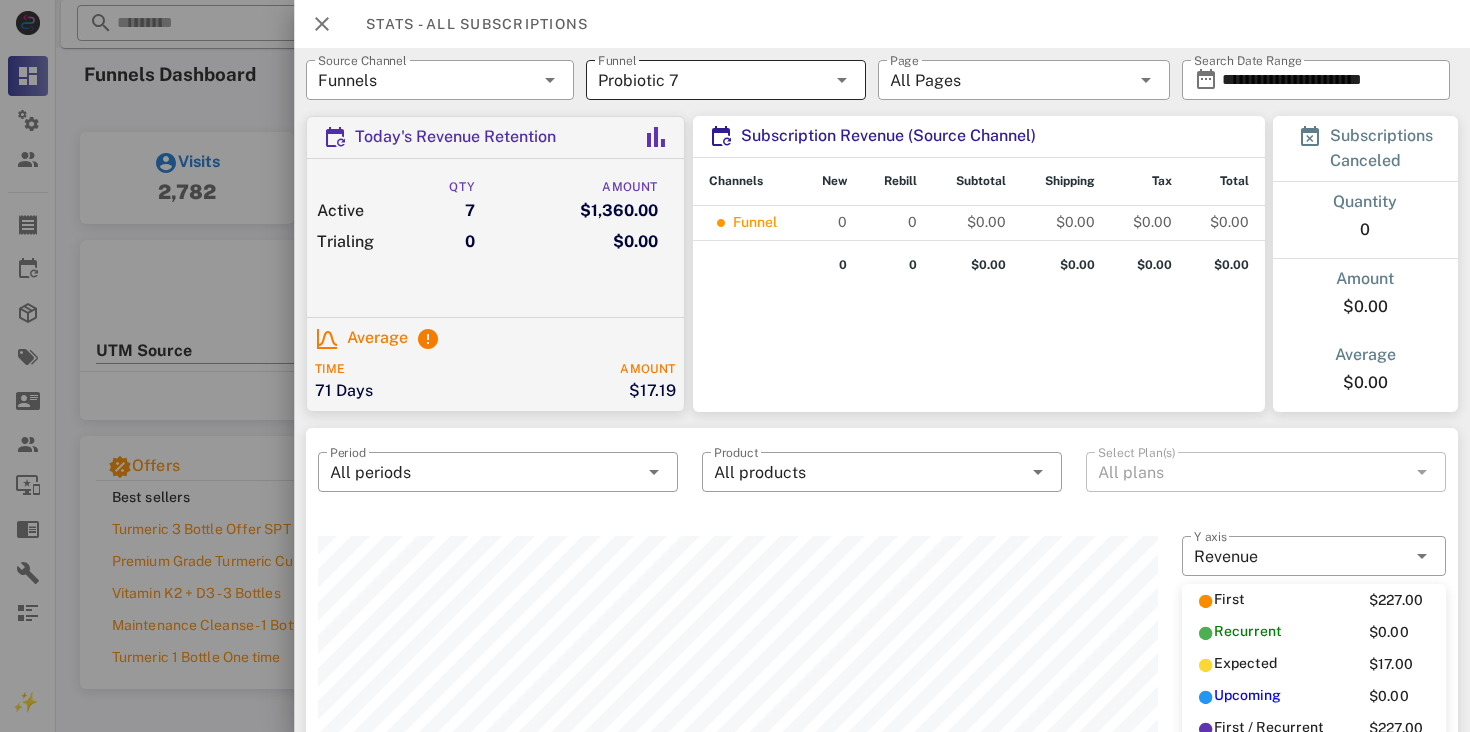 click at bounding box center (842, 80) 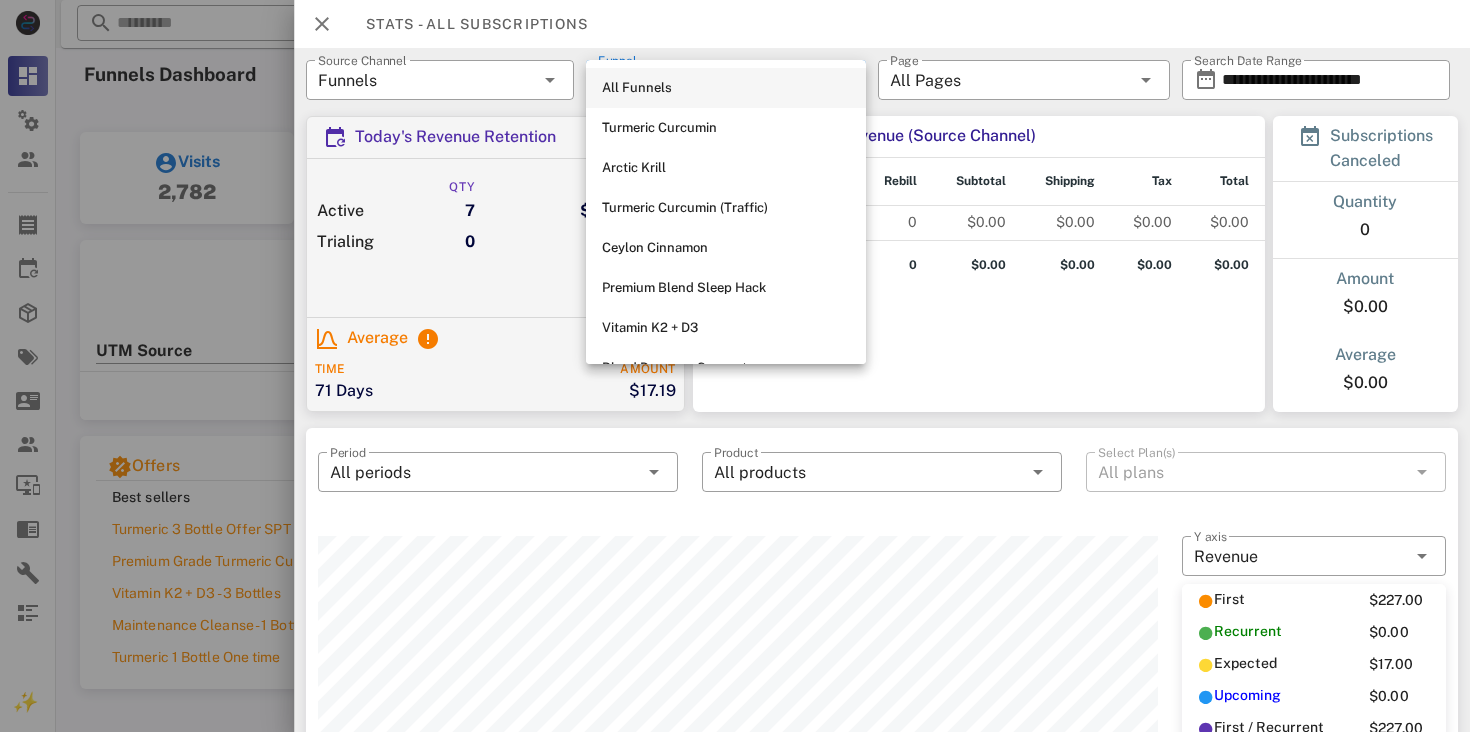click on "All Funnels" at bounding box center [726, 88] 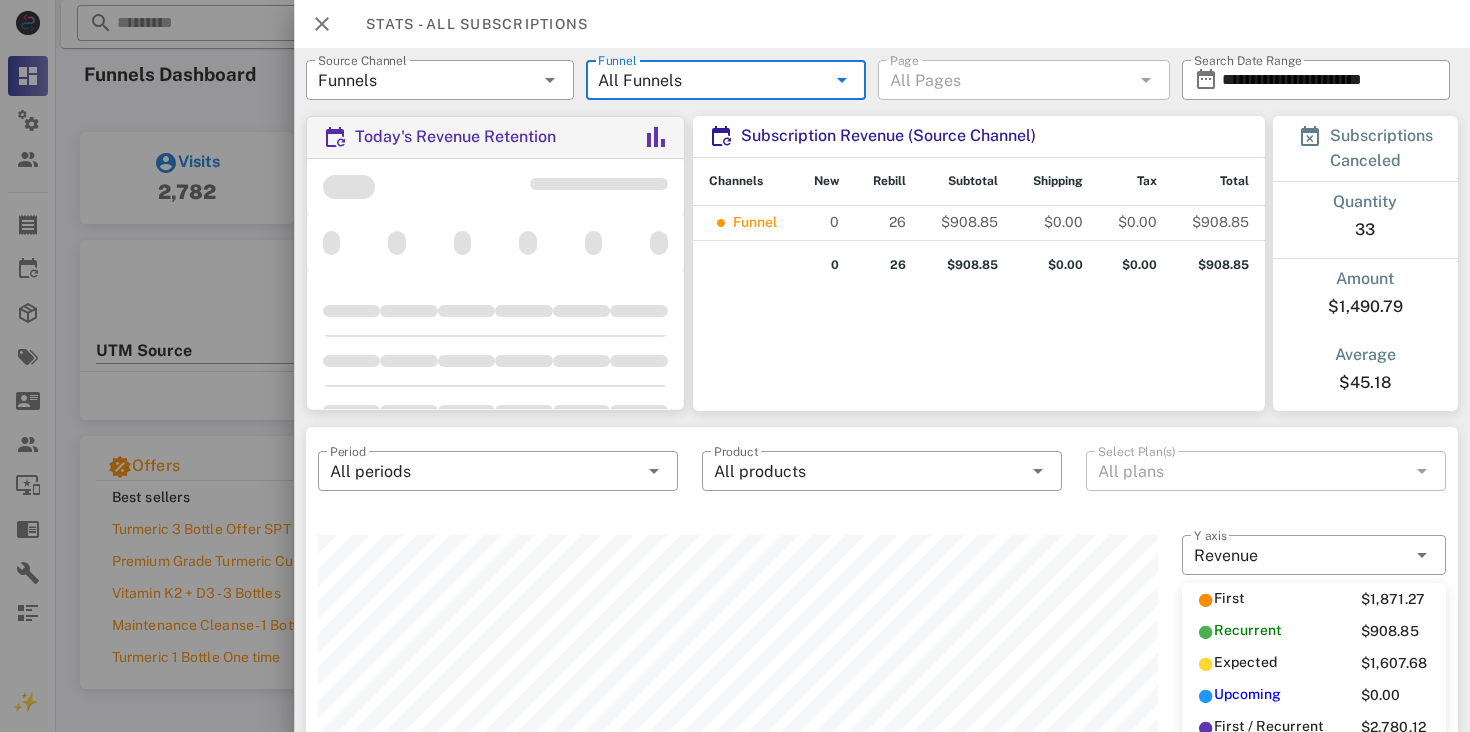 scroll, scrollTop: 999750, scrollLeft: 999160, axis: both 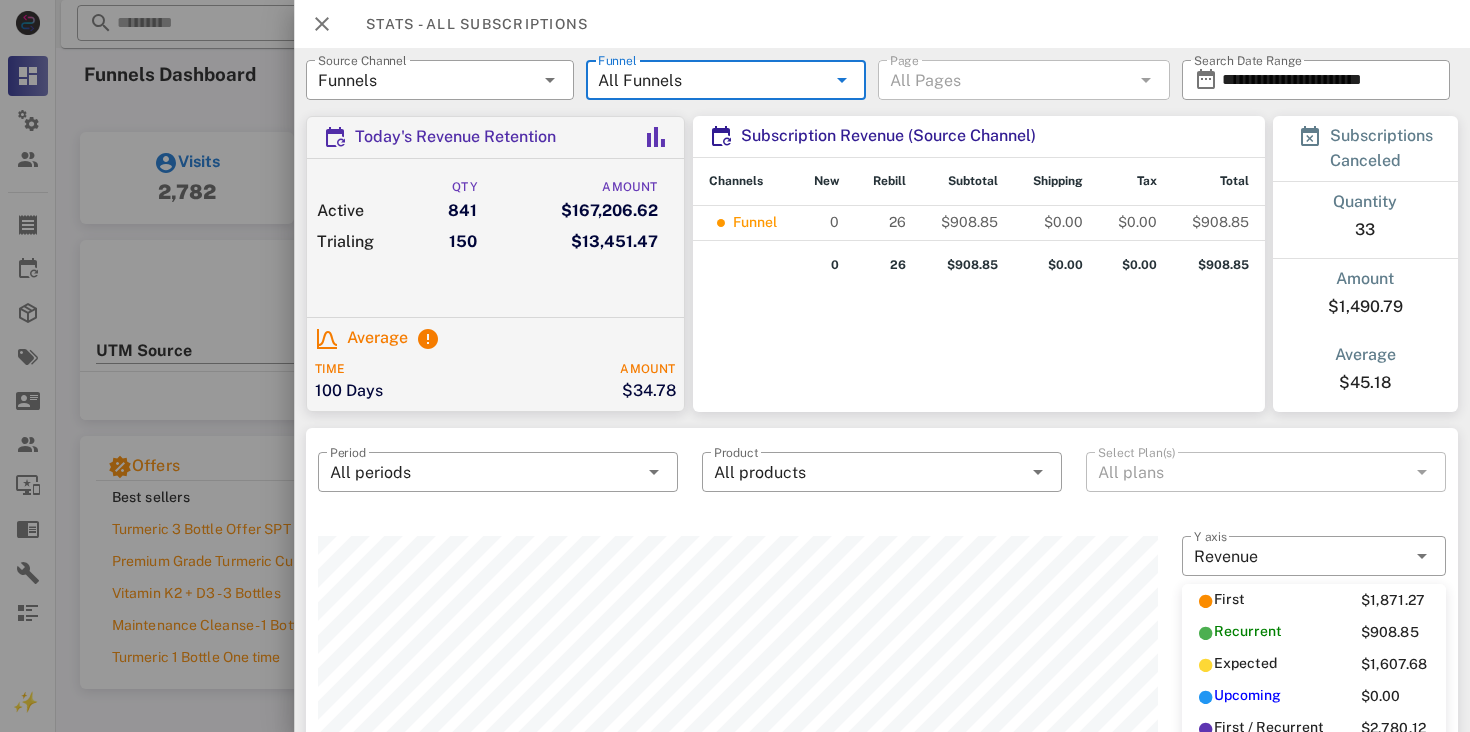 click on "All Funnels" at bounding box center (712, 80) 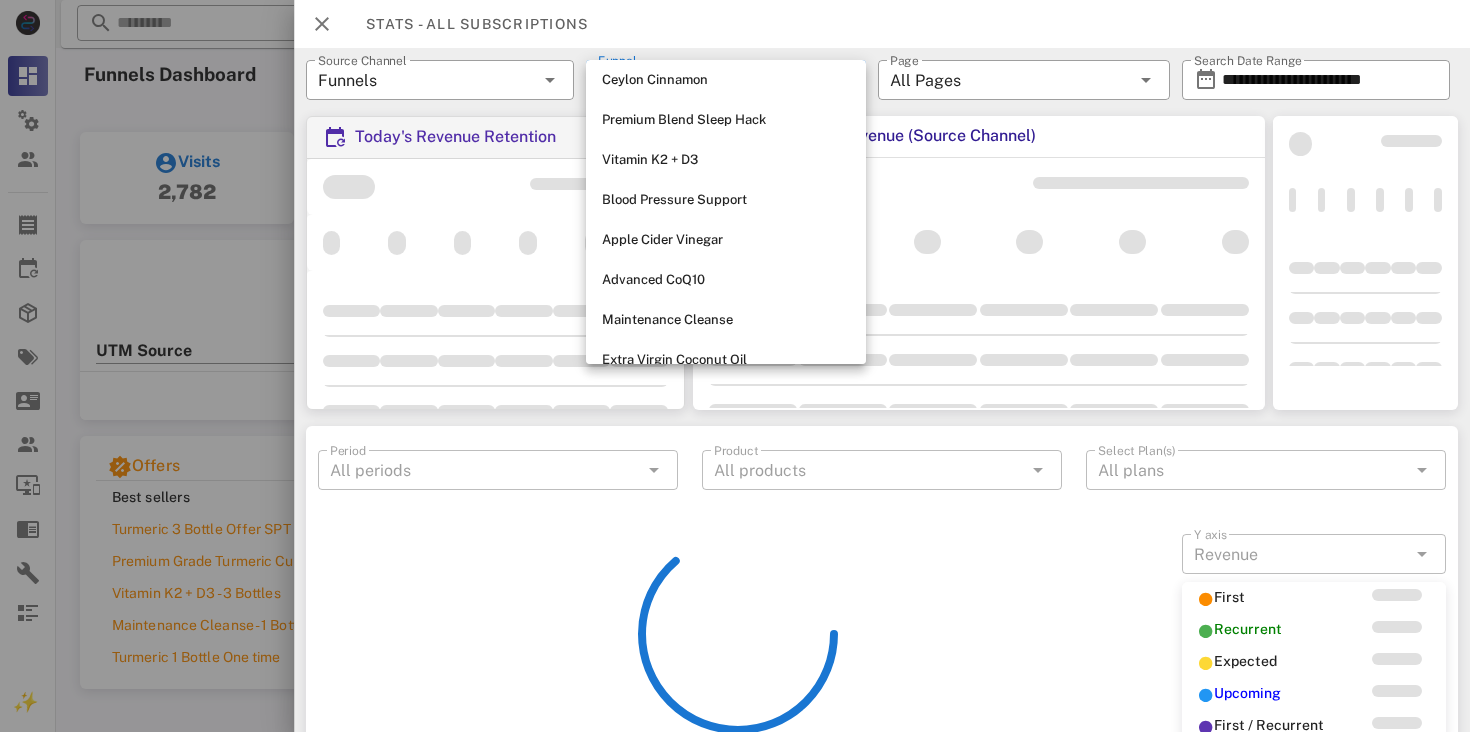scroll, scrollTop: 528, scrollLeft: 0, axis: vertical 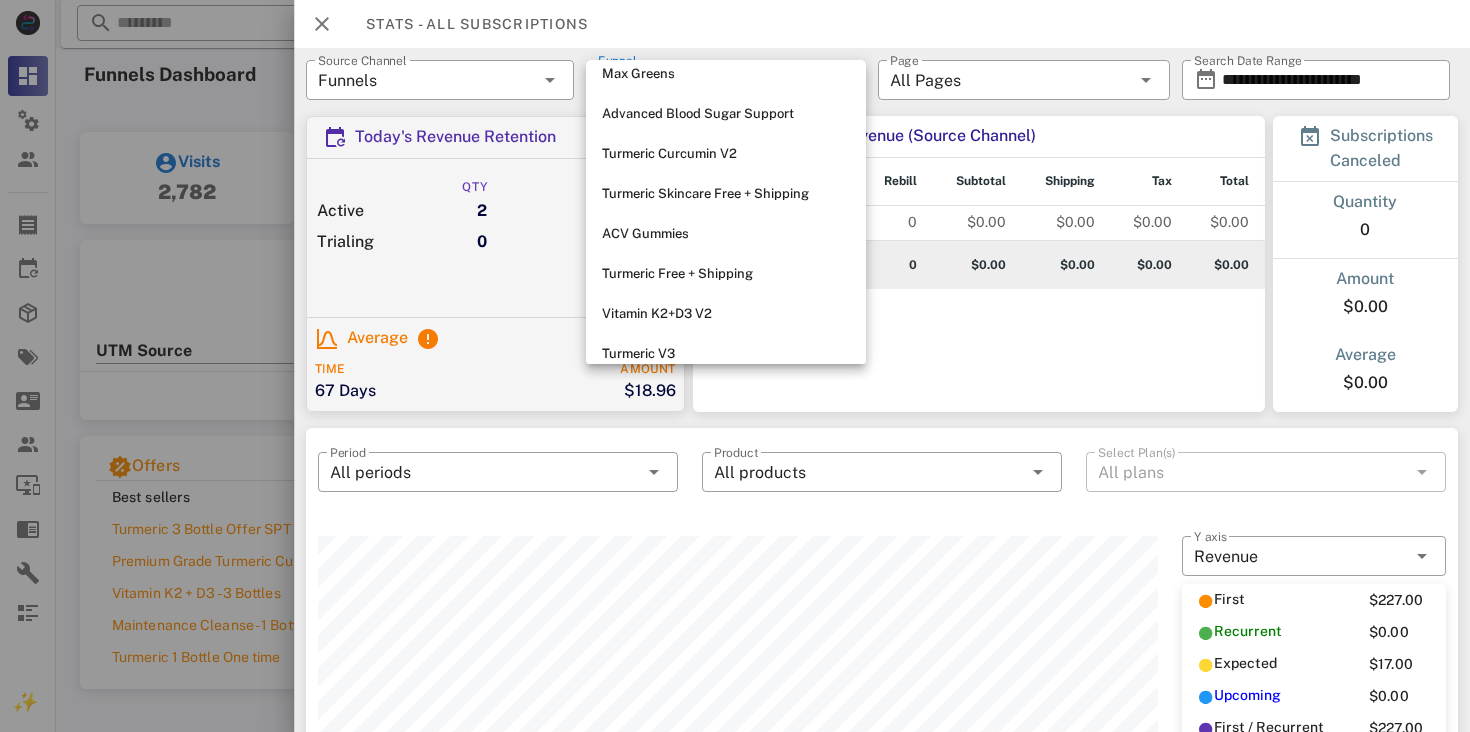 click on "$0.00" at bounding box center (1149, 265) 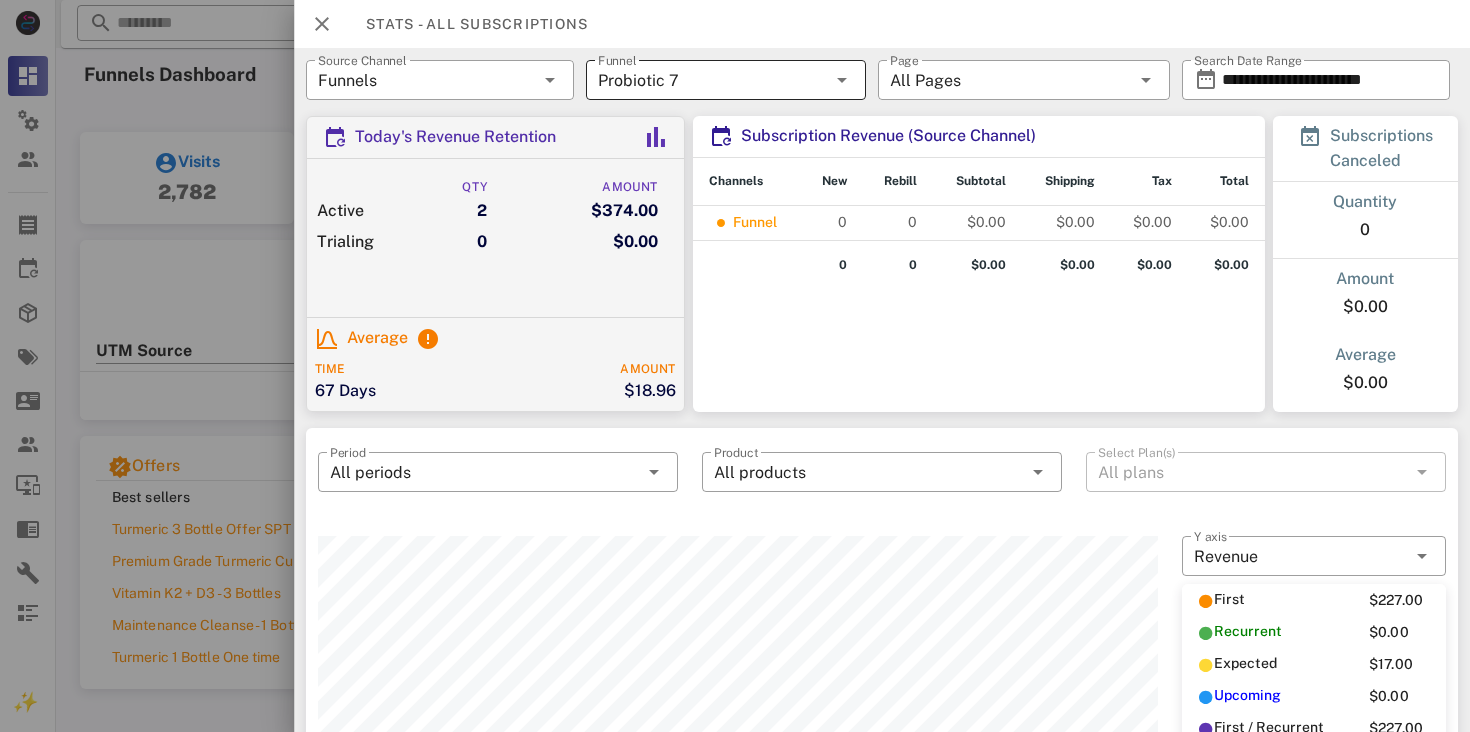 click at bounding box center [842, 80] 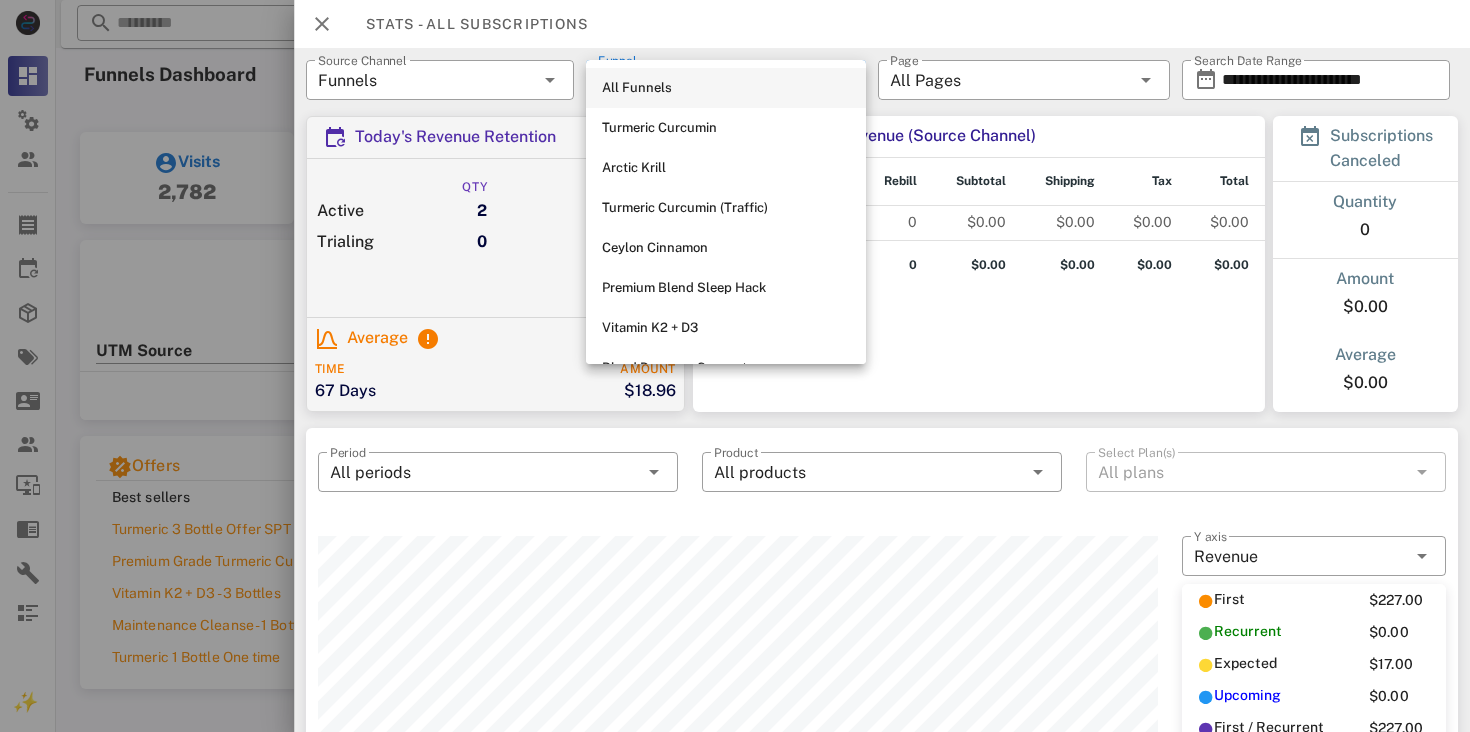 click on "All Funnels" at bounding box center (726, 88) 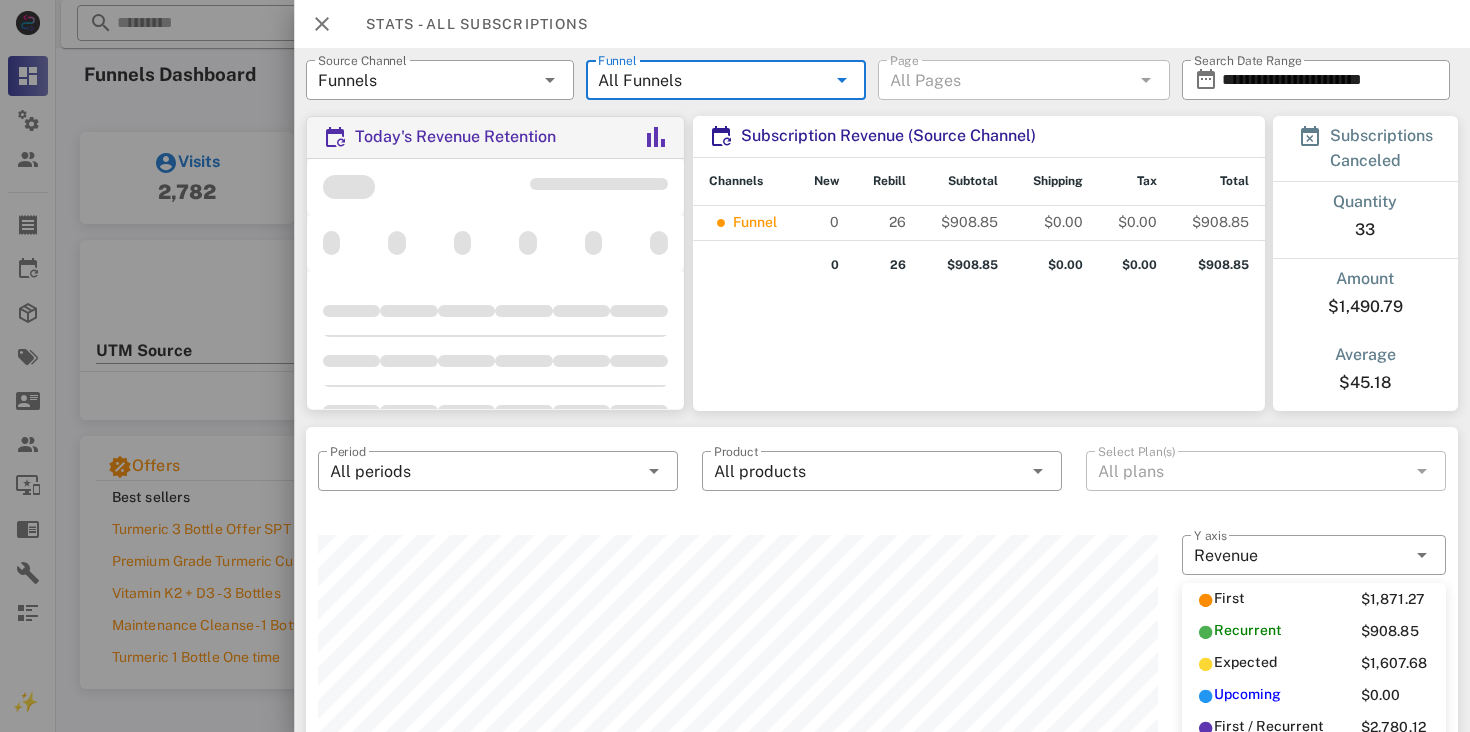 scroll, scrollTop: 999750, scrollLeft: 999160, axis: both 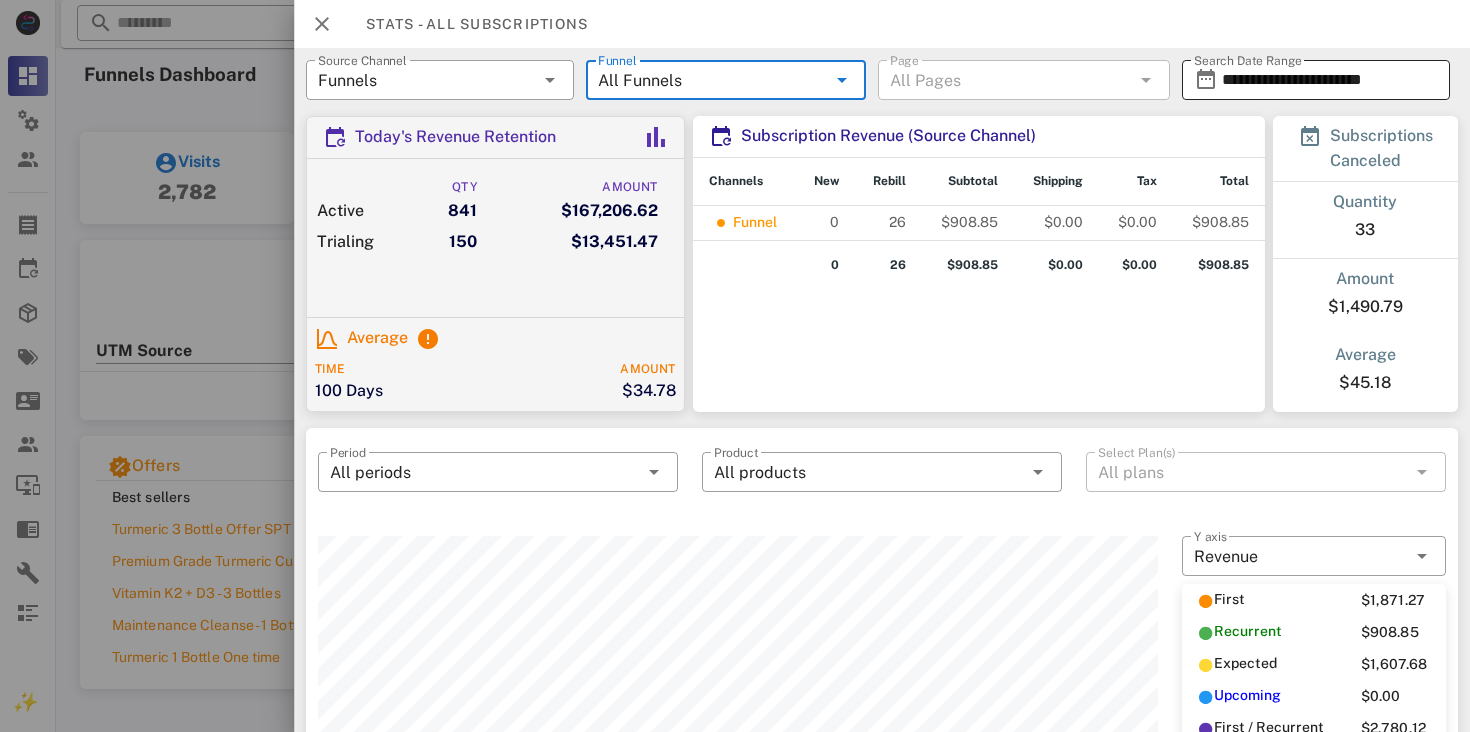 click on "**********" at bounding box center (1330, 80) 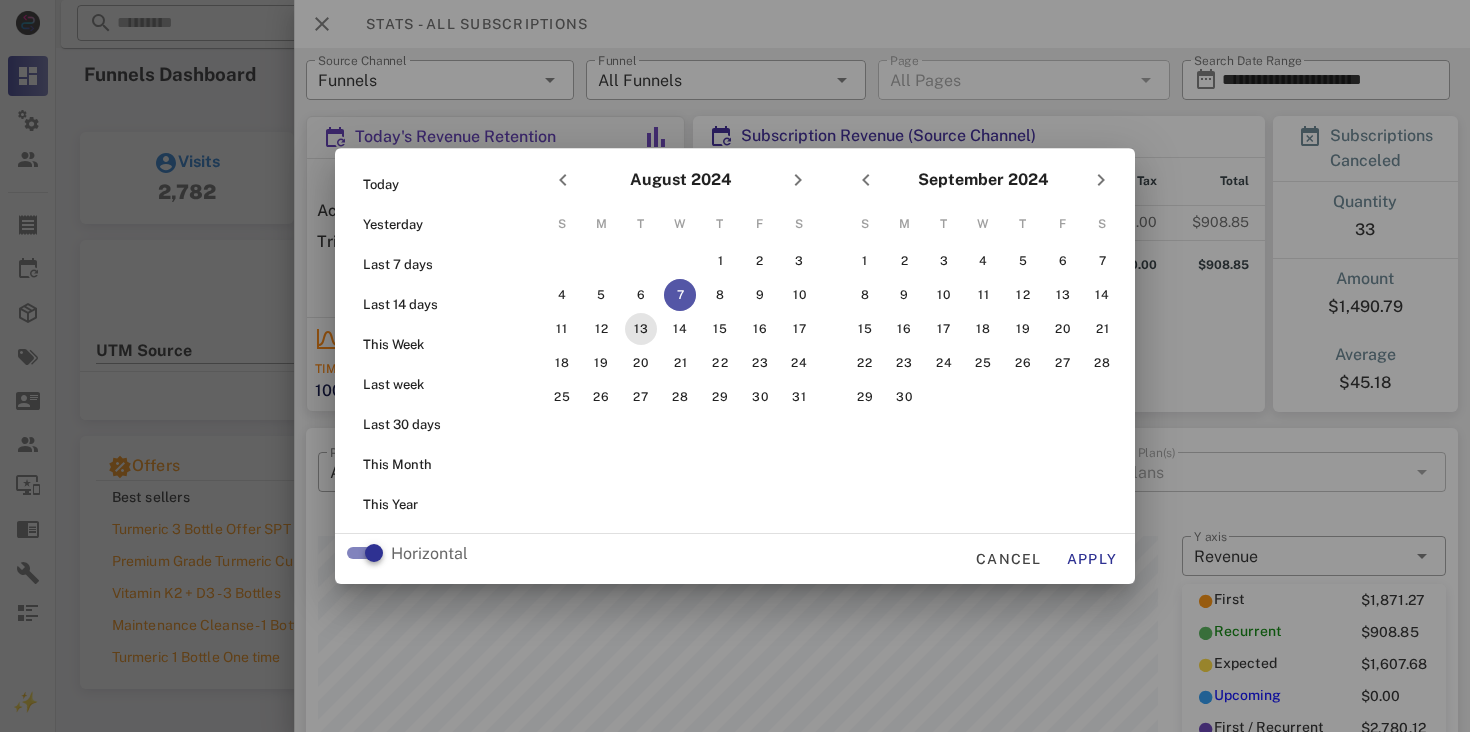 click on "13" at bounding box center (641, 329) 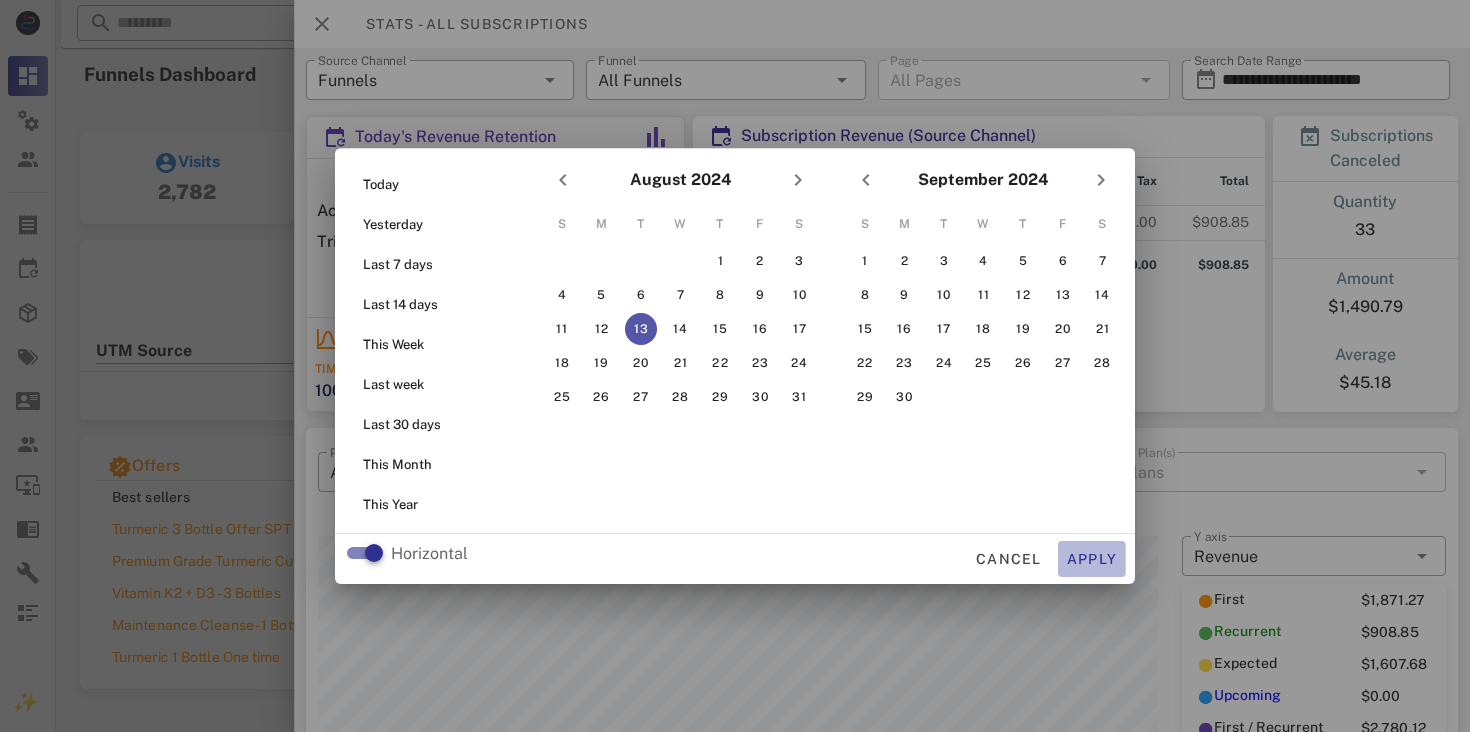 click on "Apply" at bounding box center [1092, 559] 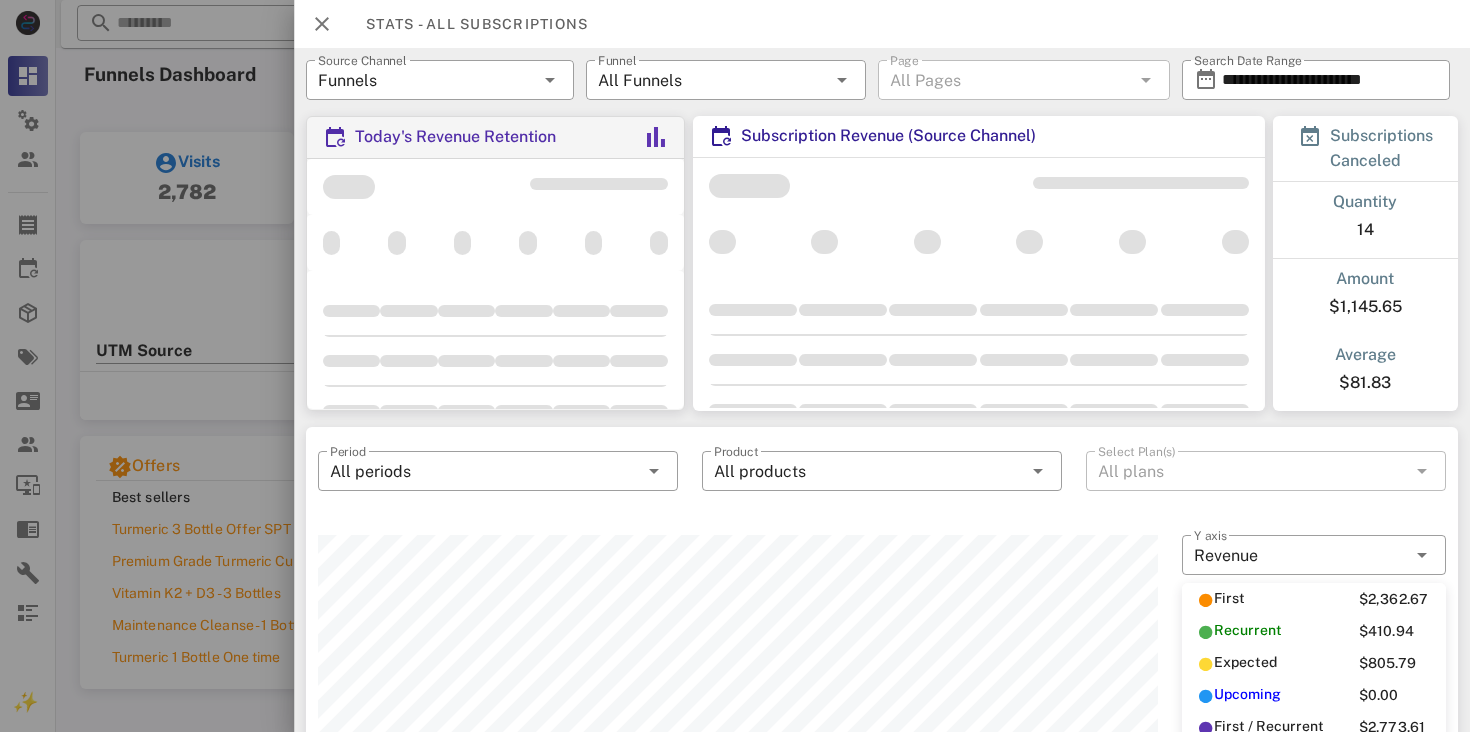 scroll, scrollTop: 999750, scrollLeft: 999160, axis: both 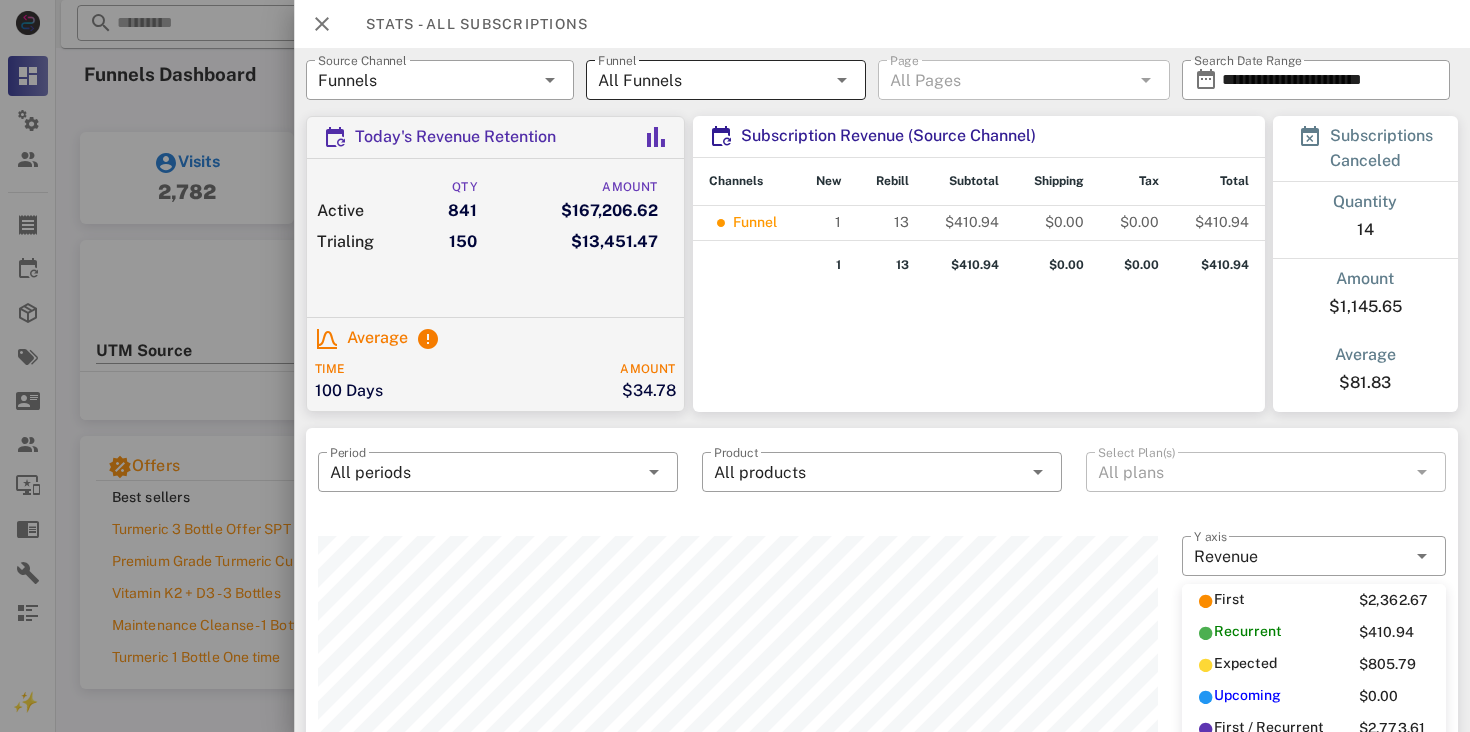 click at bounding box center [840, 80] 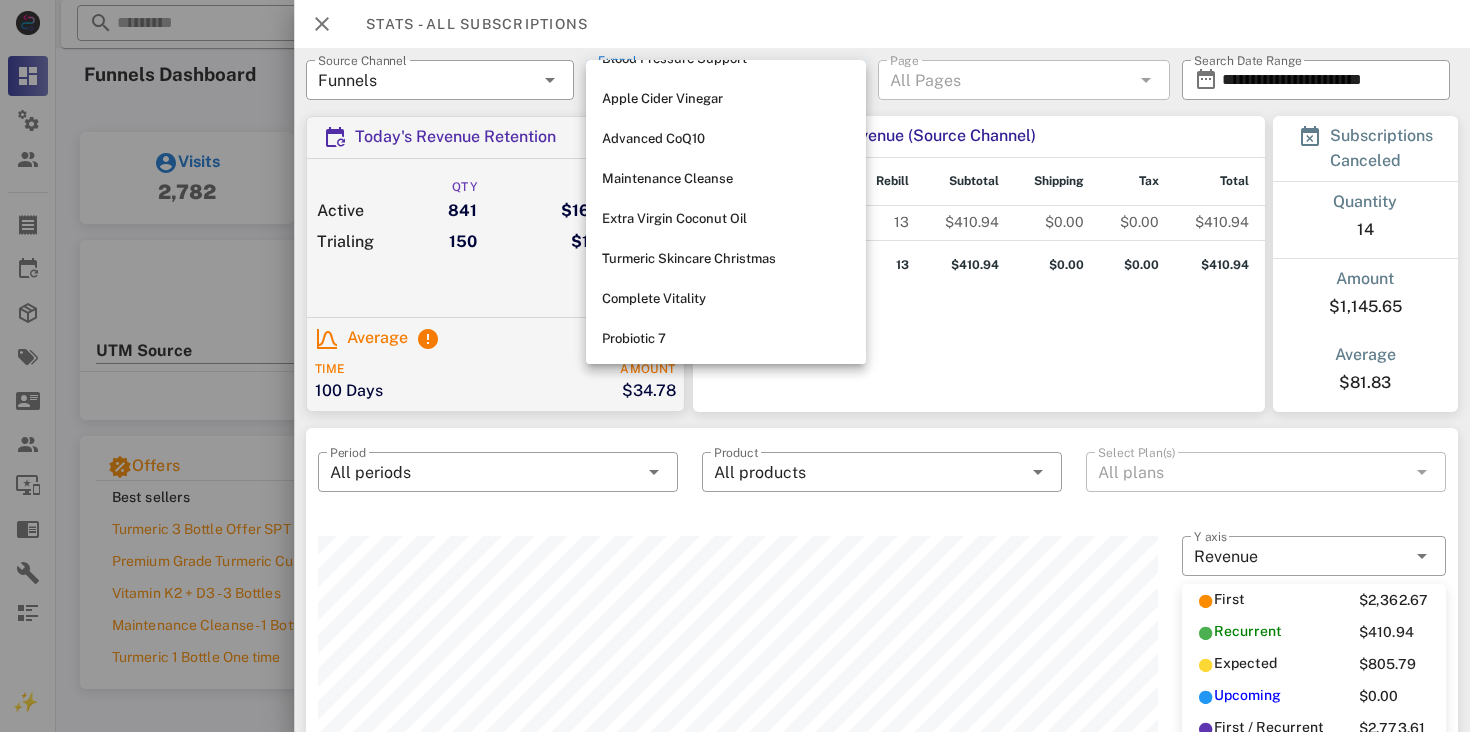 scroll, scrollTop: 516, scrollLeft: 0, axis: vertical 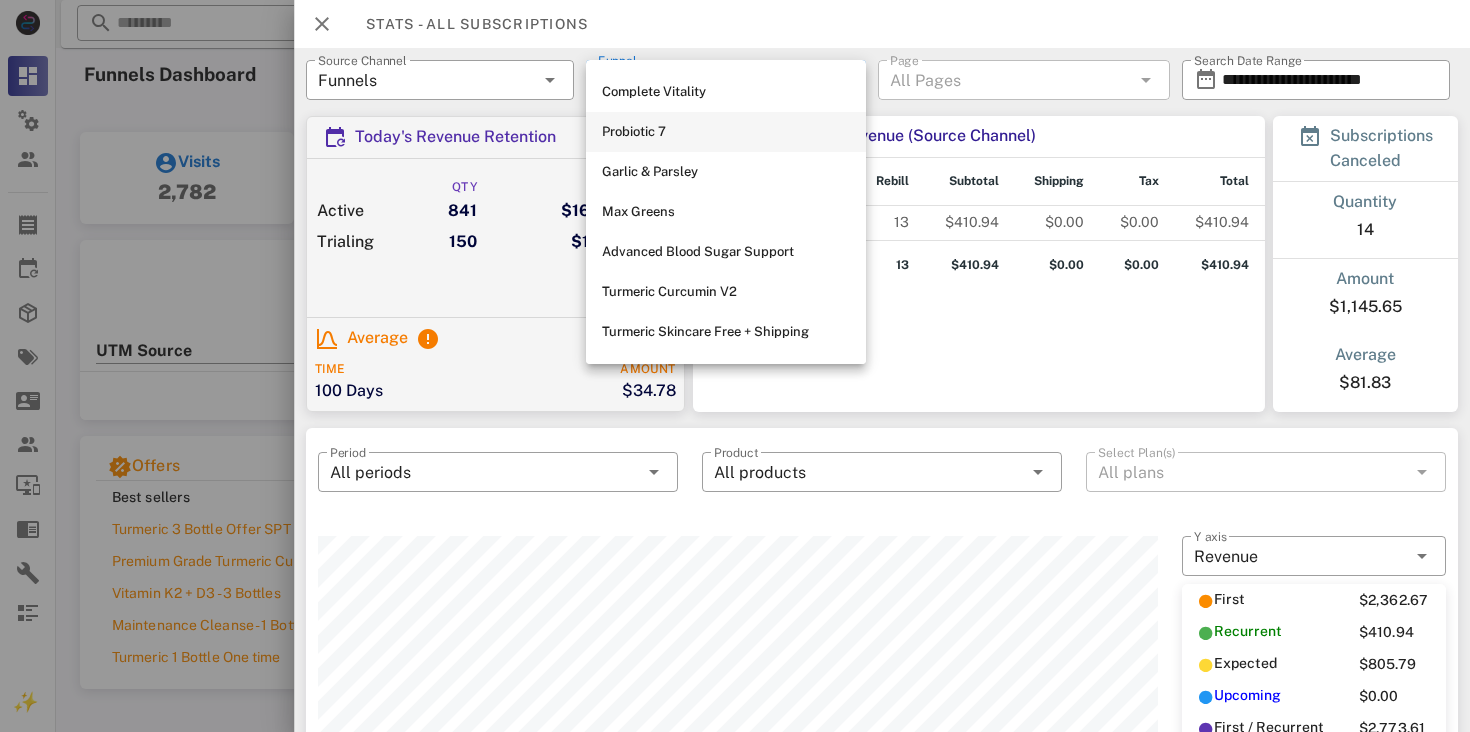 click on "Probiotic 7" at bounding box center (726, 132) 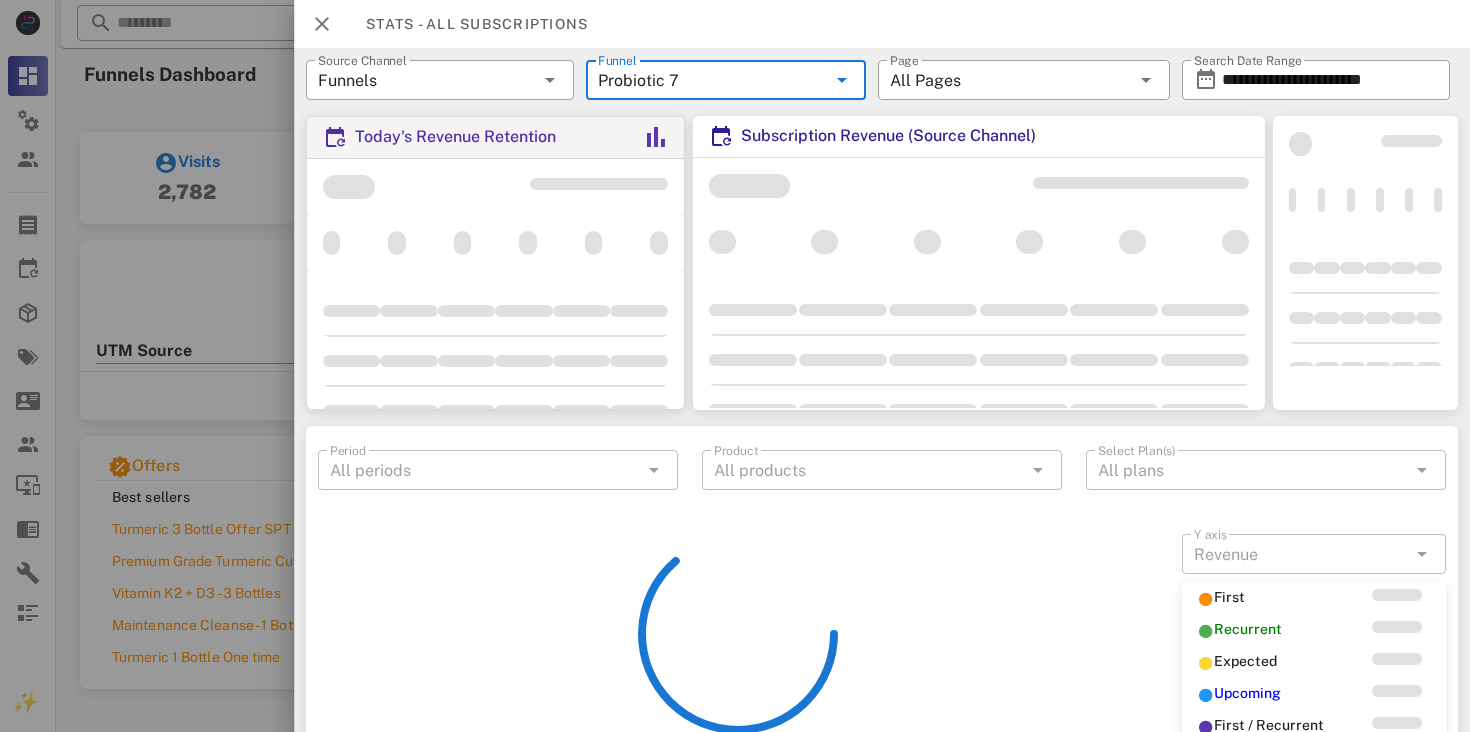 scroll, scrollTop: 0, scrollLeft: 0, axis: both 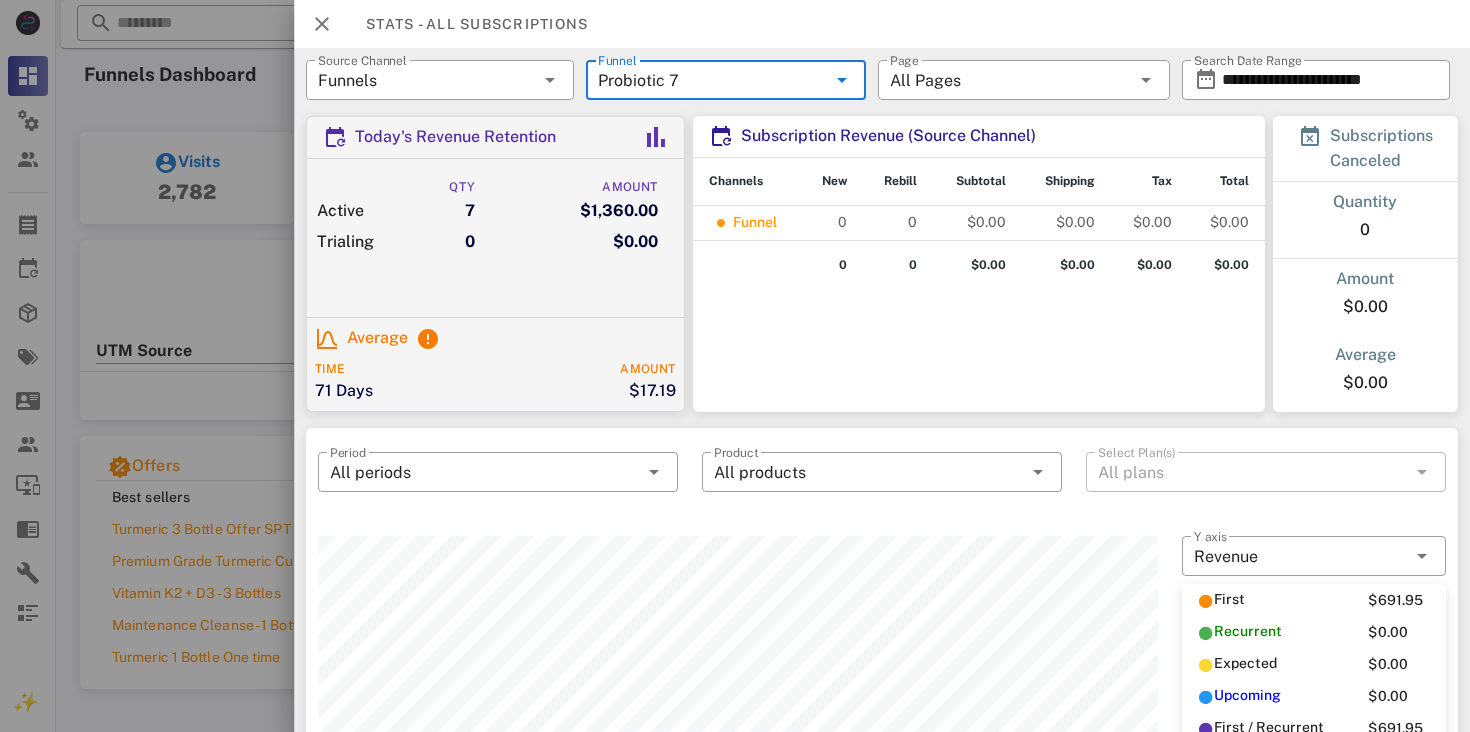click on "Probiotic 7" at bounding box center [712, 80] 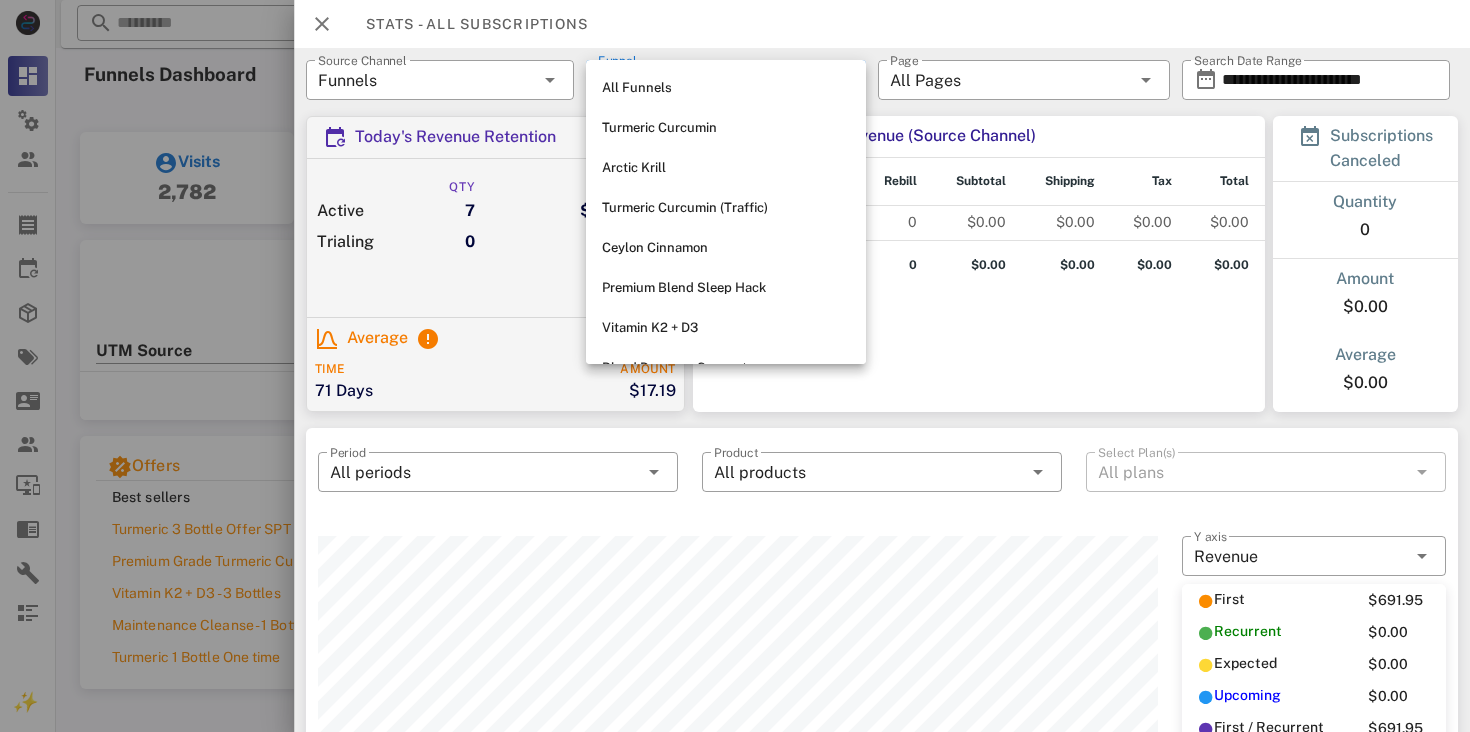click on "All Funnels" at bounding box center [726, 88] 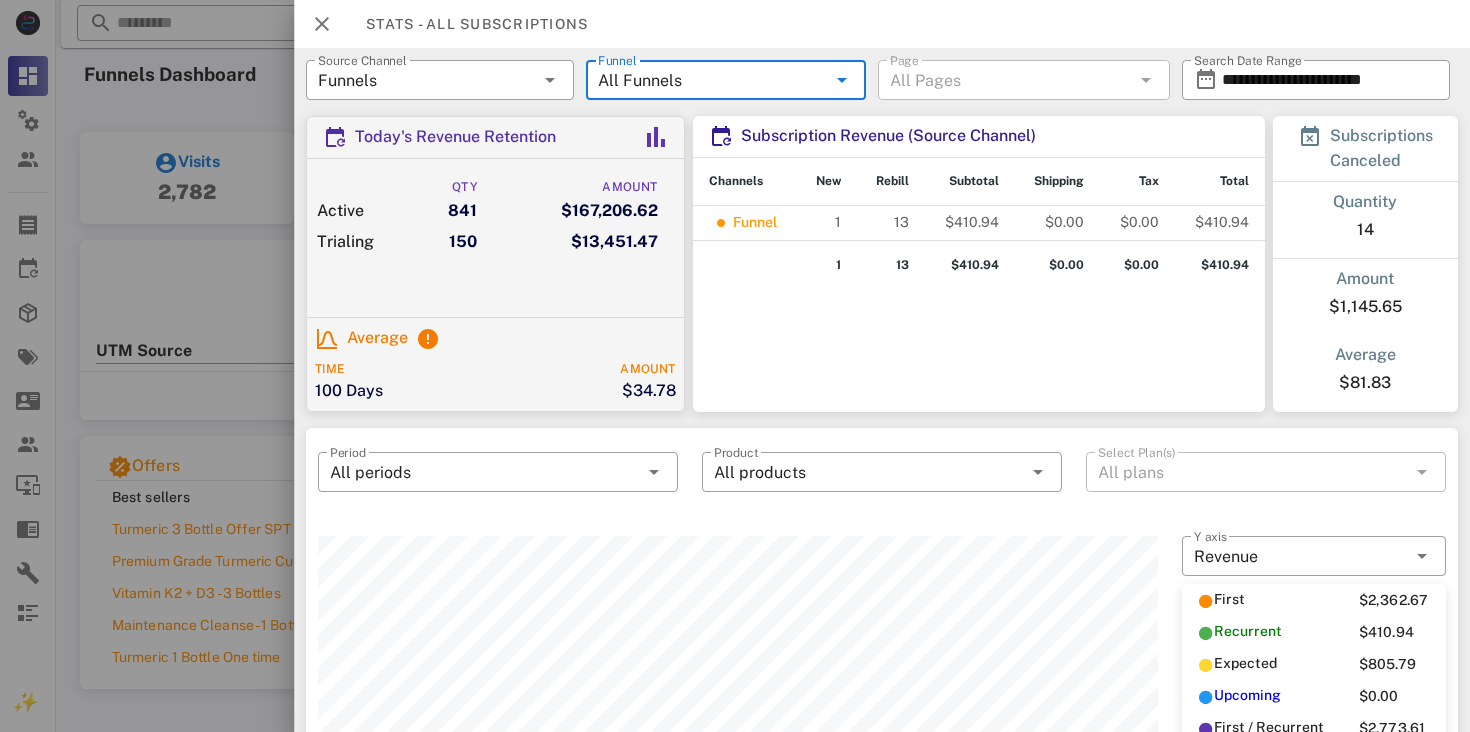 scroll, scrollTop: 999750, scrollLeft: 999160, axis: both 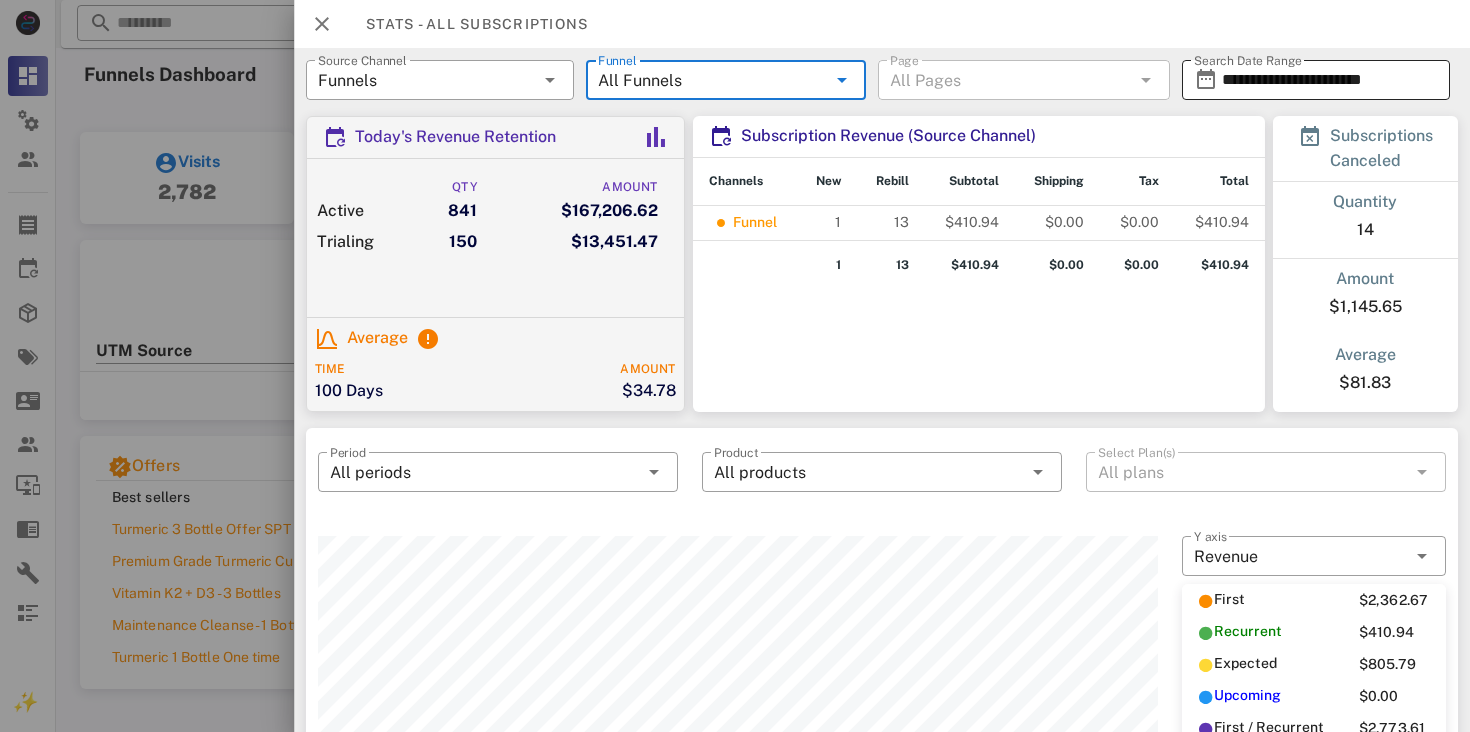 click on "**********" at bounding box center (1330, 80) 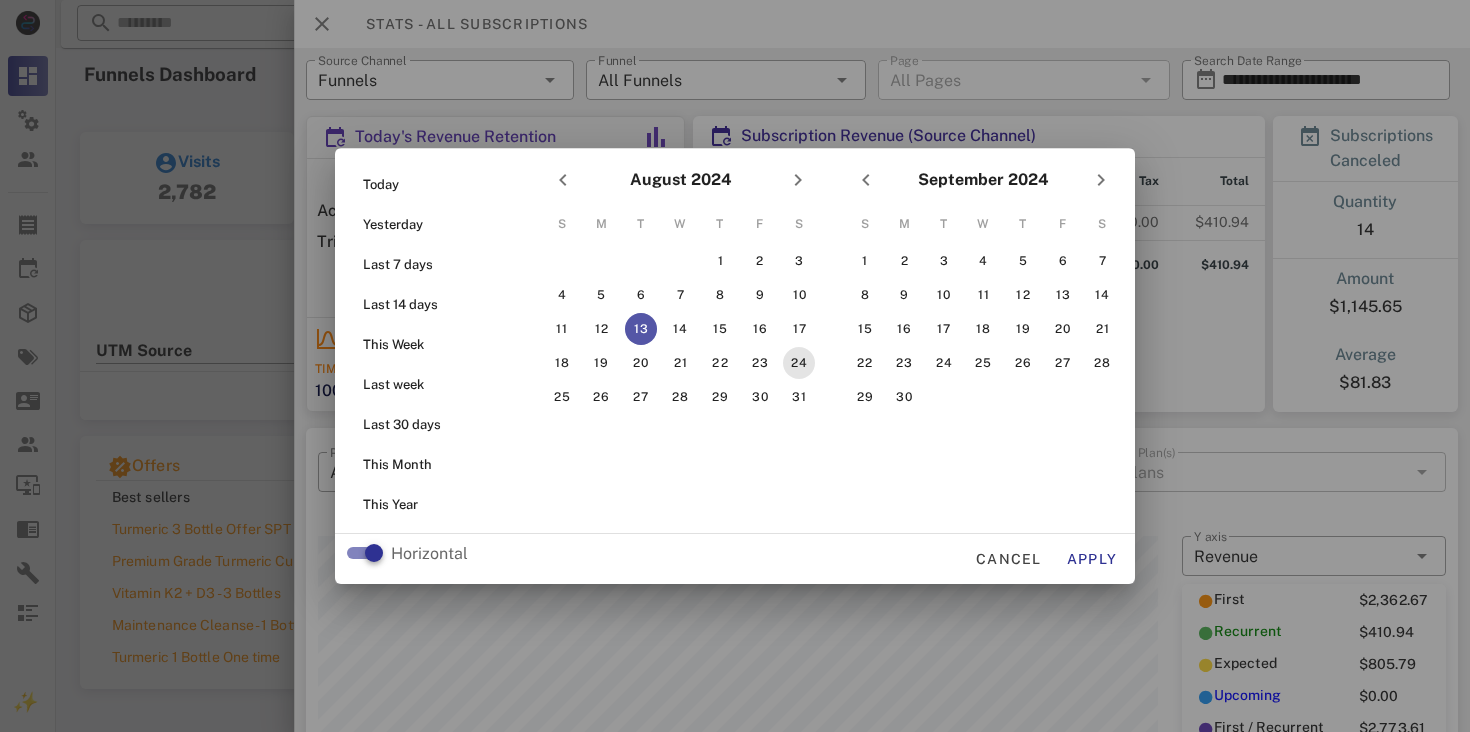 click on "24" at bounding box center [799, 363] 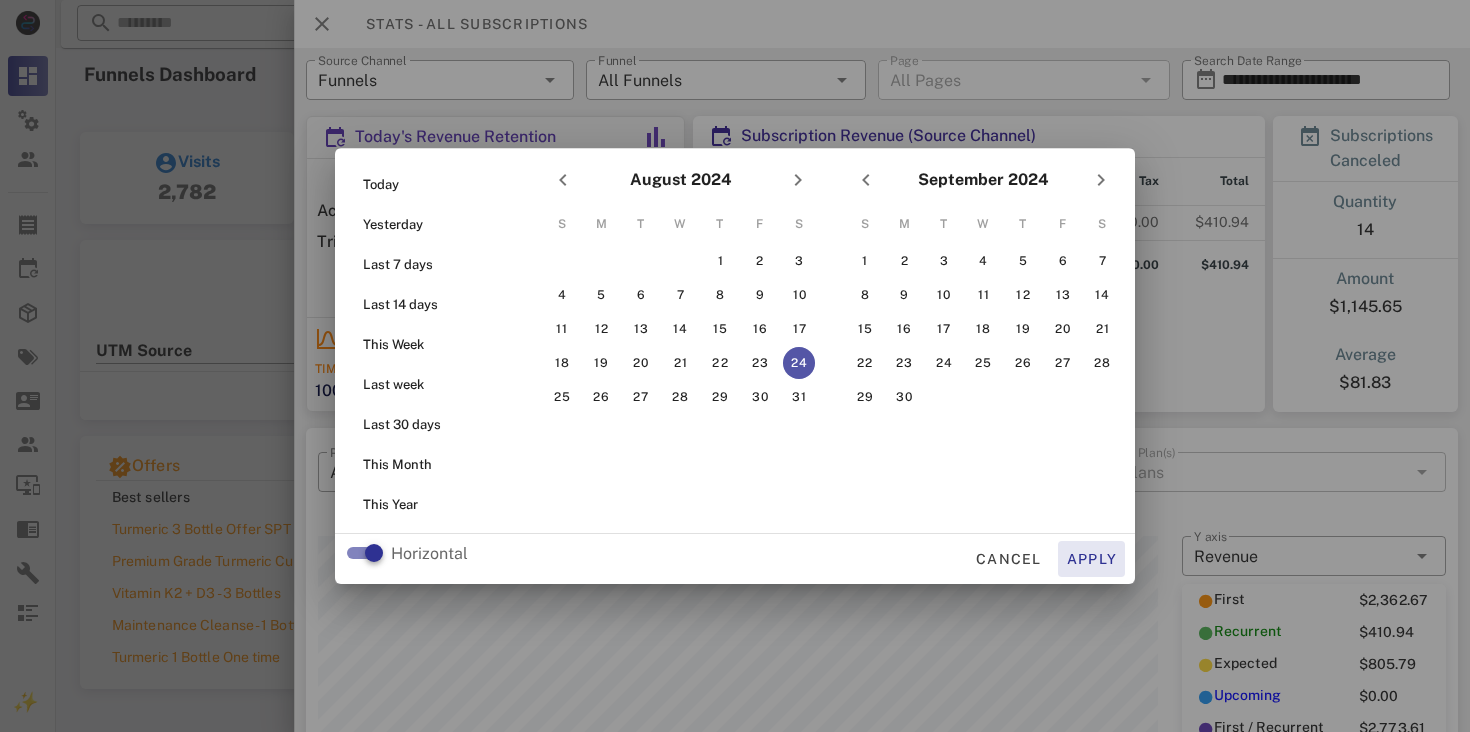 click on "Apply" at bounding box center [1092, 559] 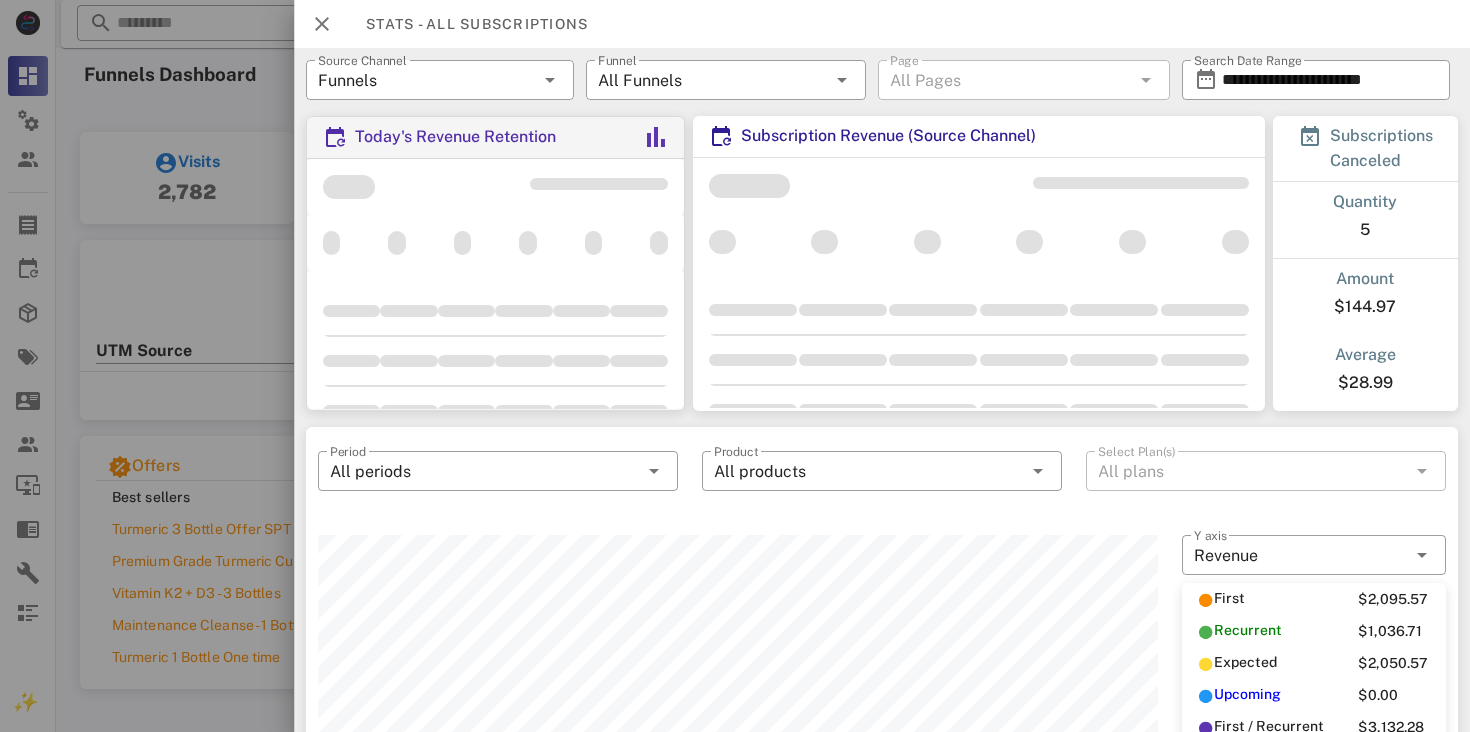 scroll, scrollTop: 999750, scrollLeft: 999160, axis: both 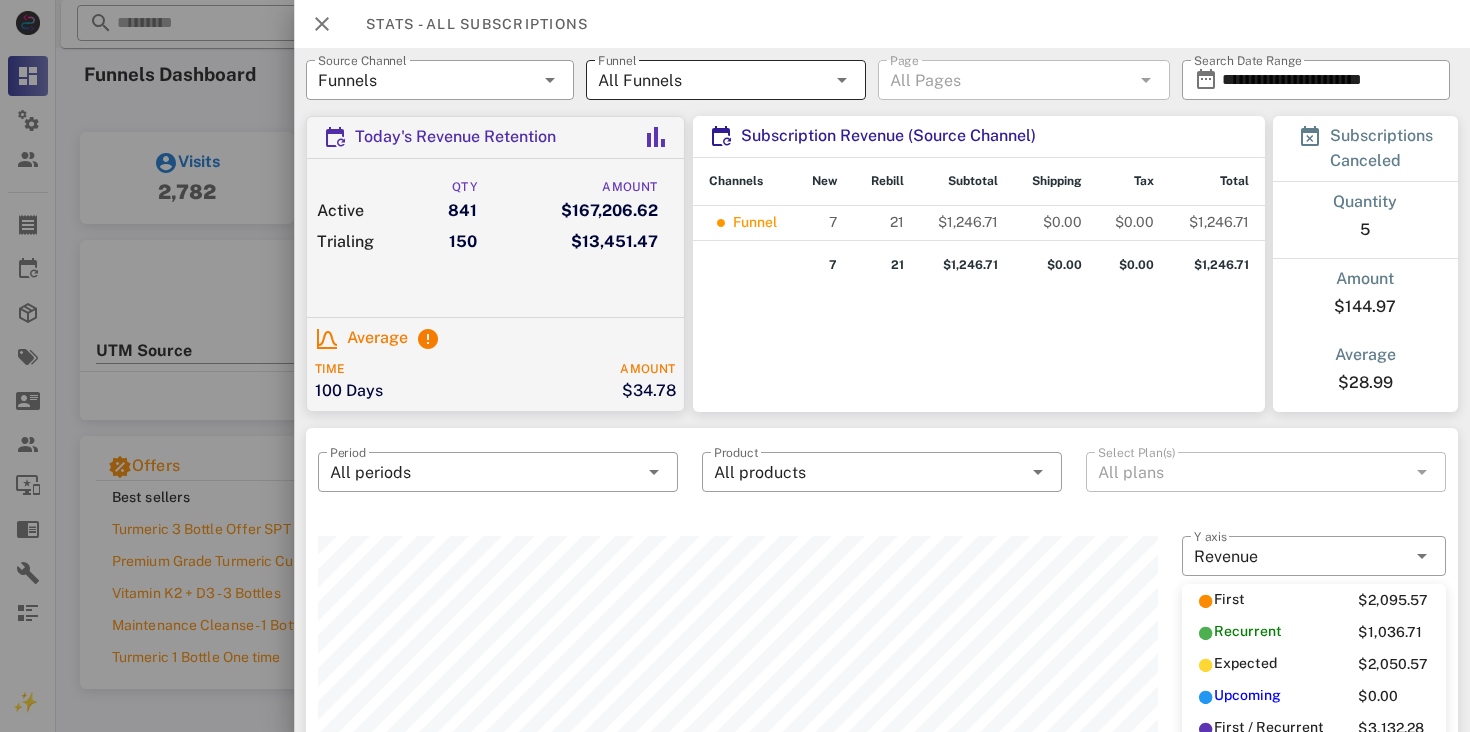 click at bounding box center [842, 80] 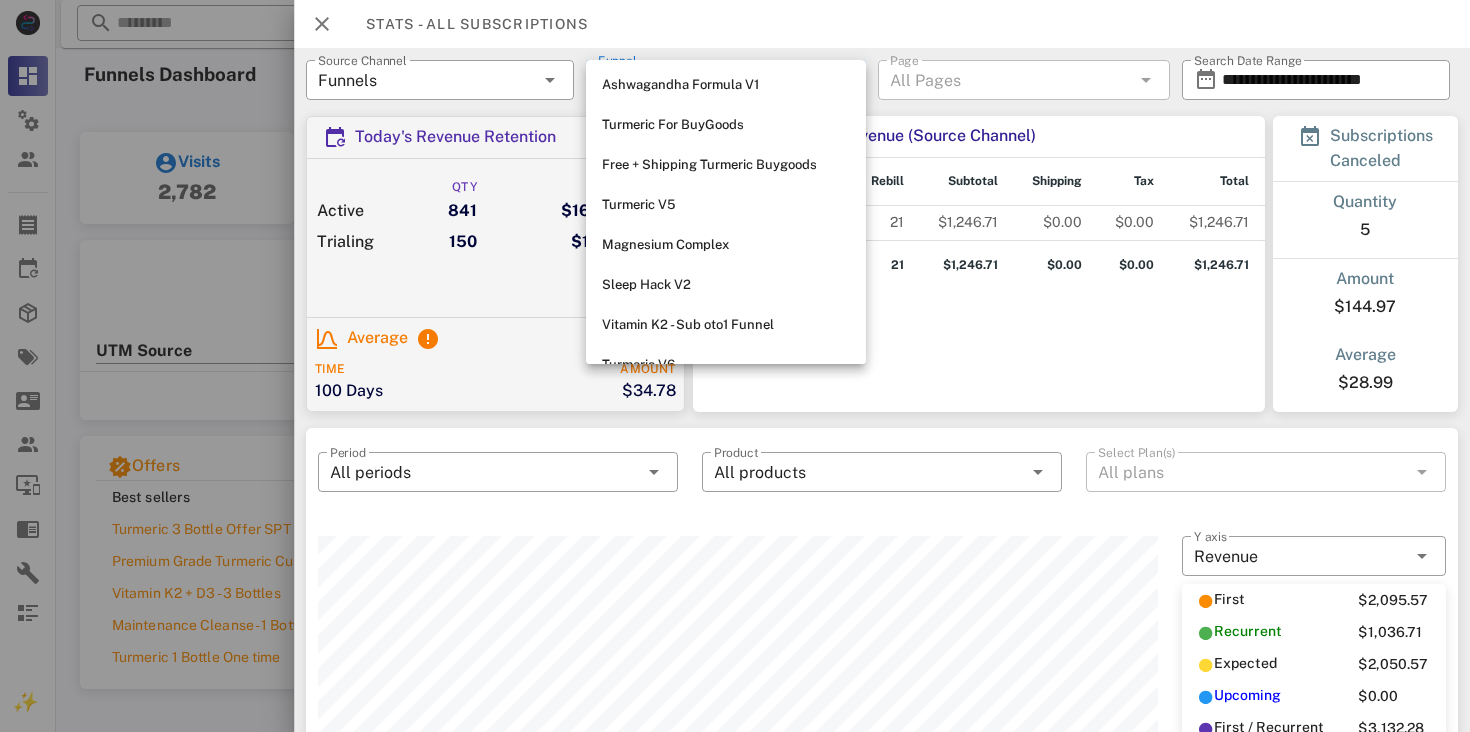 scroll, scrollTop: 1712, scrollLeft: 0, axis: vertical 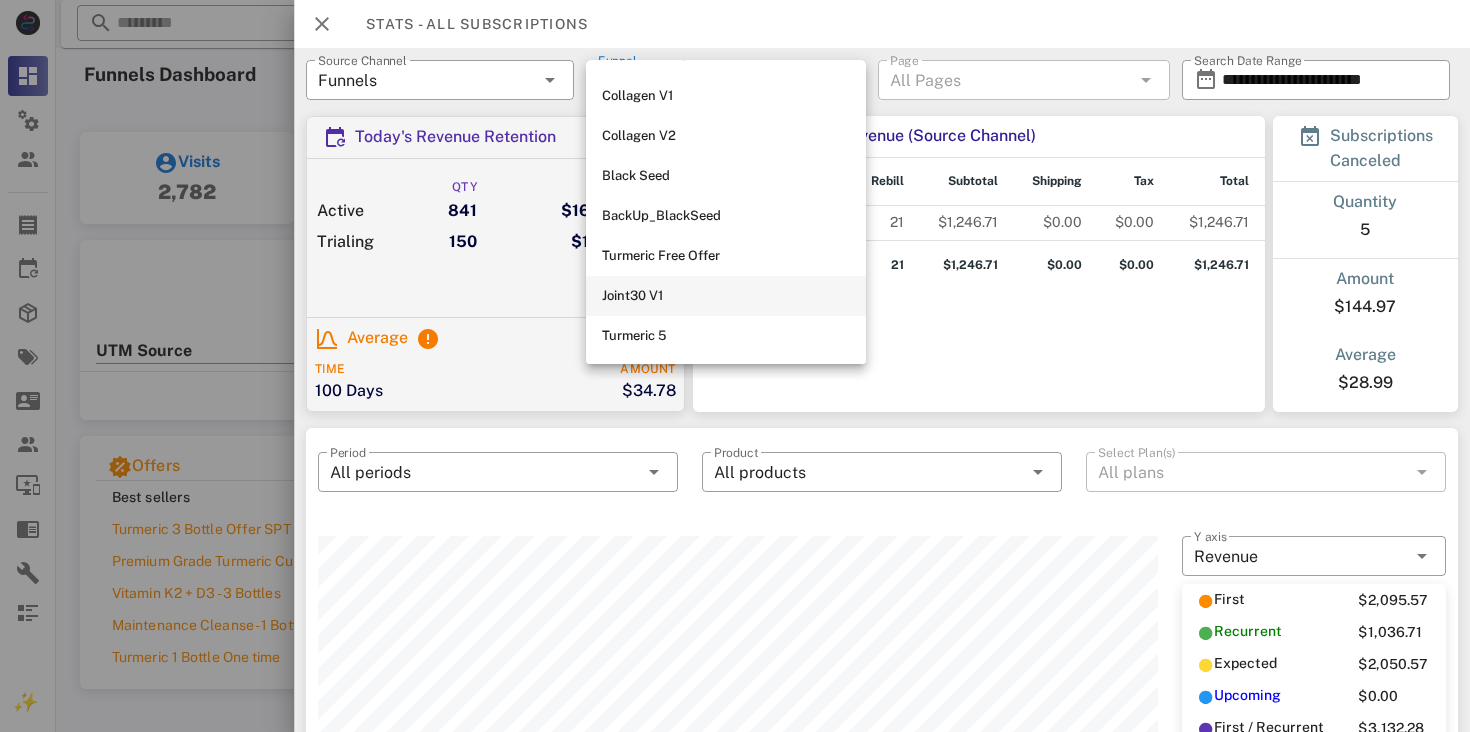 click on "Joint30 V1" at bounding box center [726, 296] 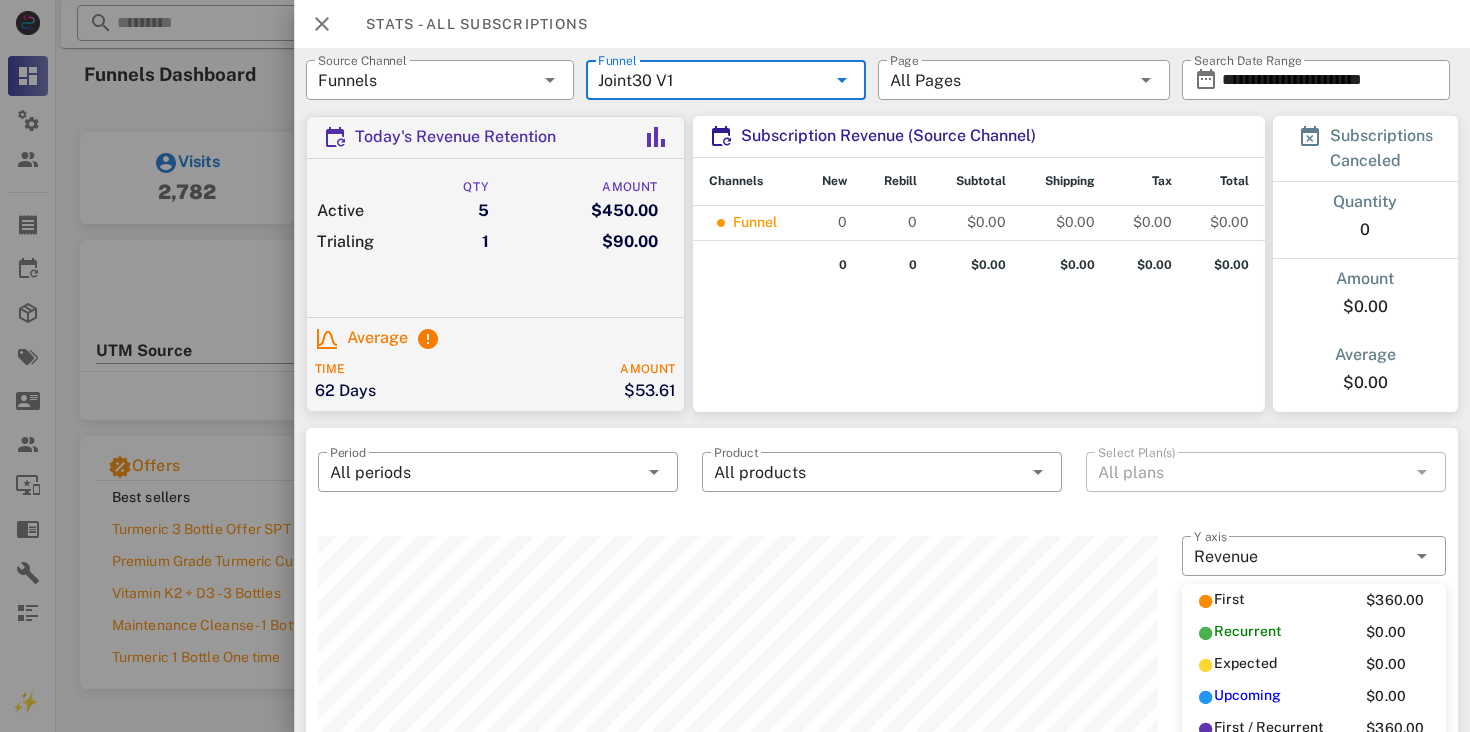 scroll, scrollTop: 999750, scrollLeft: 999160, axis: both 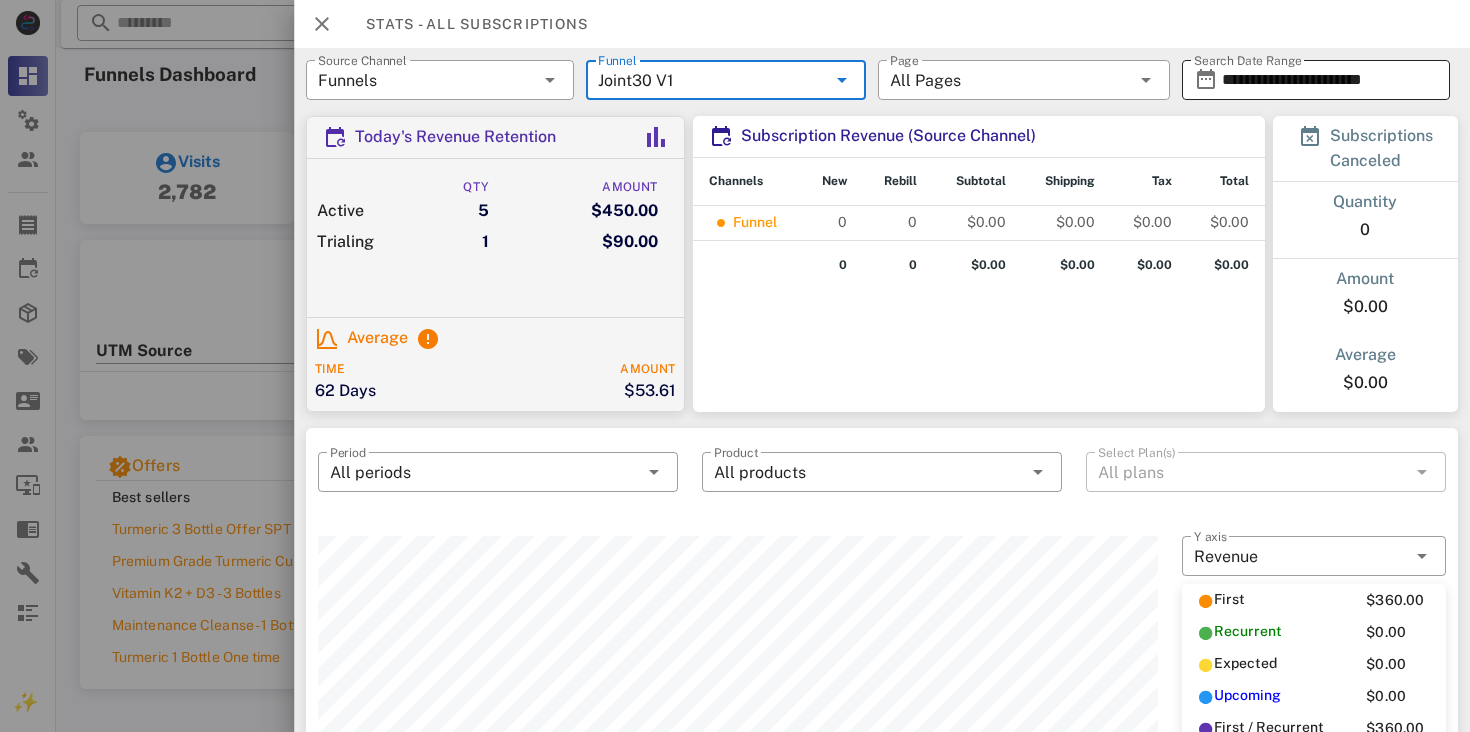 click on "**********" at bounding box center (1330, 80) 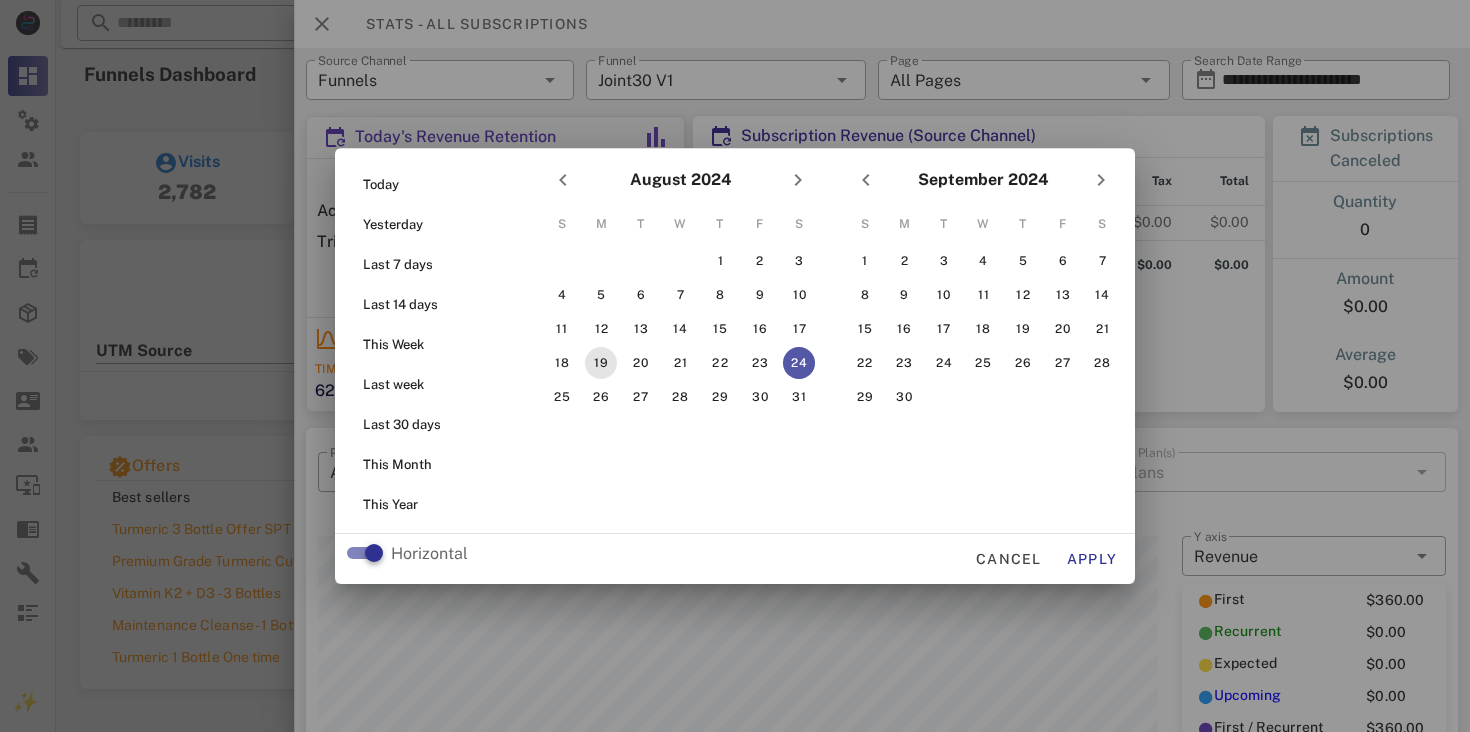 click on "19" at bounding box center (601, 363) 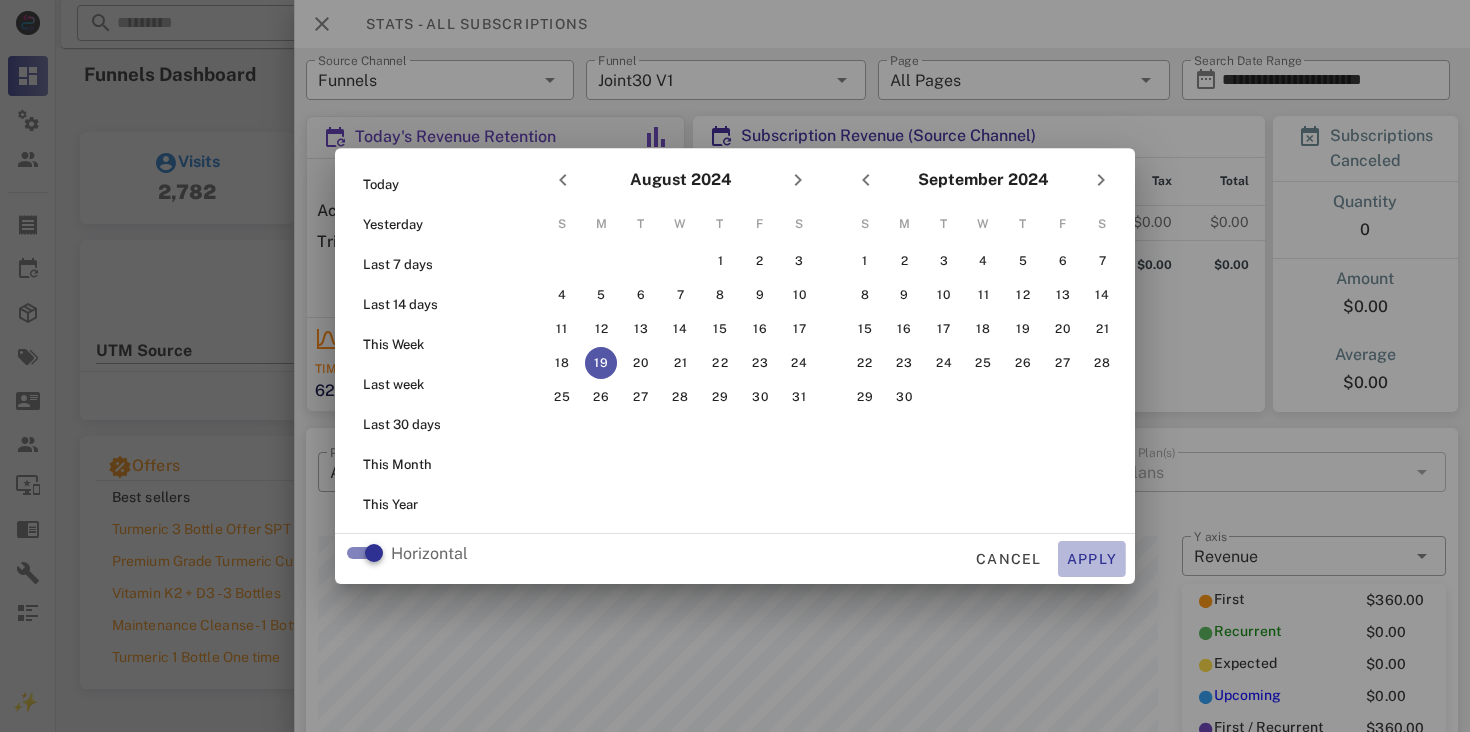 click on "Apply" at bounding box center (1092, 559) 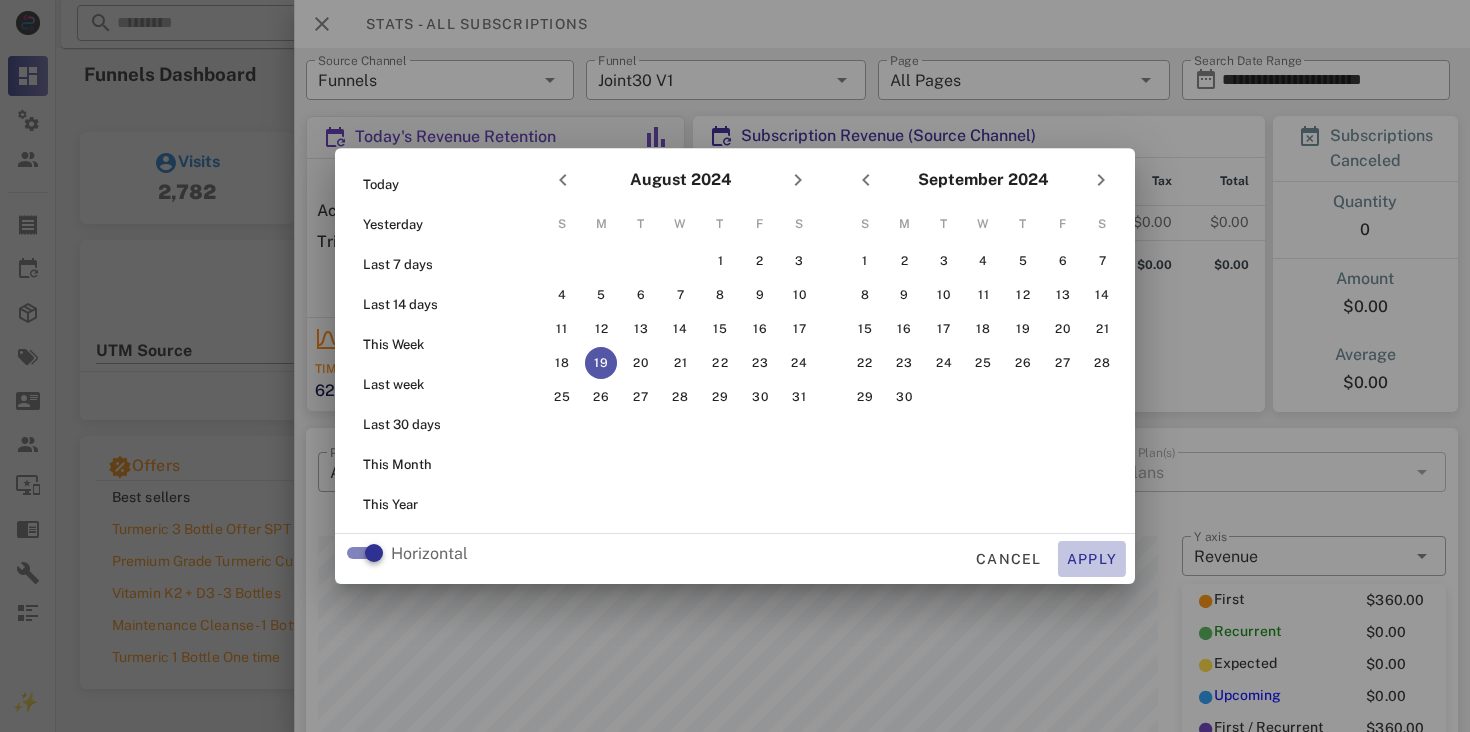 type on "**********" 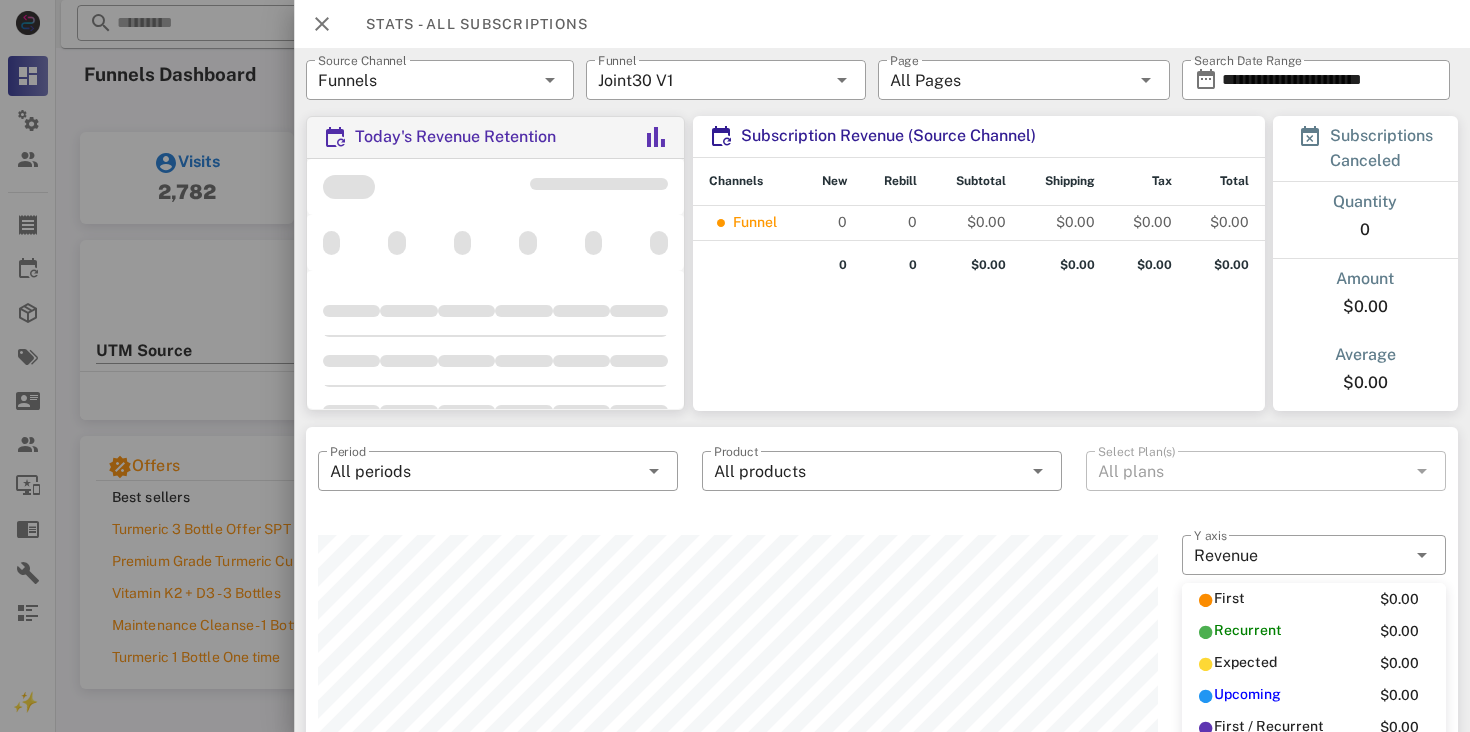 scroll, scrollTop: 999750, scrollLeft: 999160, axis: both 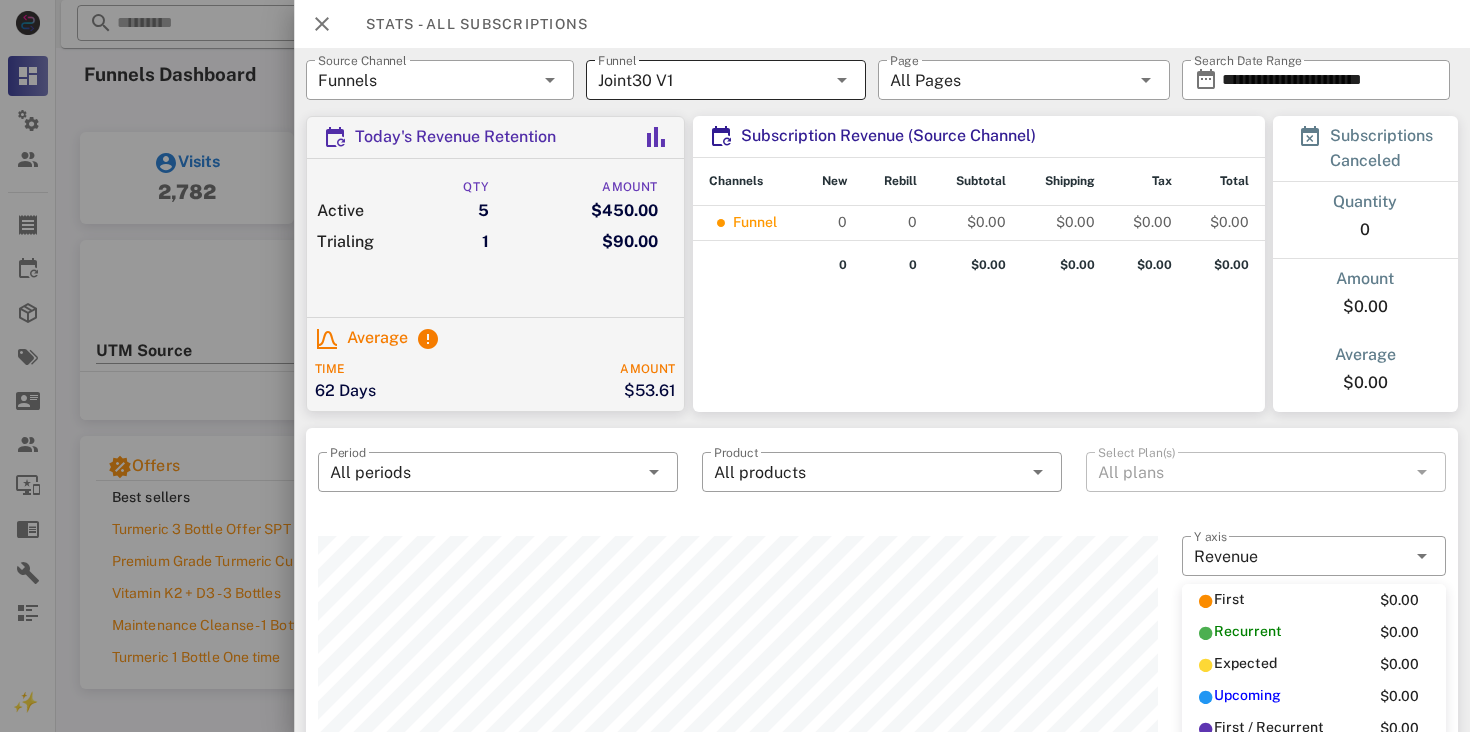 click on "Joint30 V1" at bounding box center (712, 80) 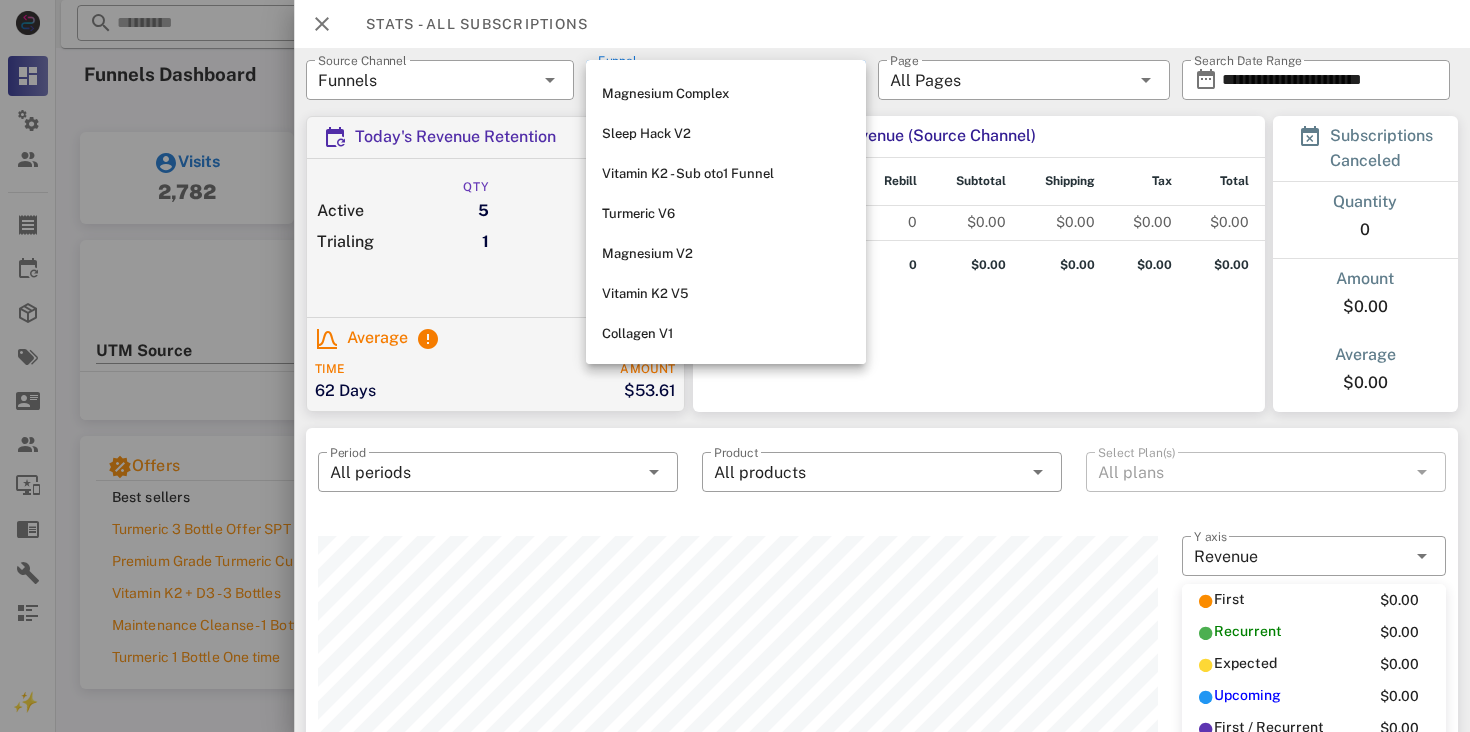 scroll, scrollTop: 1419, scrollLeft: 0, axis: vertical 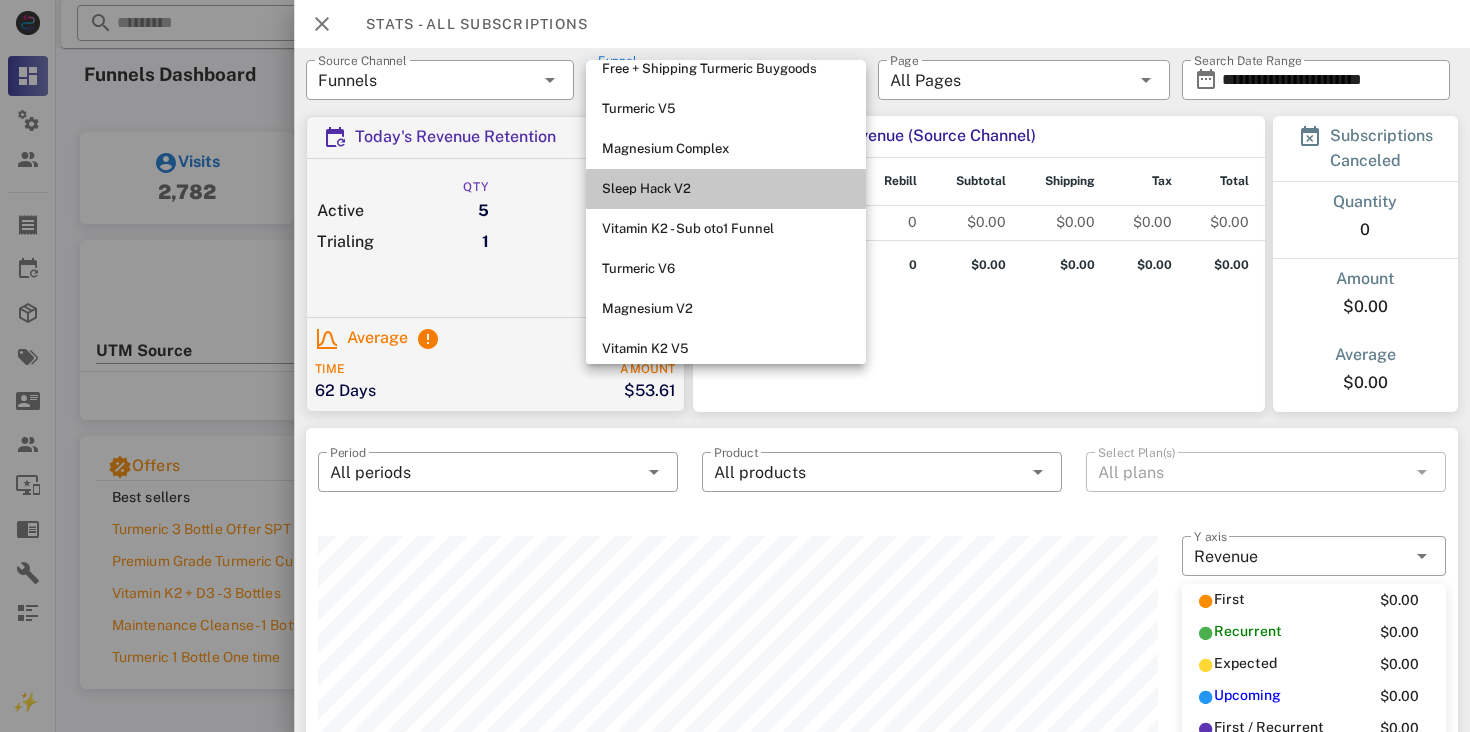 click on "Sleep Hack V2" at bounding box center [726, 189] 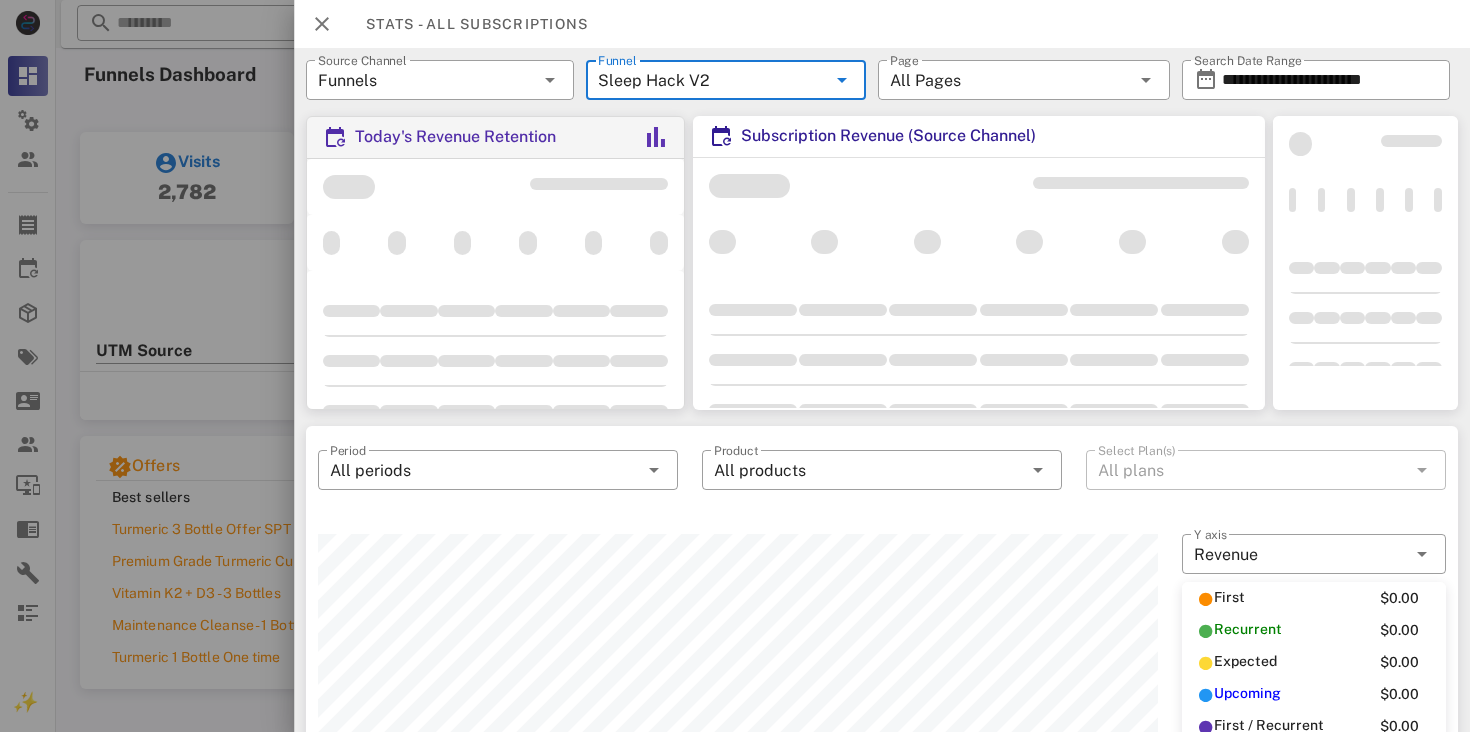 scroll, scrollTop: 999750, scrollLeft: 999160, axis: both 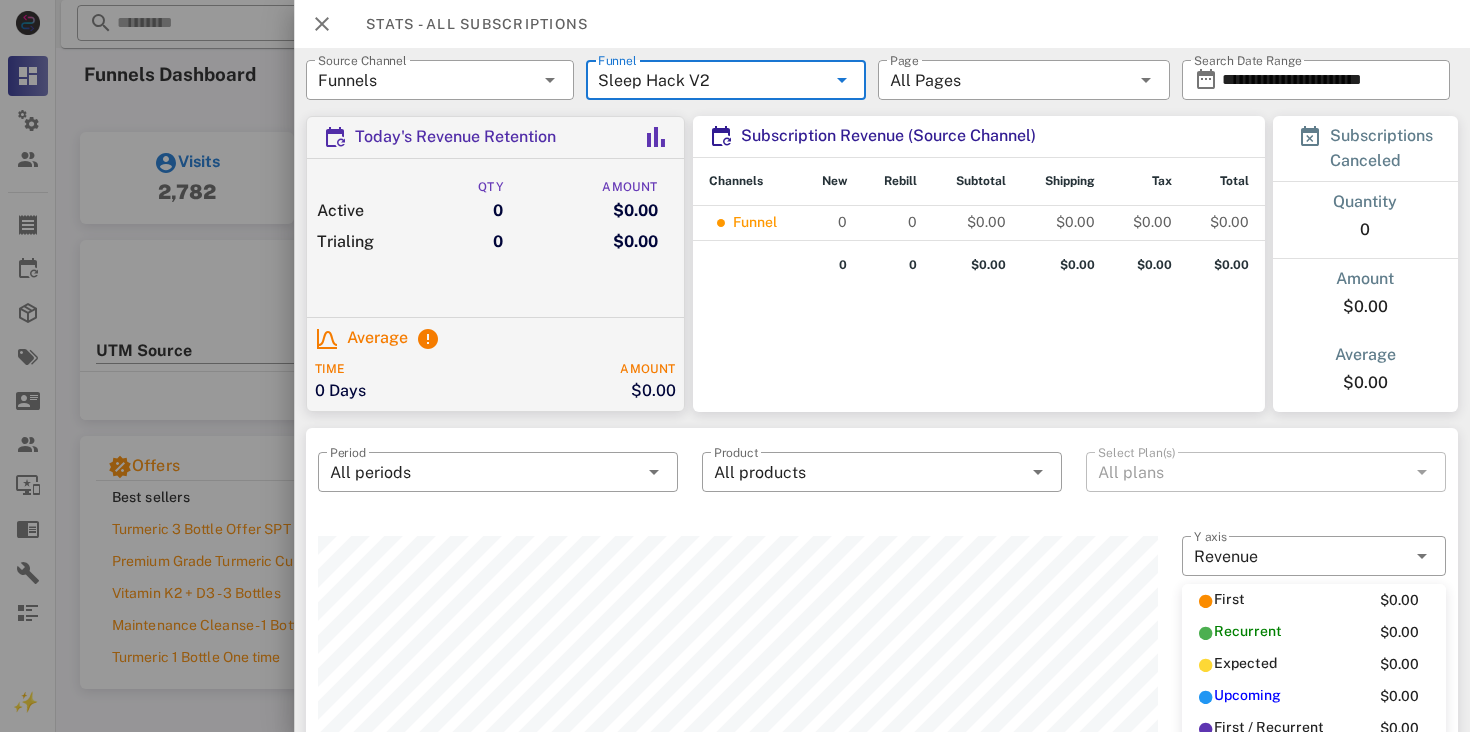 click on "Sleep Hack V2" at bounding box center (712, 80) 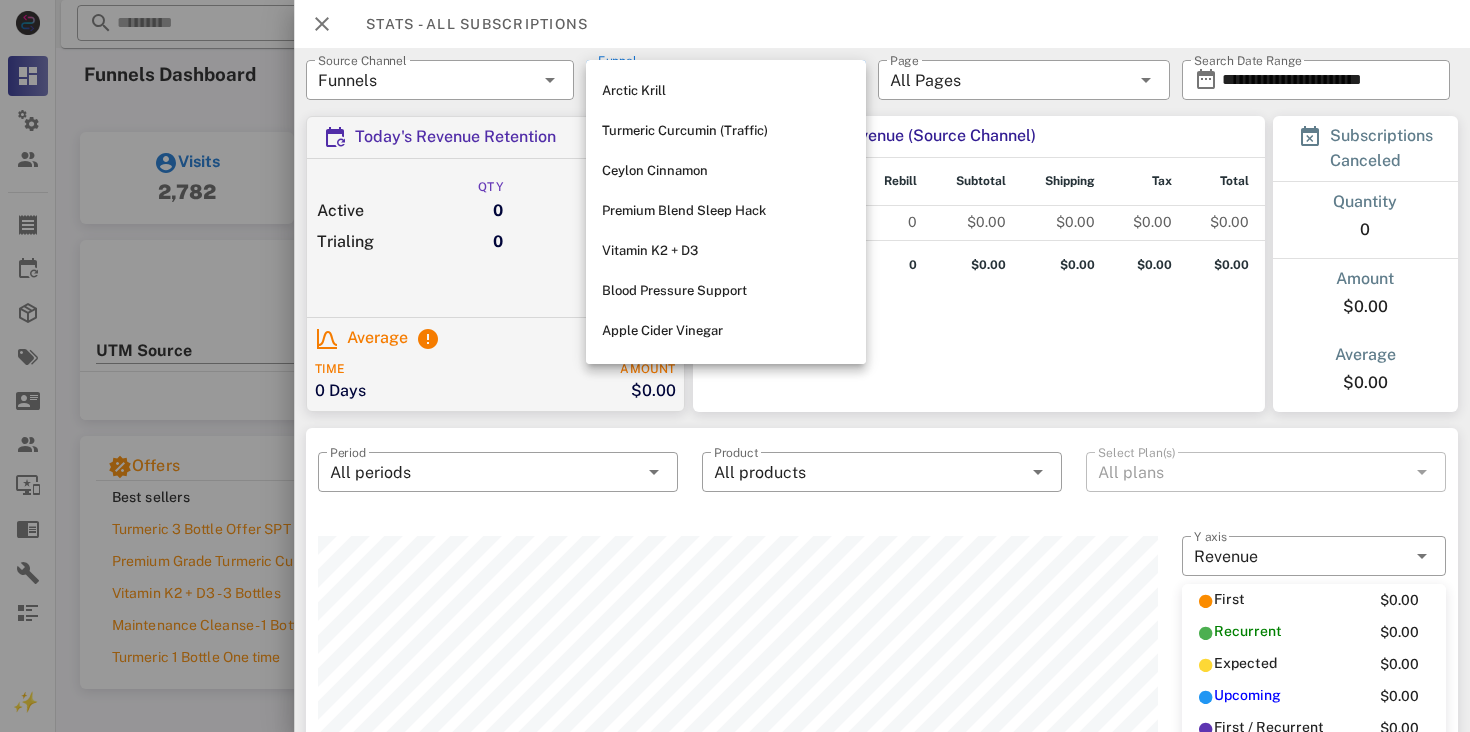 scroll, scrollTop: 50, scrollLeft: 0, axis: vertical 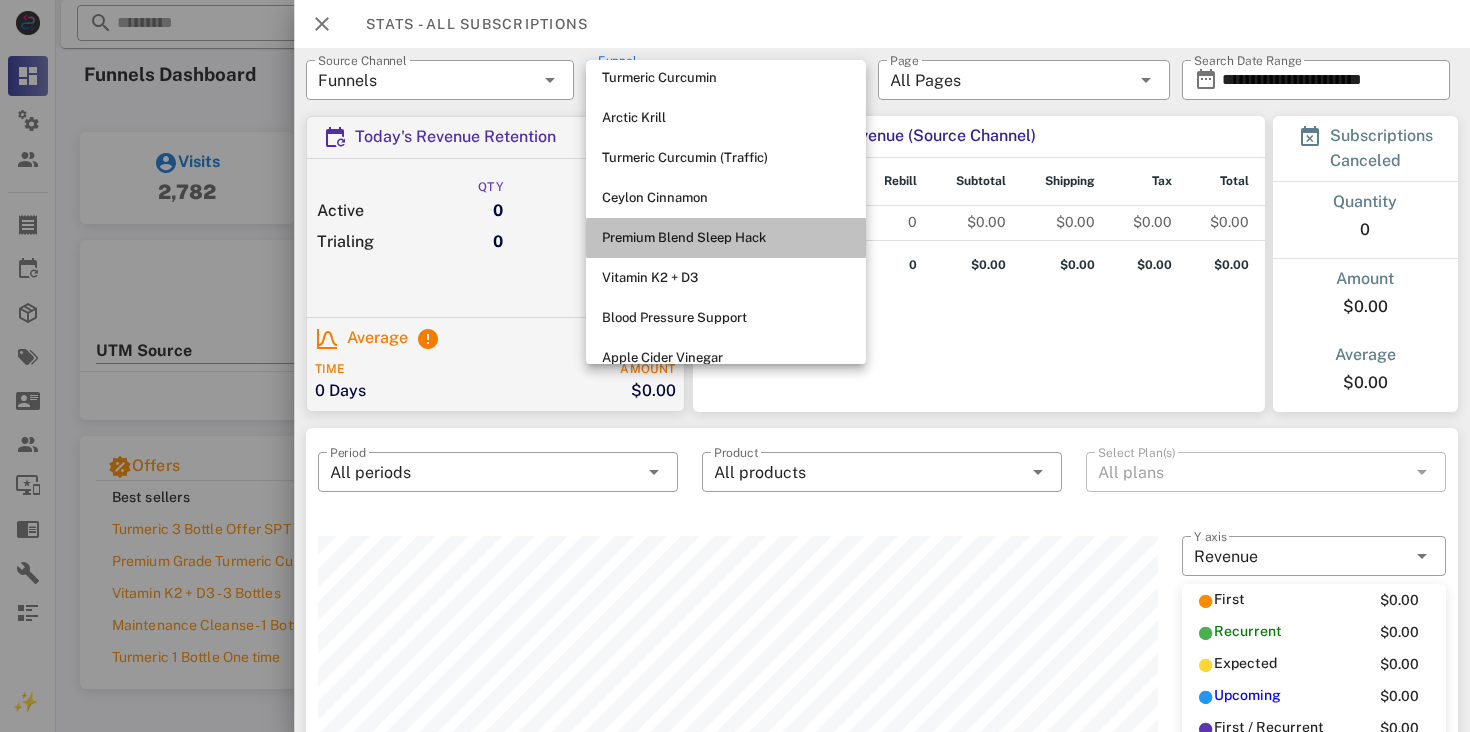 click on "Premium Blend Sleep Hack" at bounding box center [726, 238] 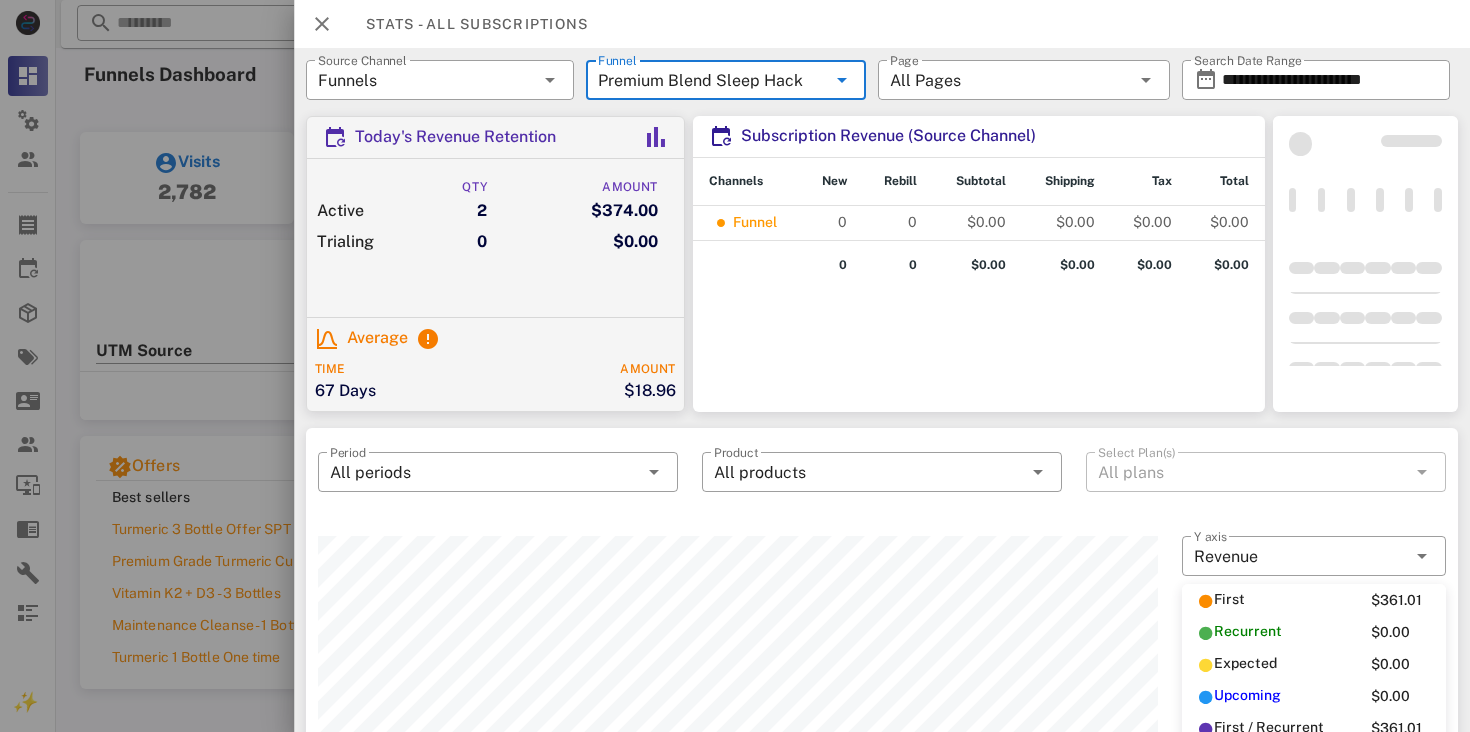 scroll, scrollTop: 999750, scrollLeft: 999160, axis: both 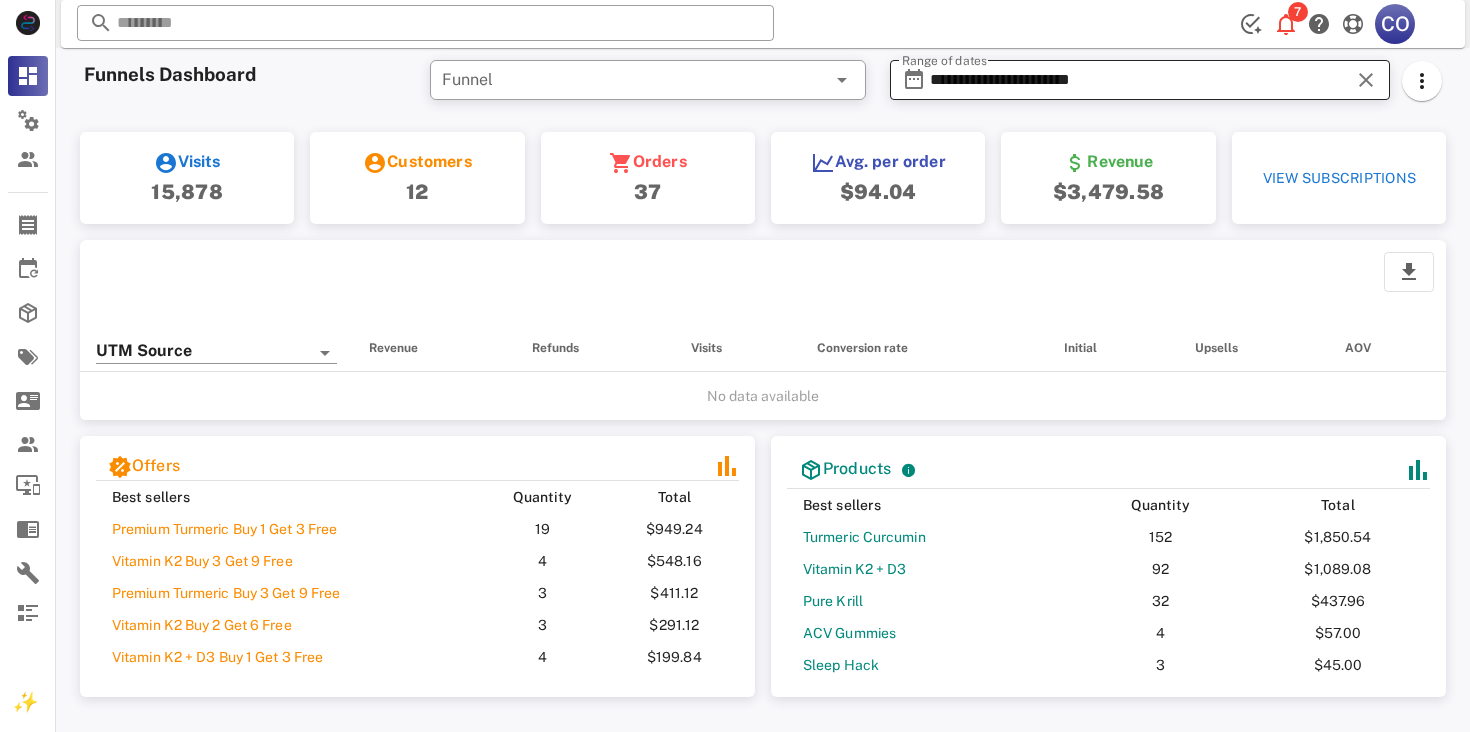 click on "**********" at bounding box center (1140, 80) 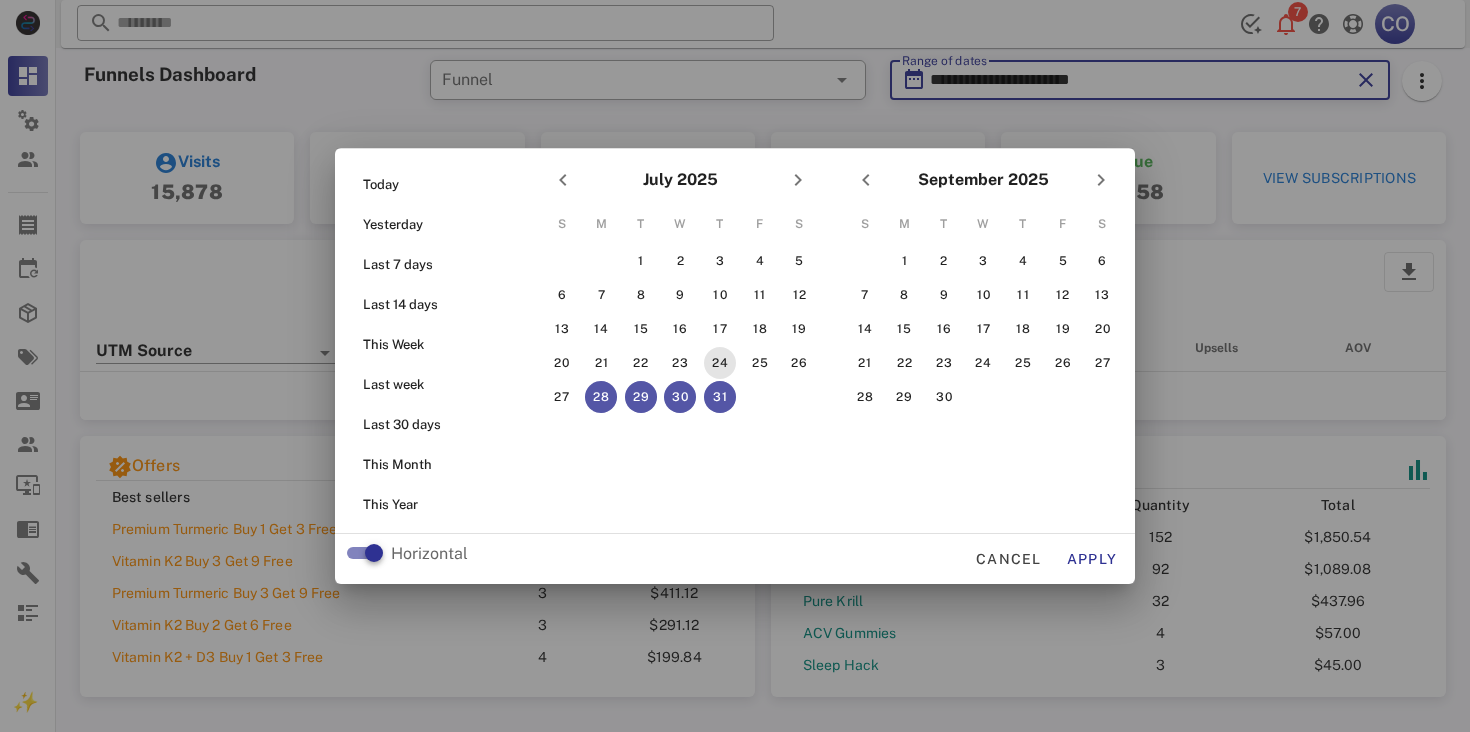 click on "24" at bounding box center (720, 363) 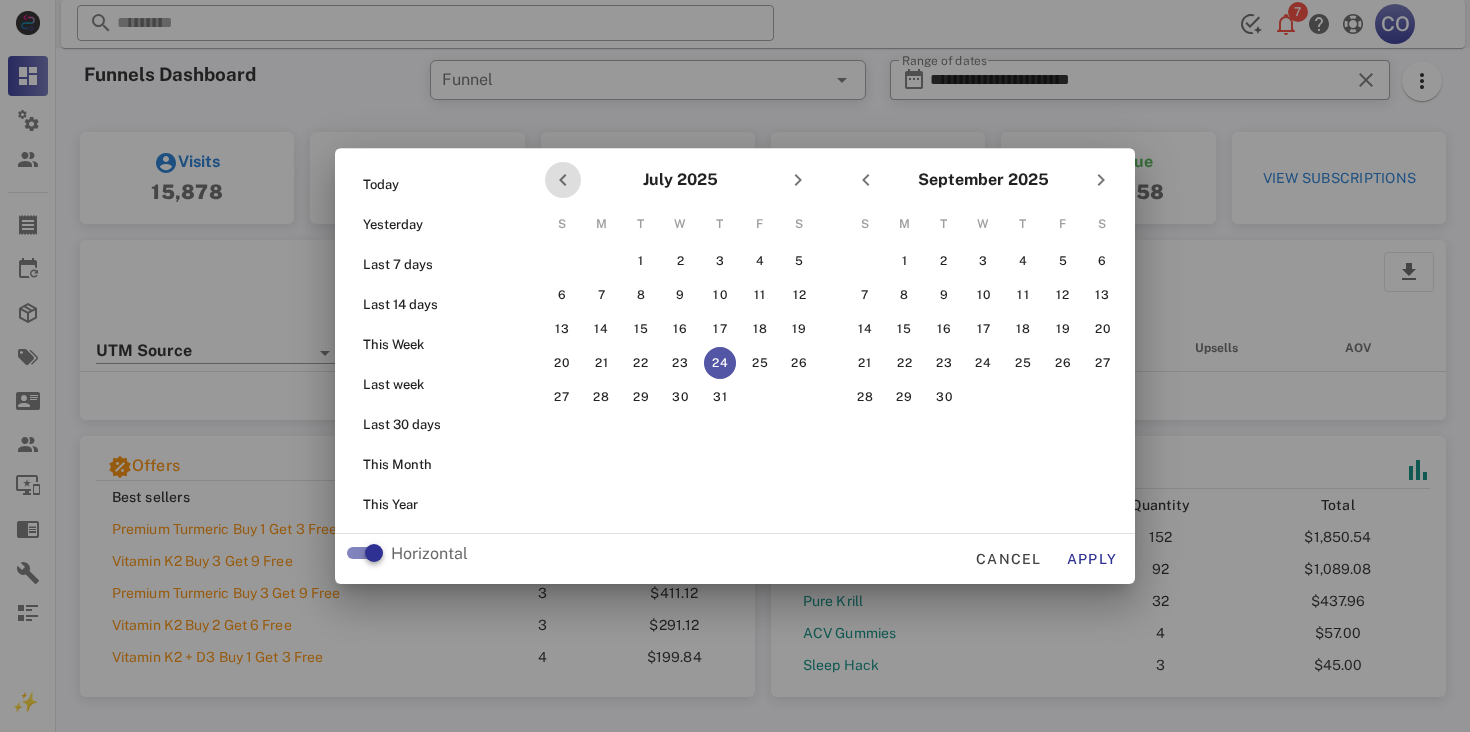 click at bounding box center (563, 180) 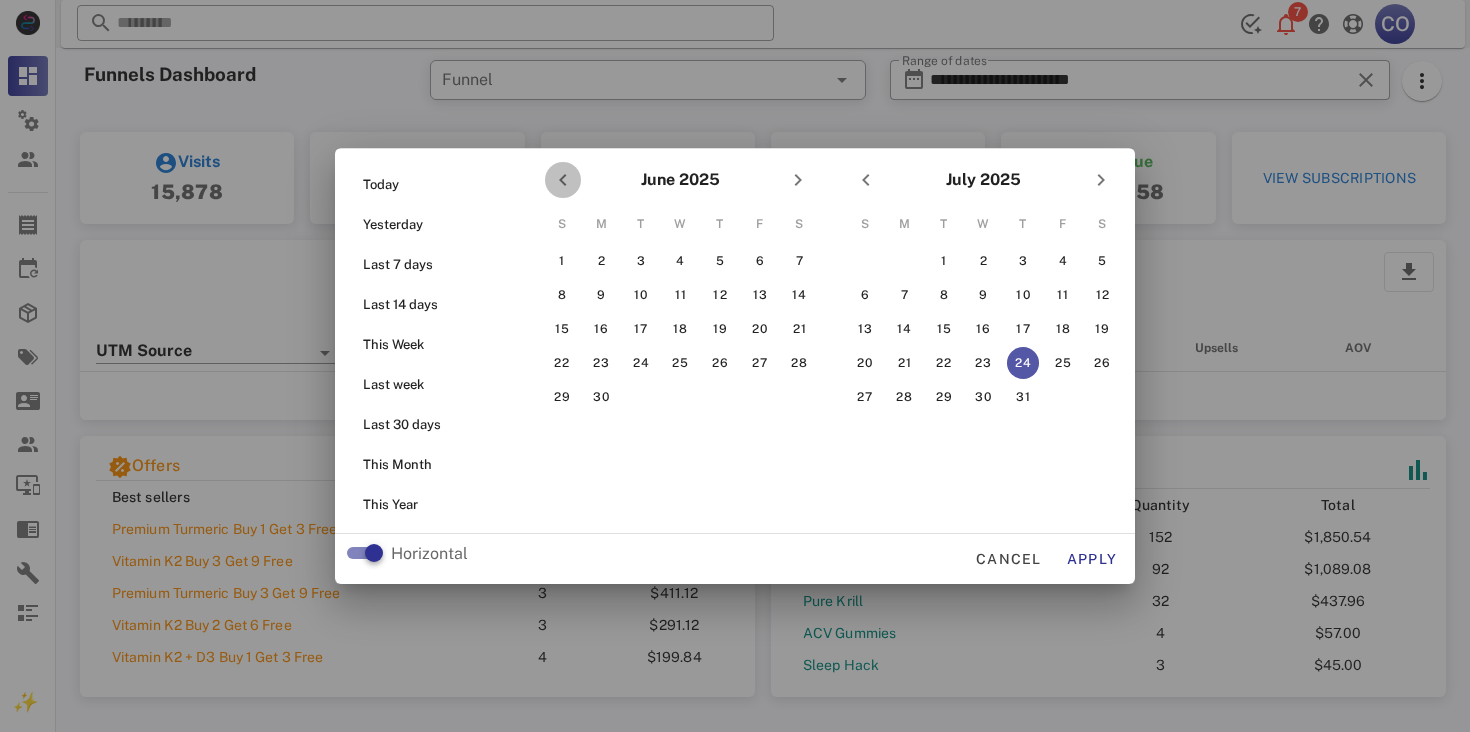 click at bounding box center (563, 180) 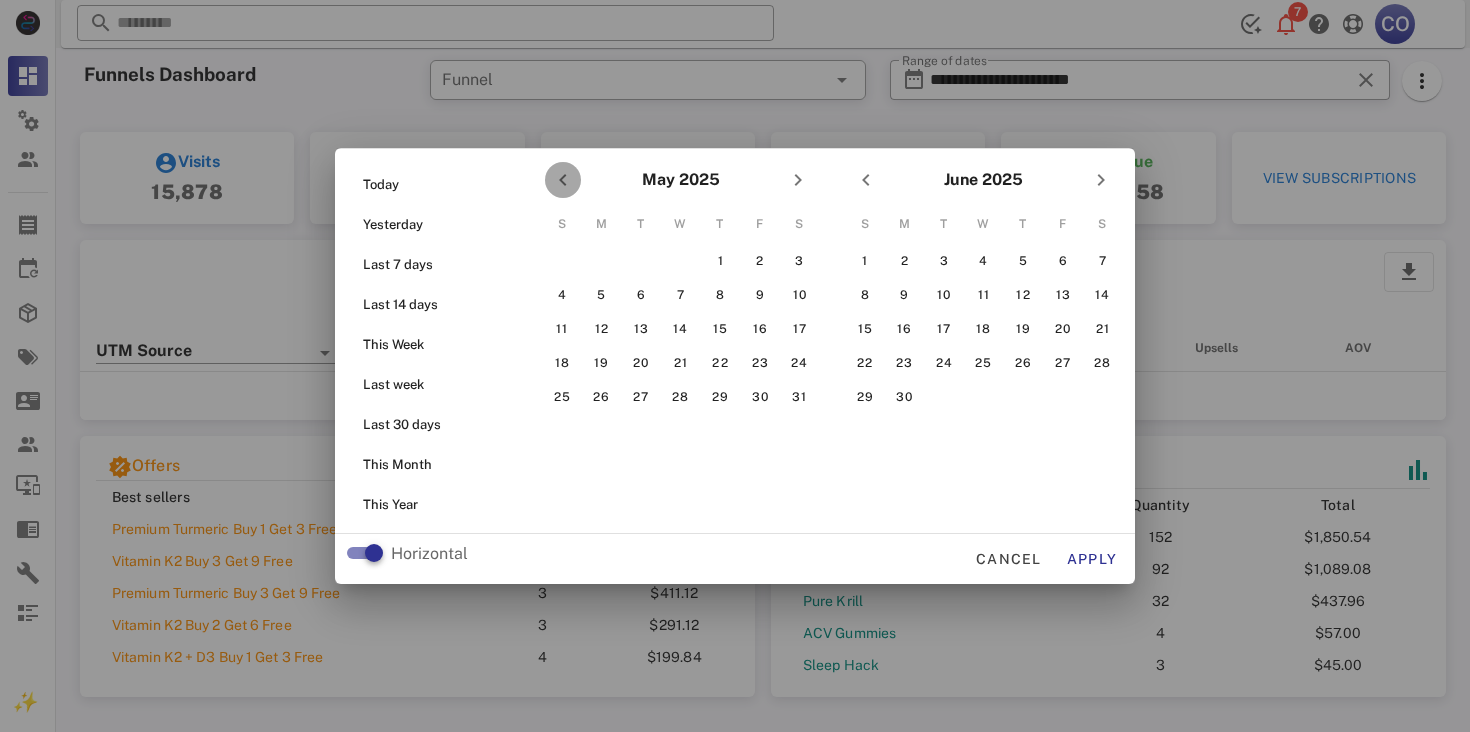 click at bounding box center (563, 180) 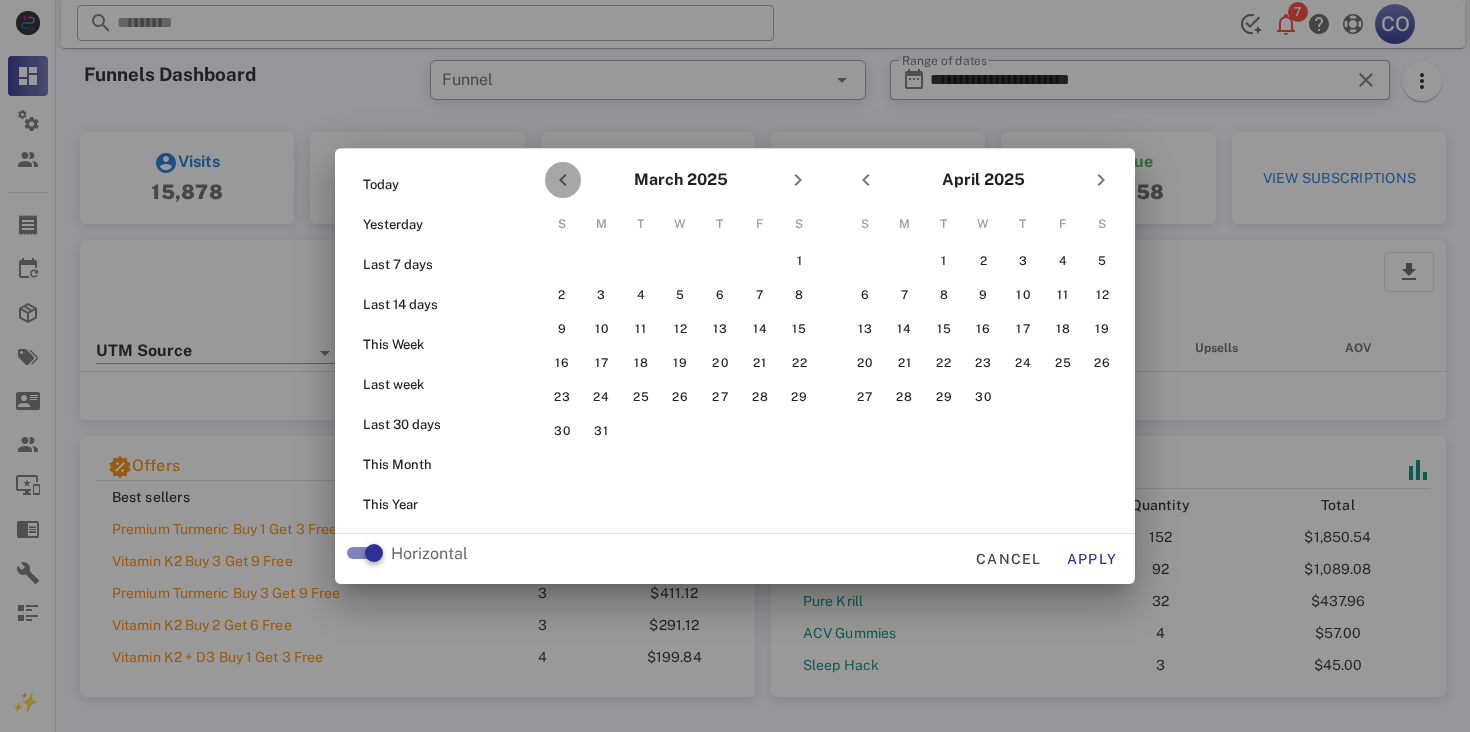 click at bounding box center [563, 180] 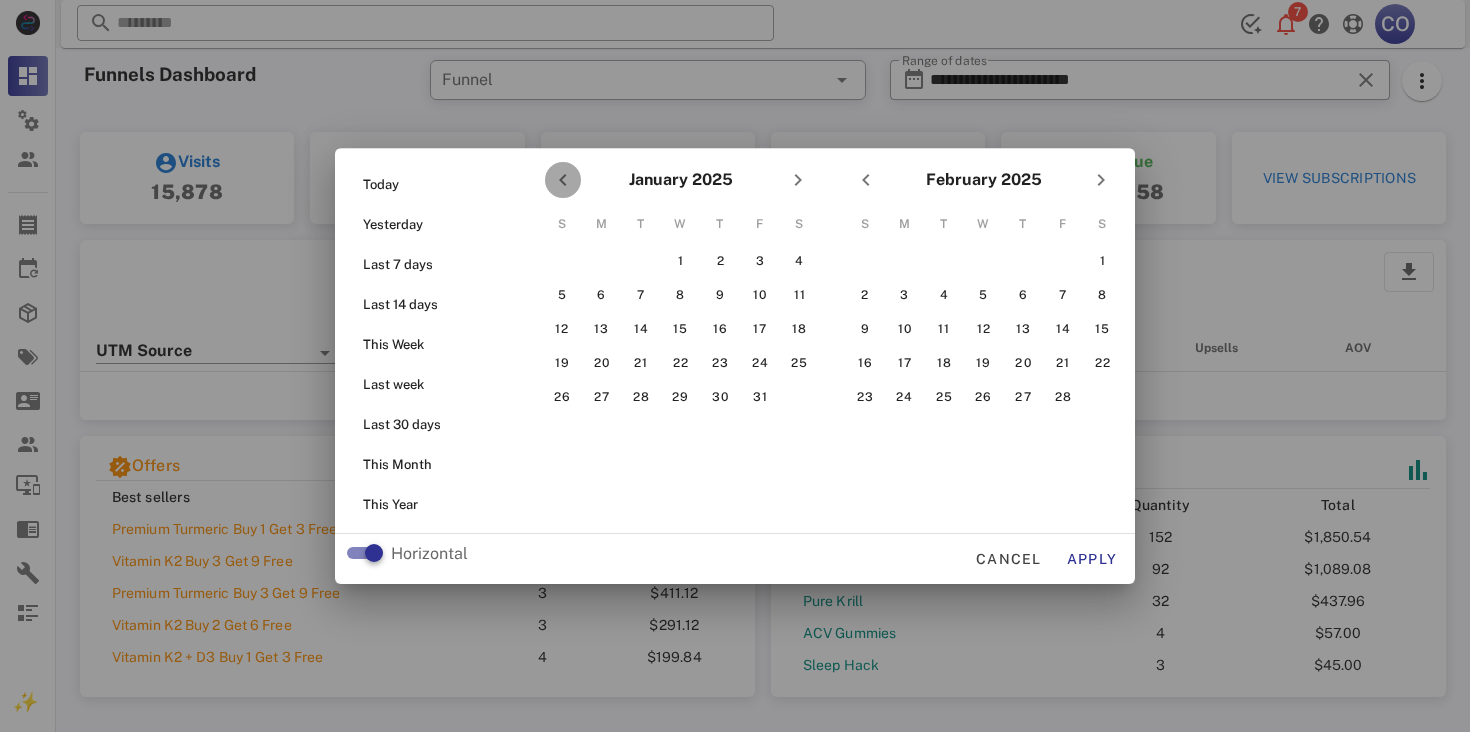 click at bounding box center [563, 180] 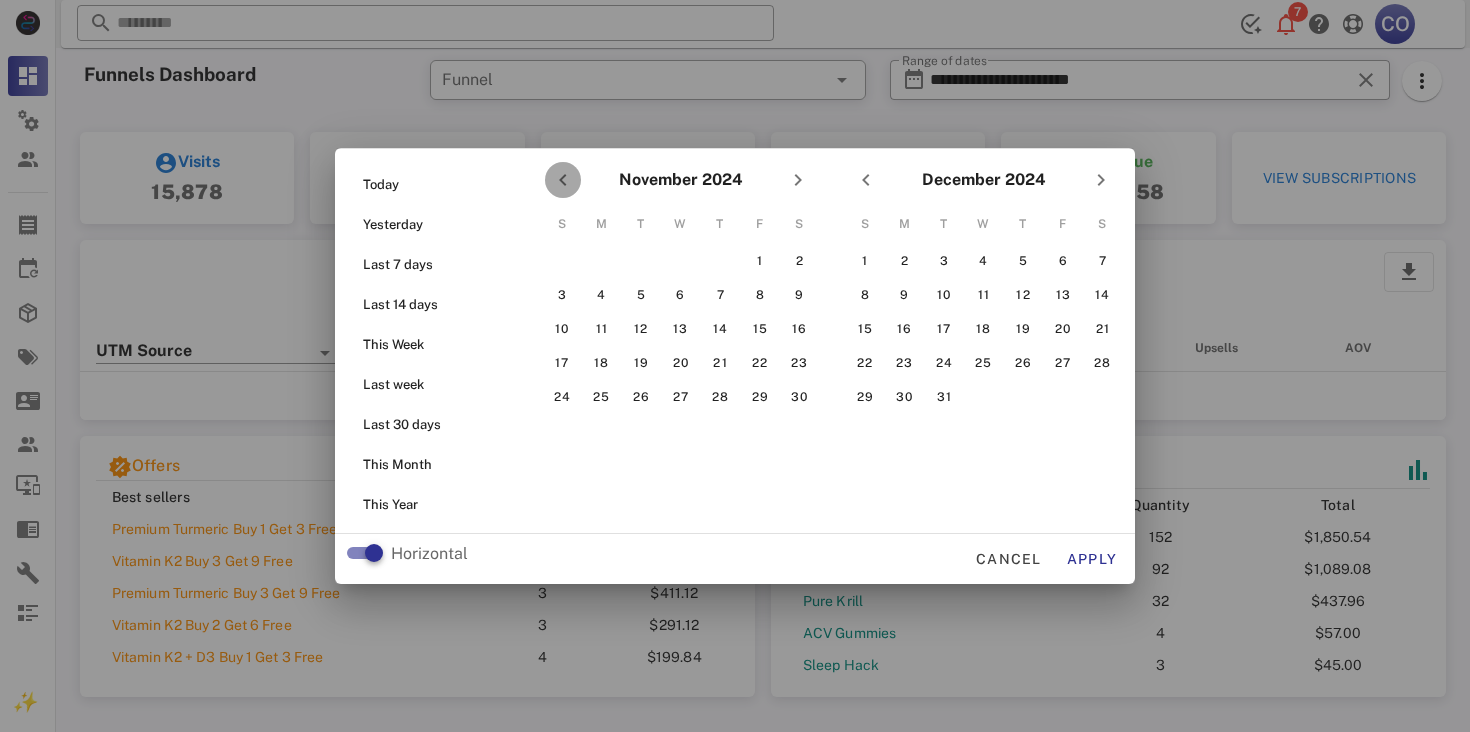 click at bounding box center [563, 180] 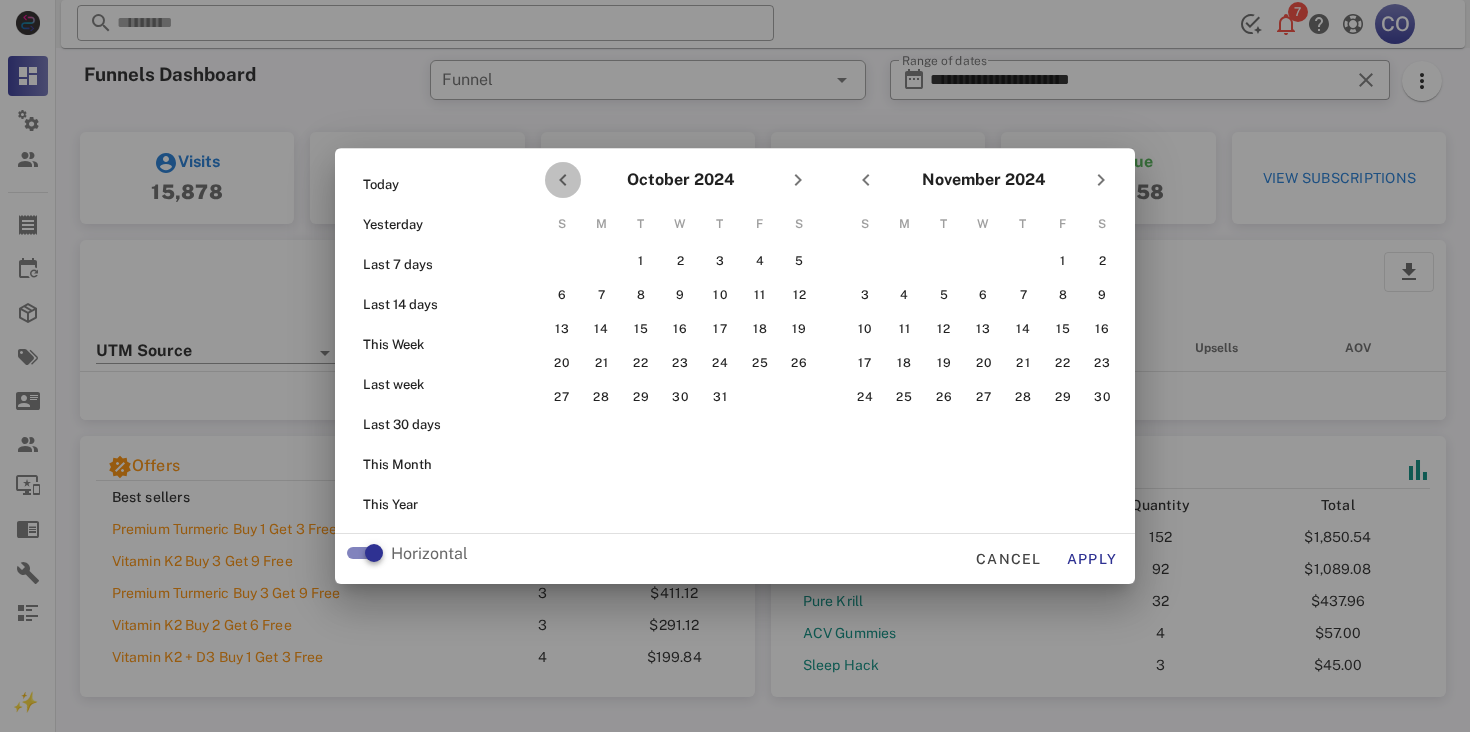 click at bounding box center (563, 180) 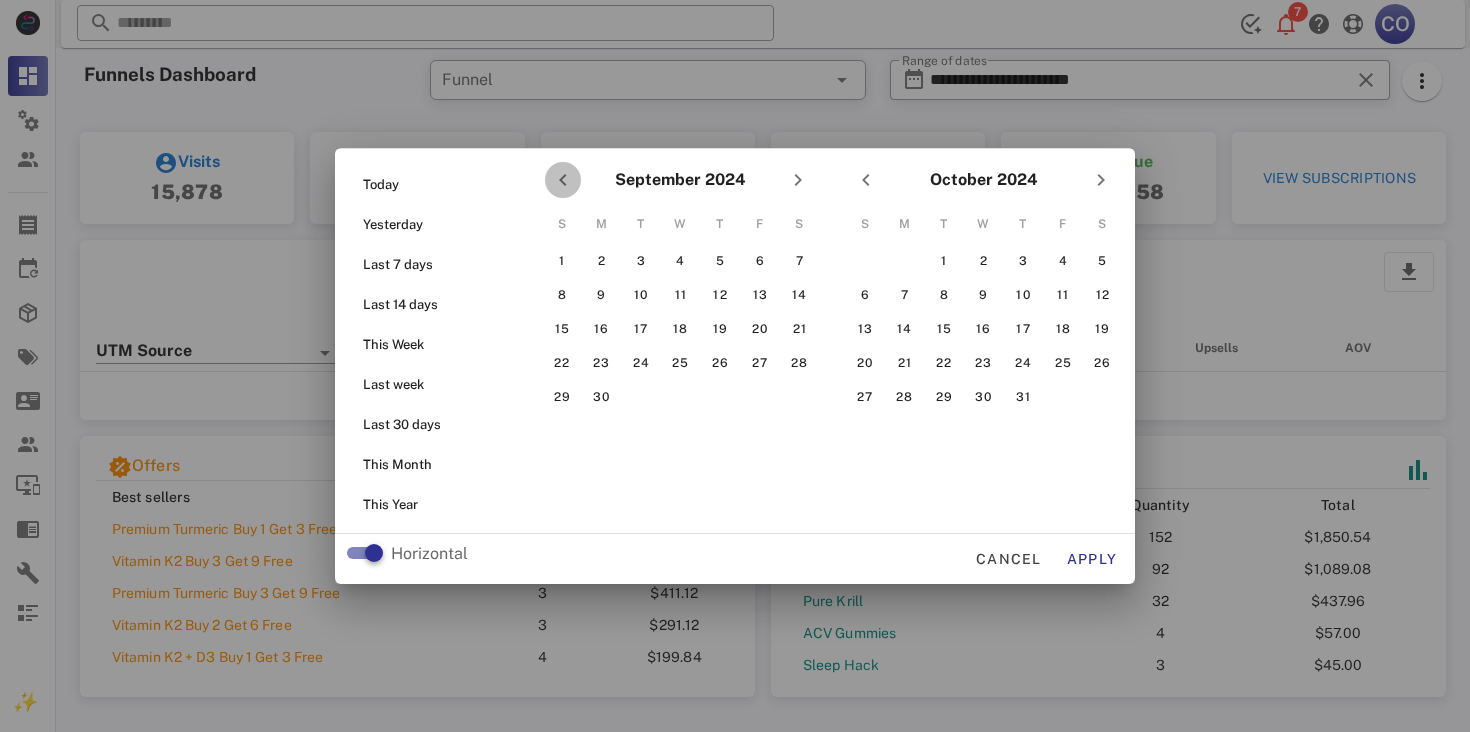 click at bounding box center [563, 180] 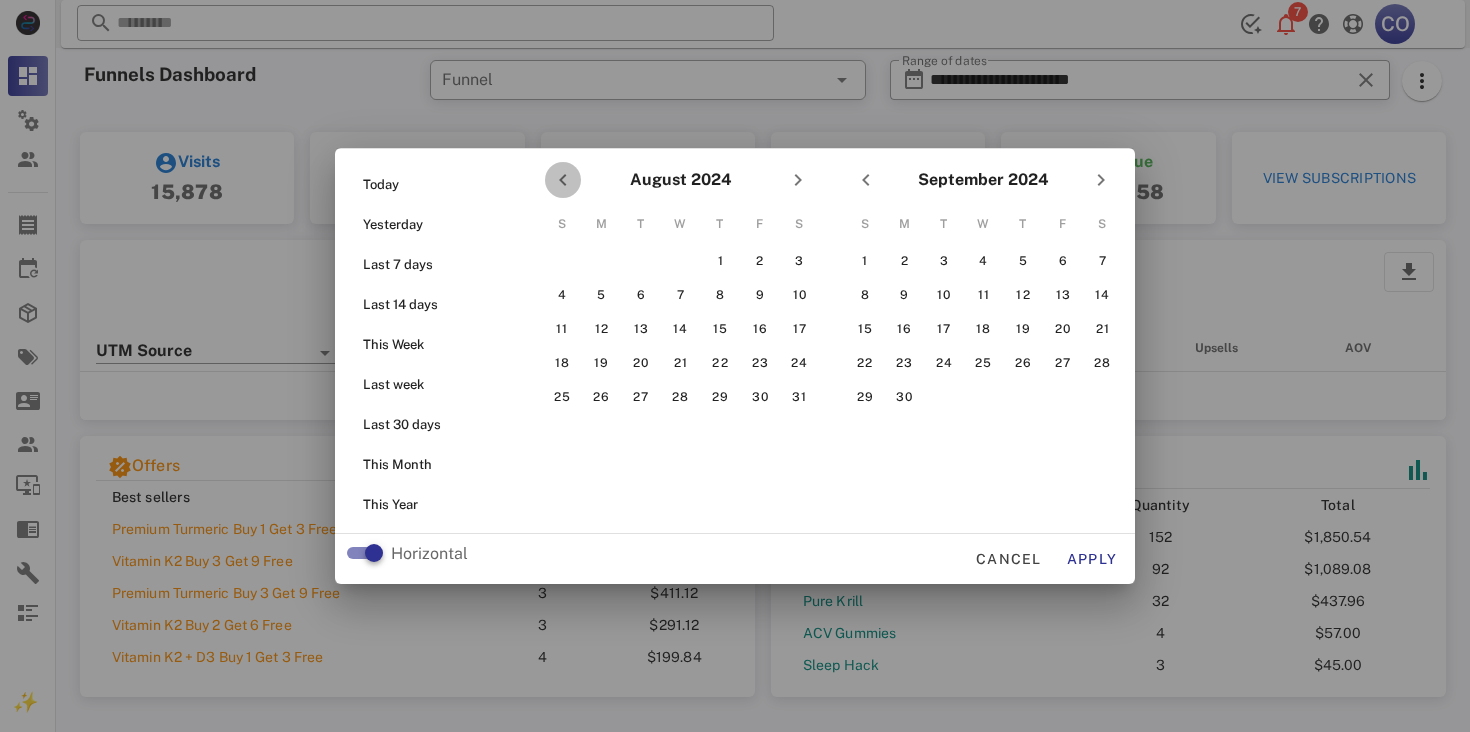 click at bounding box center (563, 180) 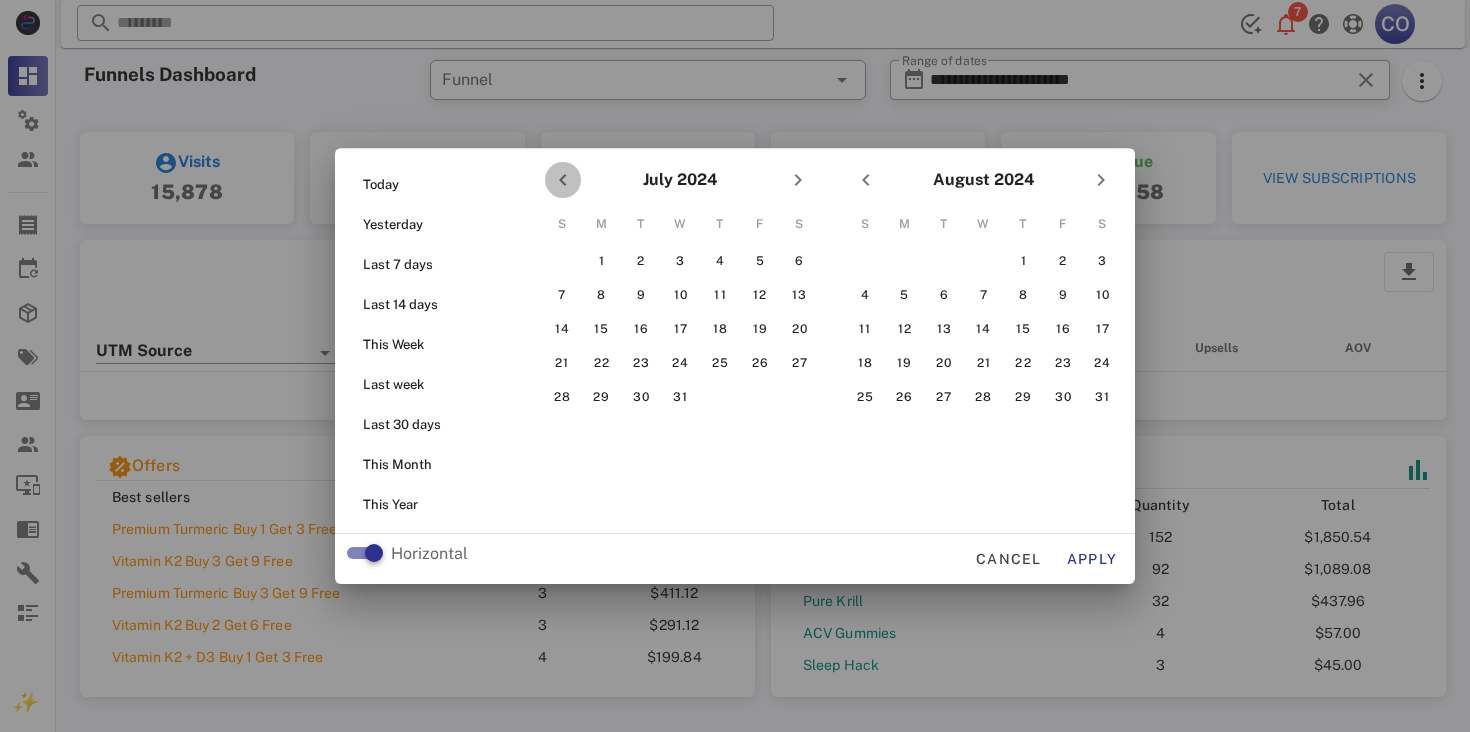 click at bounding box center (563, 180) 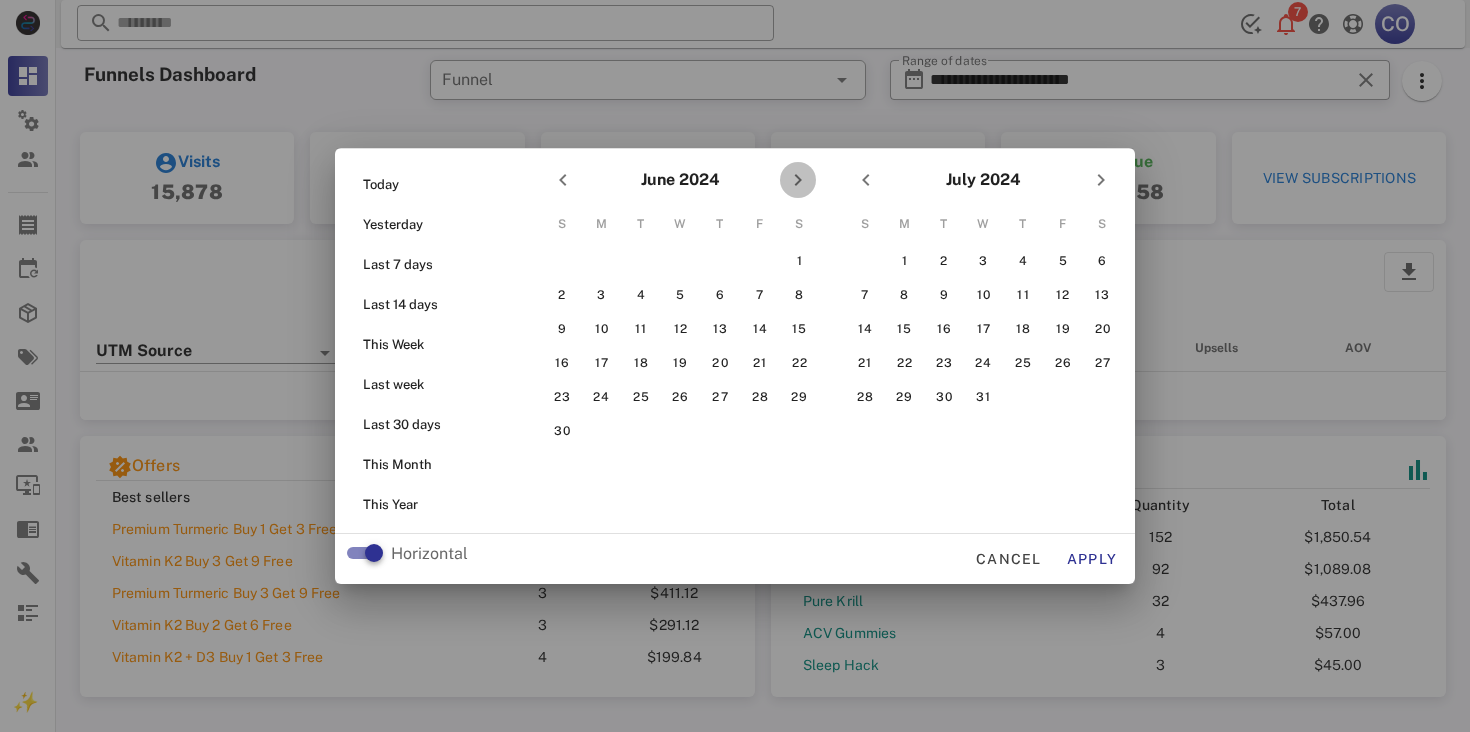click at bounding box center [798, 180] 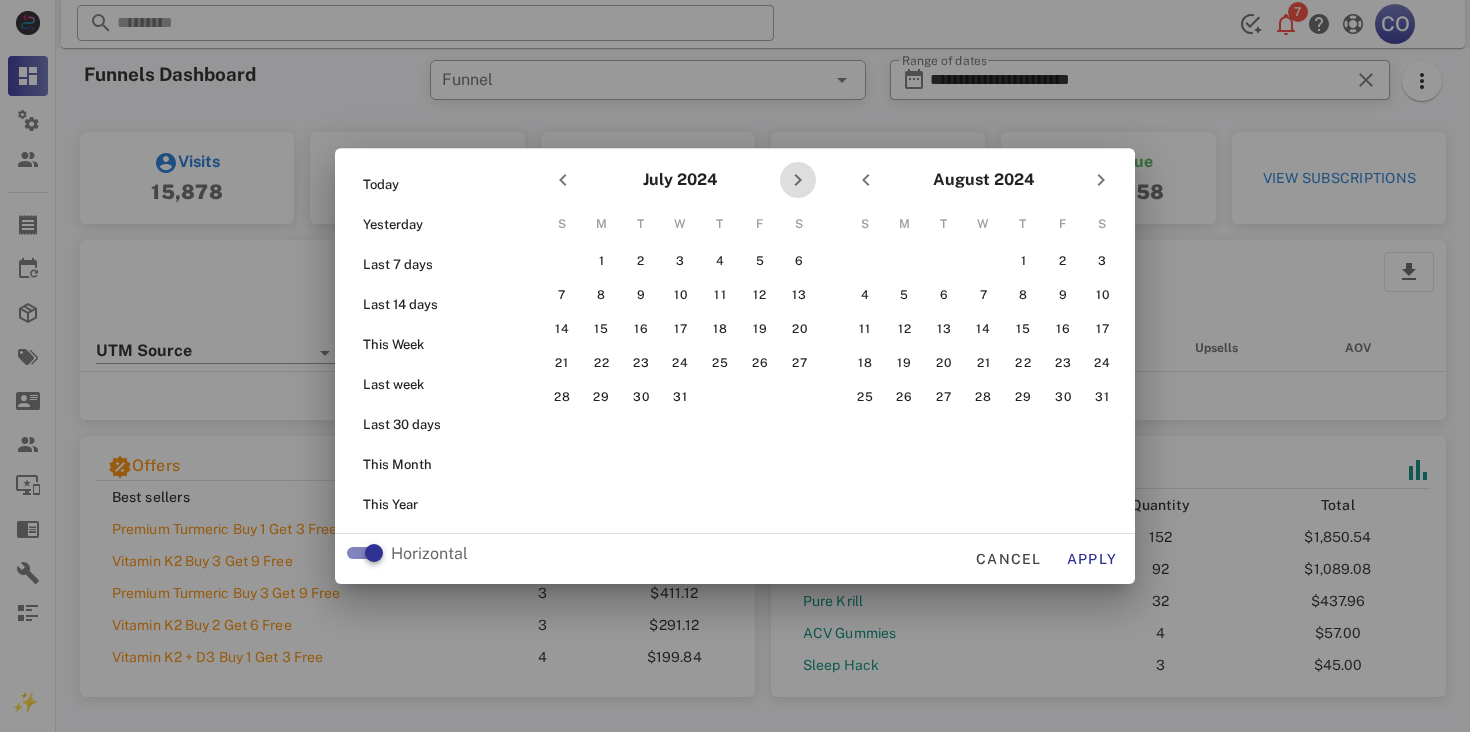 click at bounding box center (798, 180) 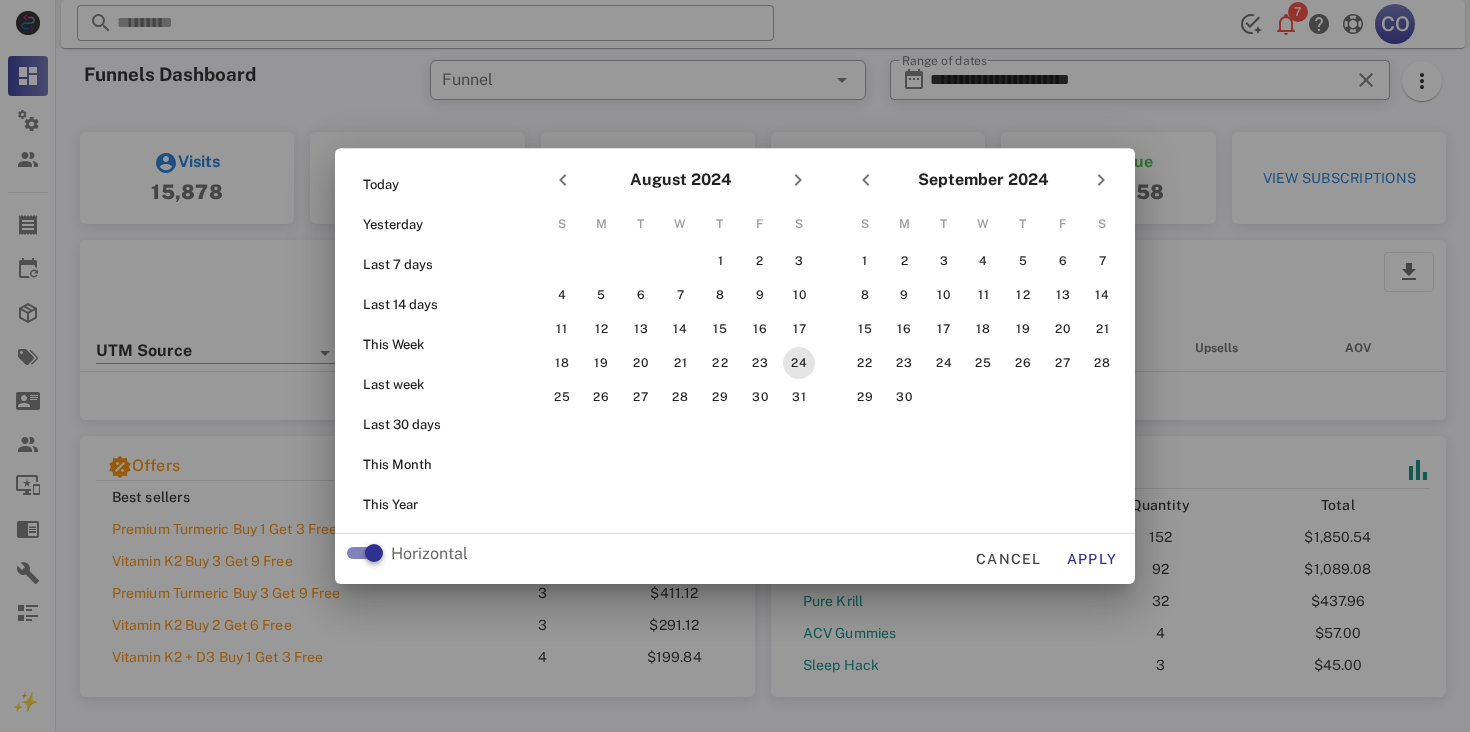 click on "24" at bounding box center [799, 363] 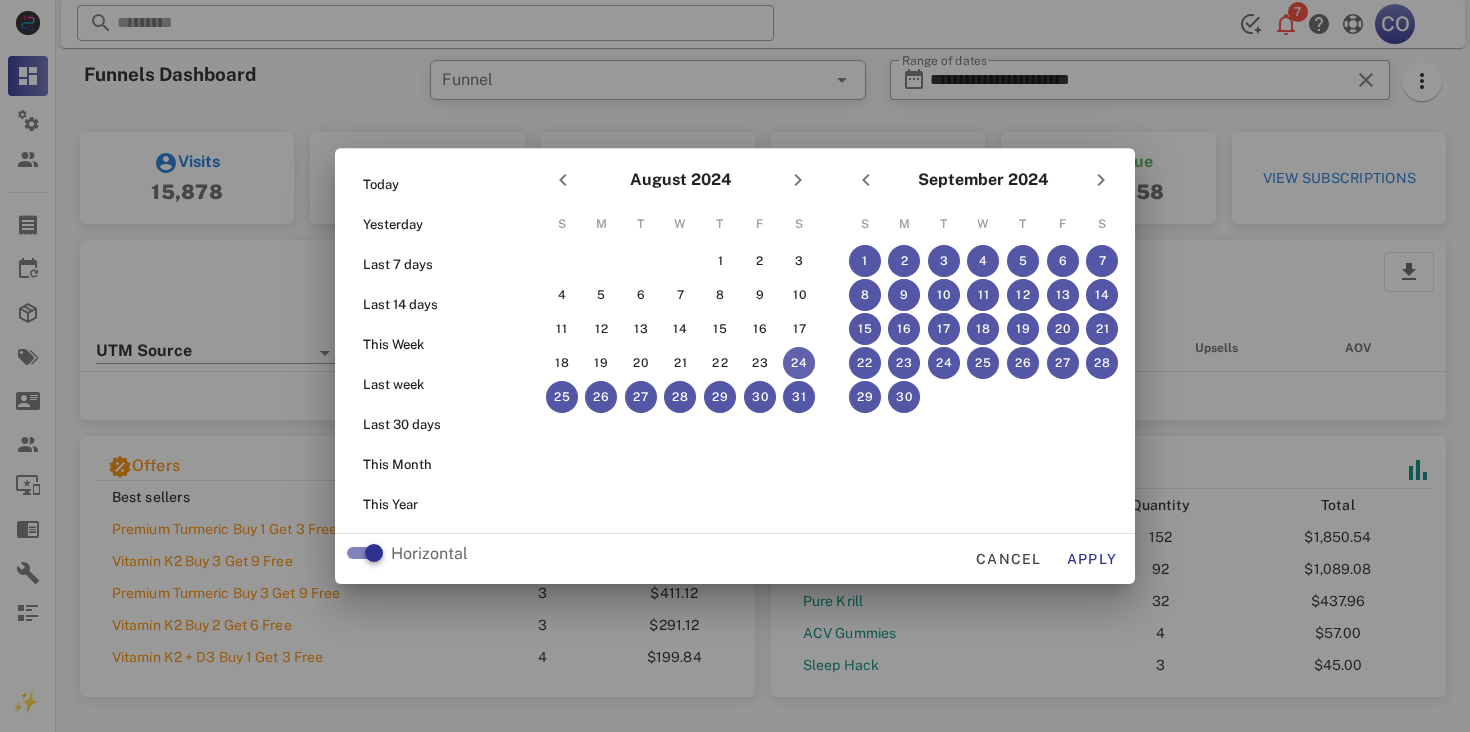 click on "24" at bounding box center (799, 363) 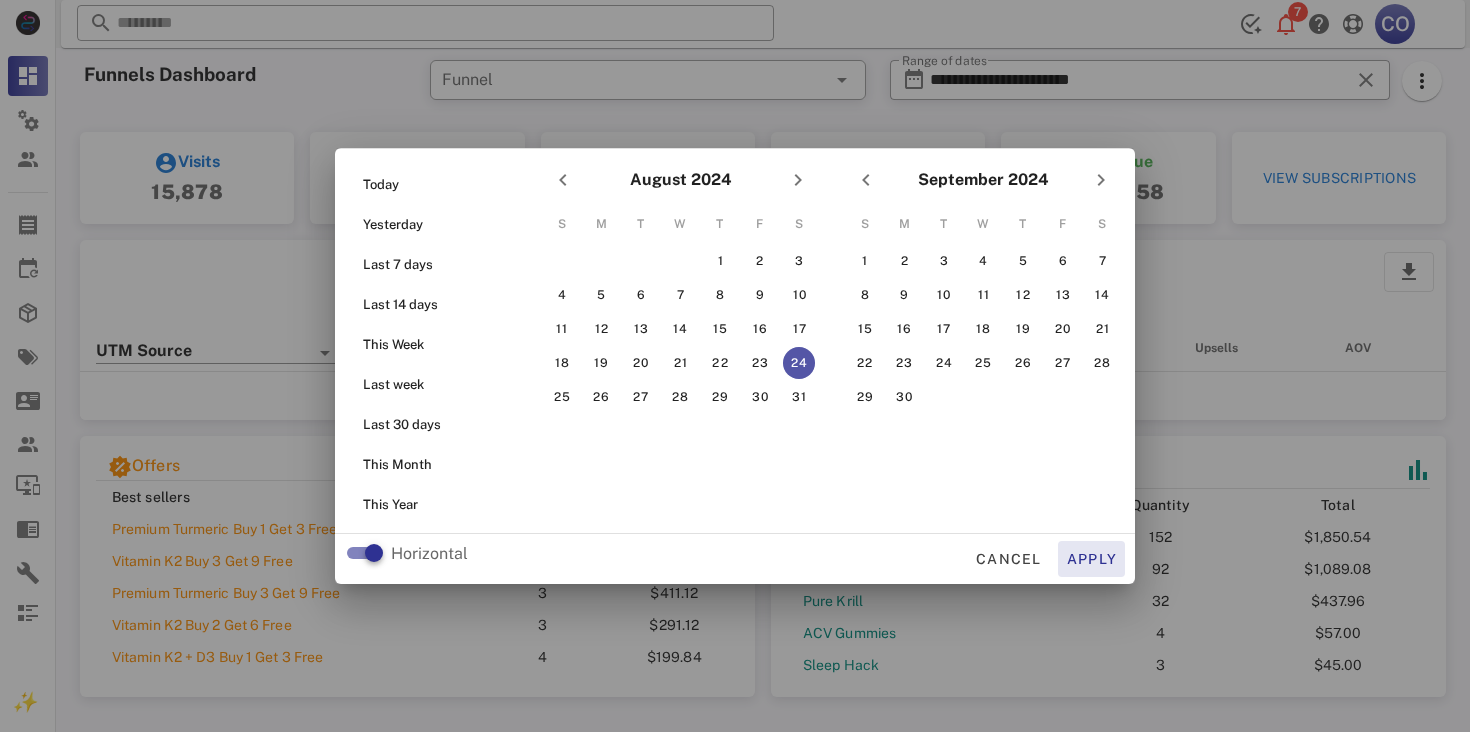 click on "Apply" at bounding box center (1092, 559) 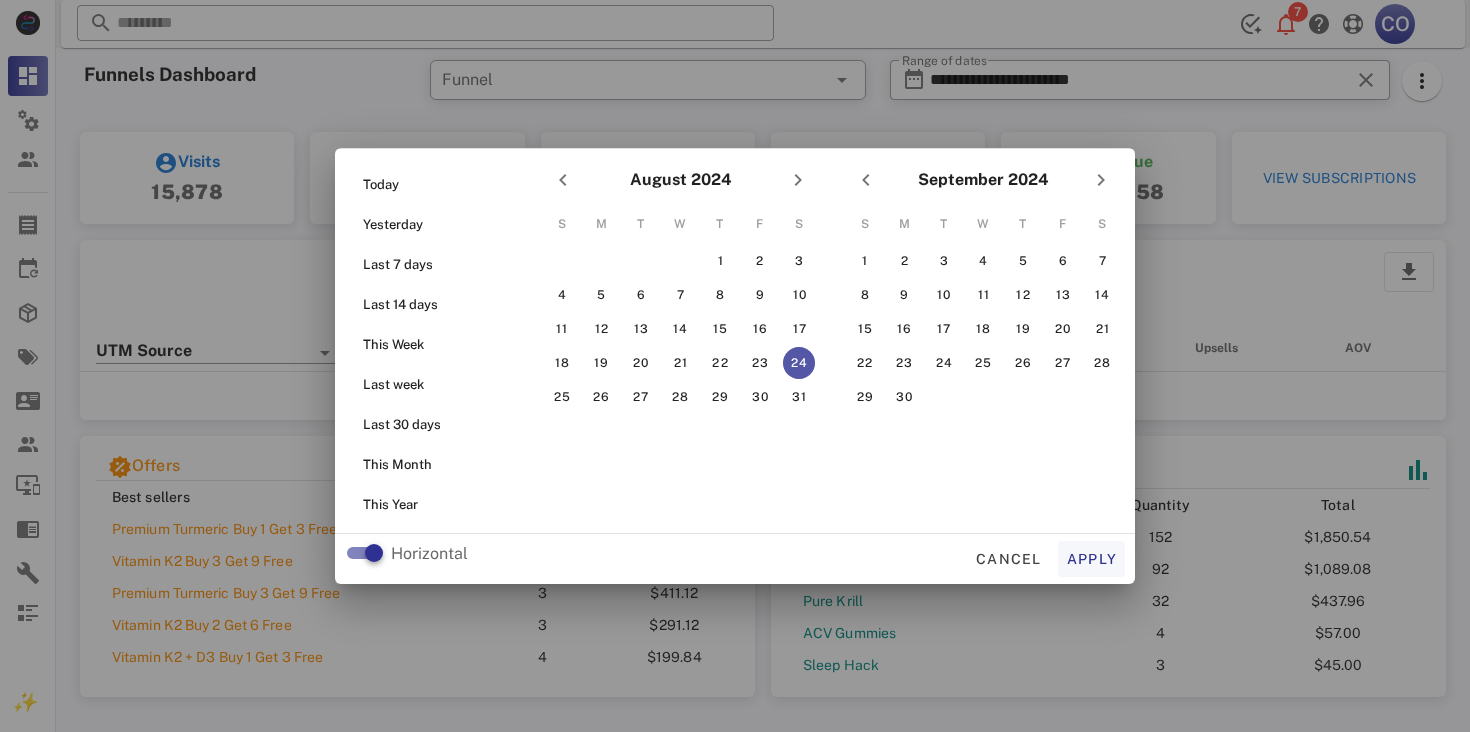 type on "**********" 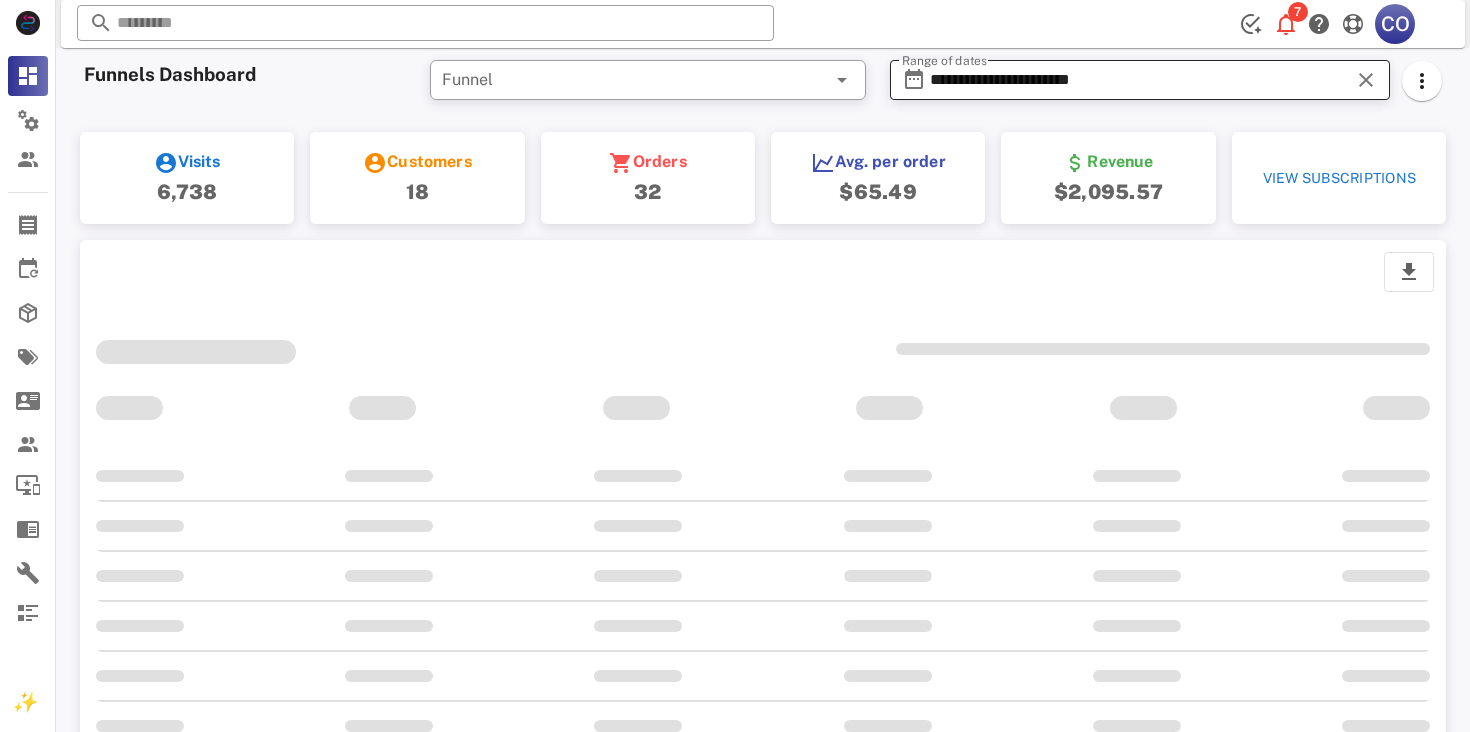 click on "**********" at bounding box center (1140, 80) 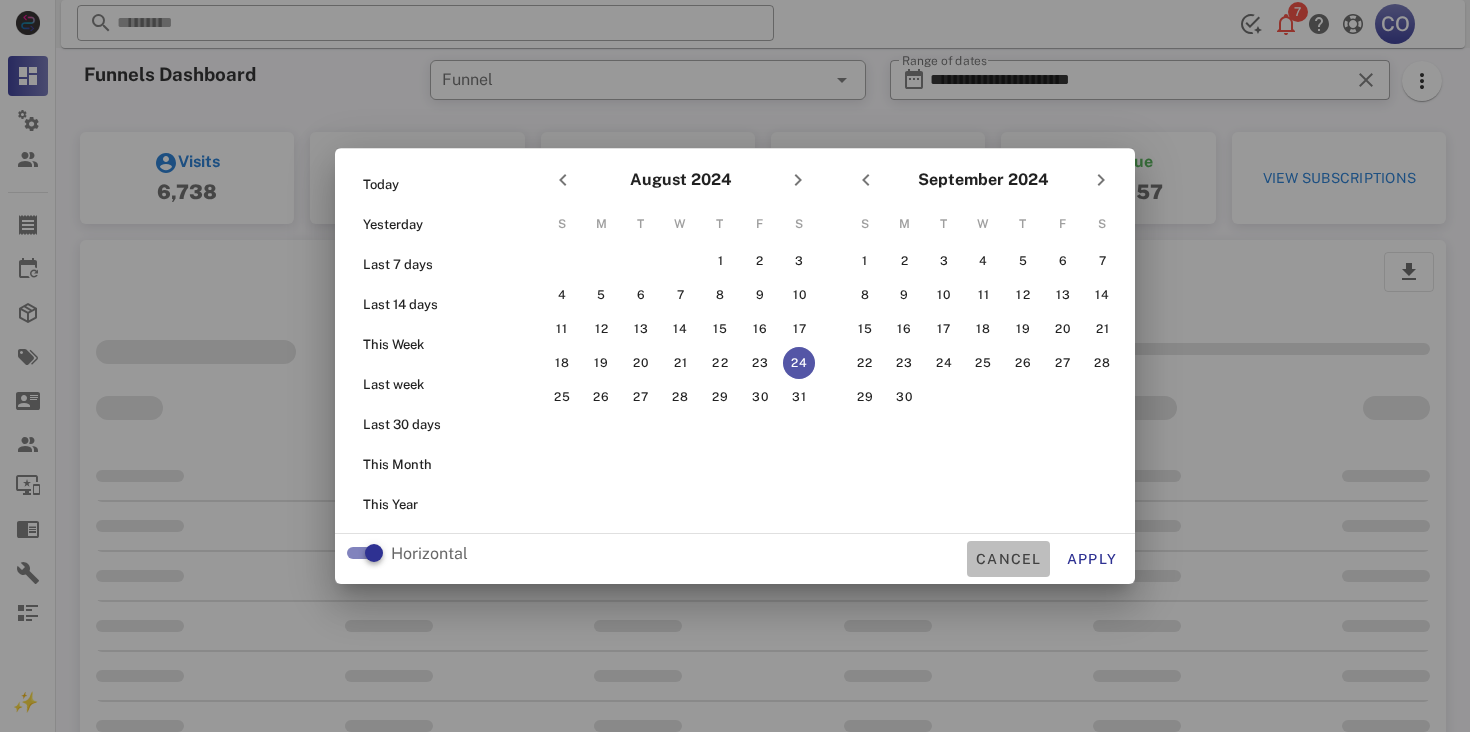 click on "Cancel" at bounding box center [1008, 559] 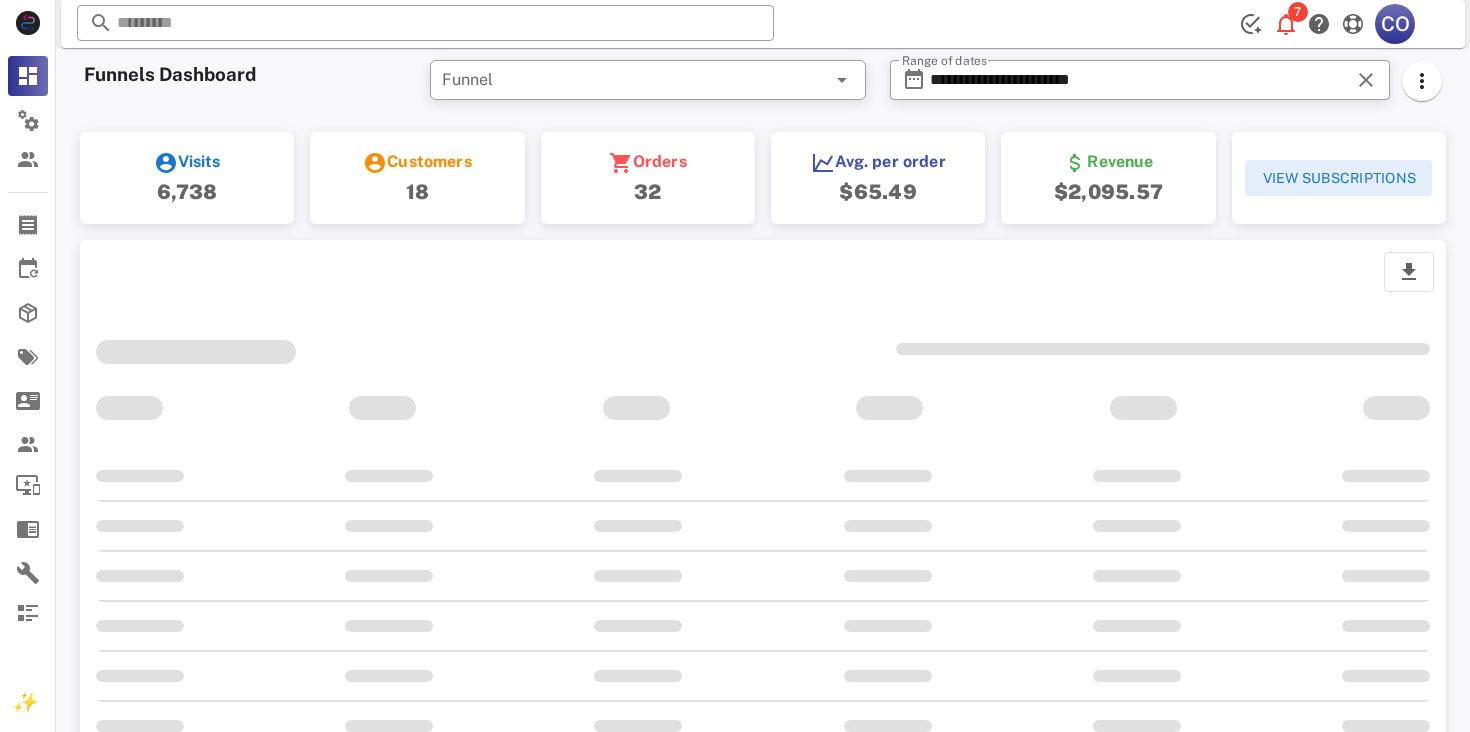 click on "View Subscriptions" at bounding box center (1338, 178) 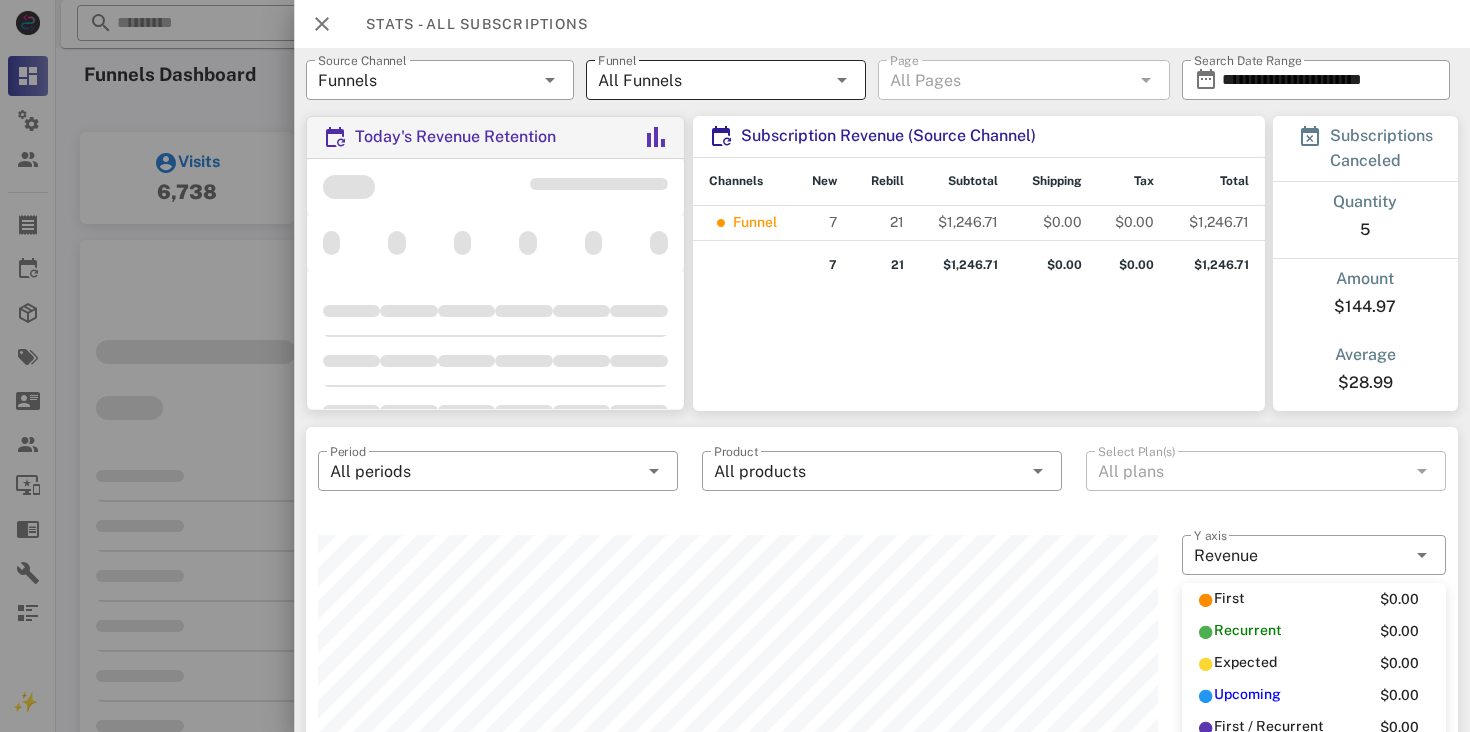 scroll, scrollTop: 999750, scrollLeft: 999160, axis: both 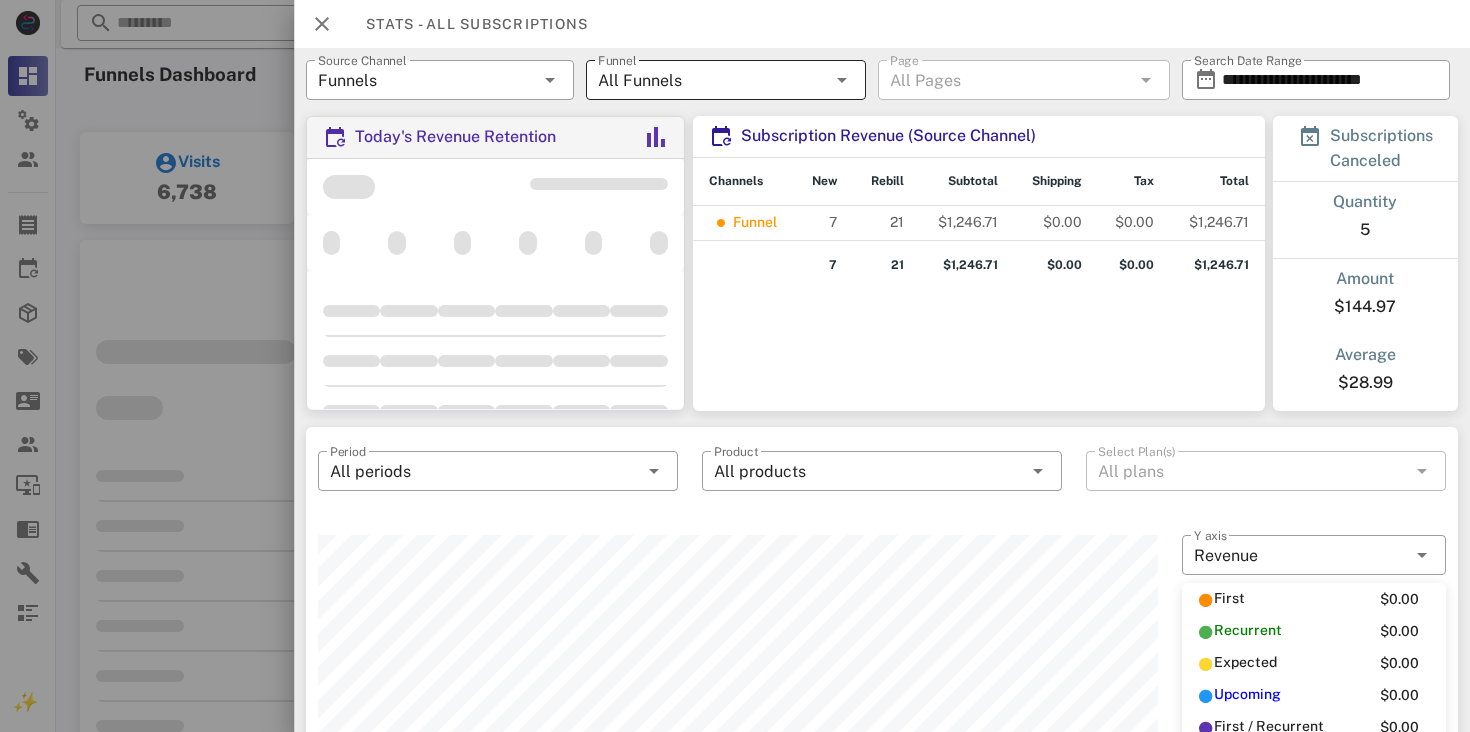 click at bounding box center [842, 80] 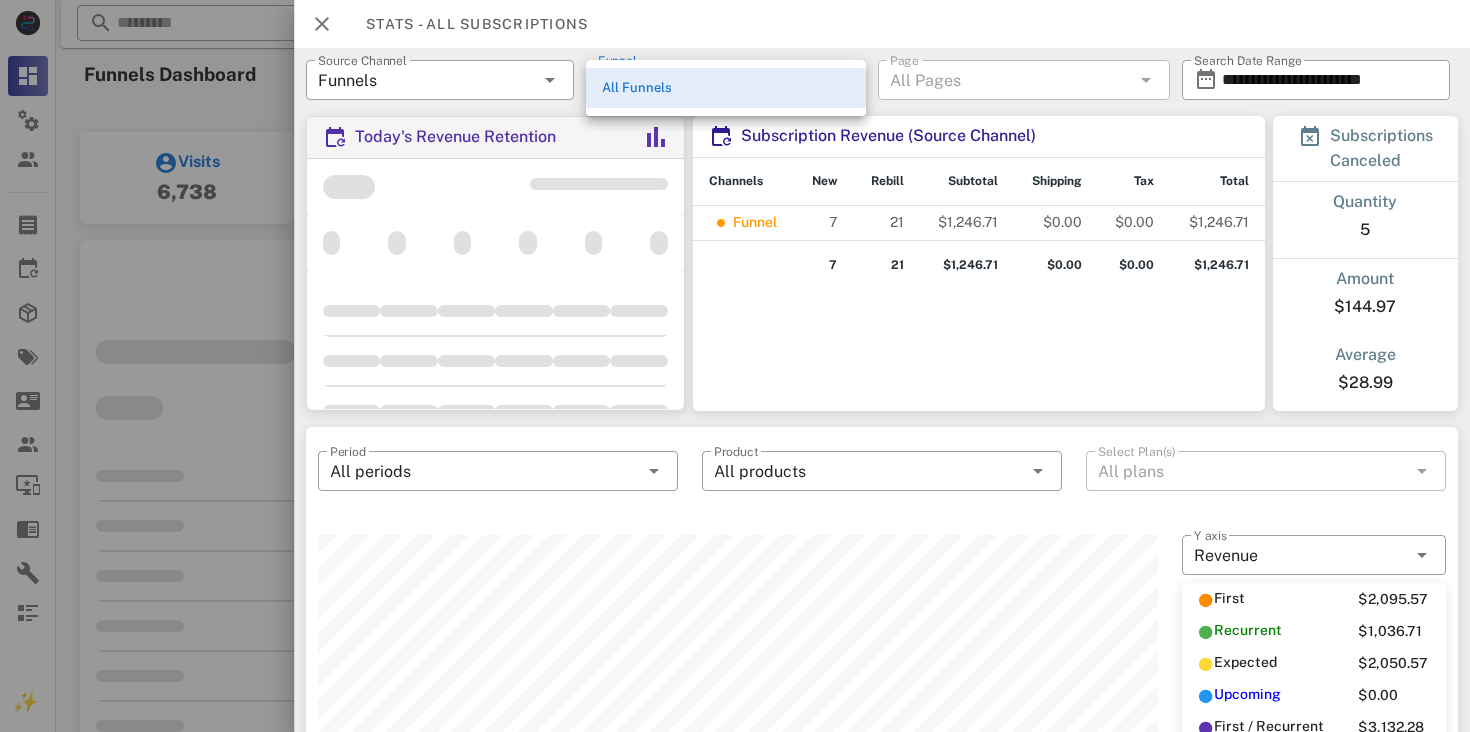 scroll, scrollTop: 999750, scrollLeft: 999160, axis: both 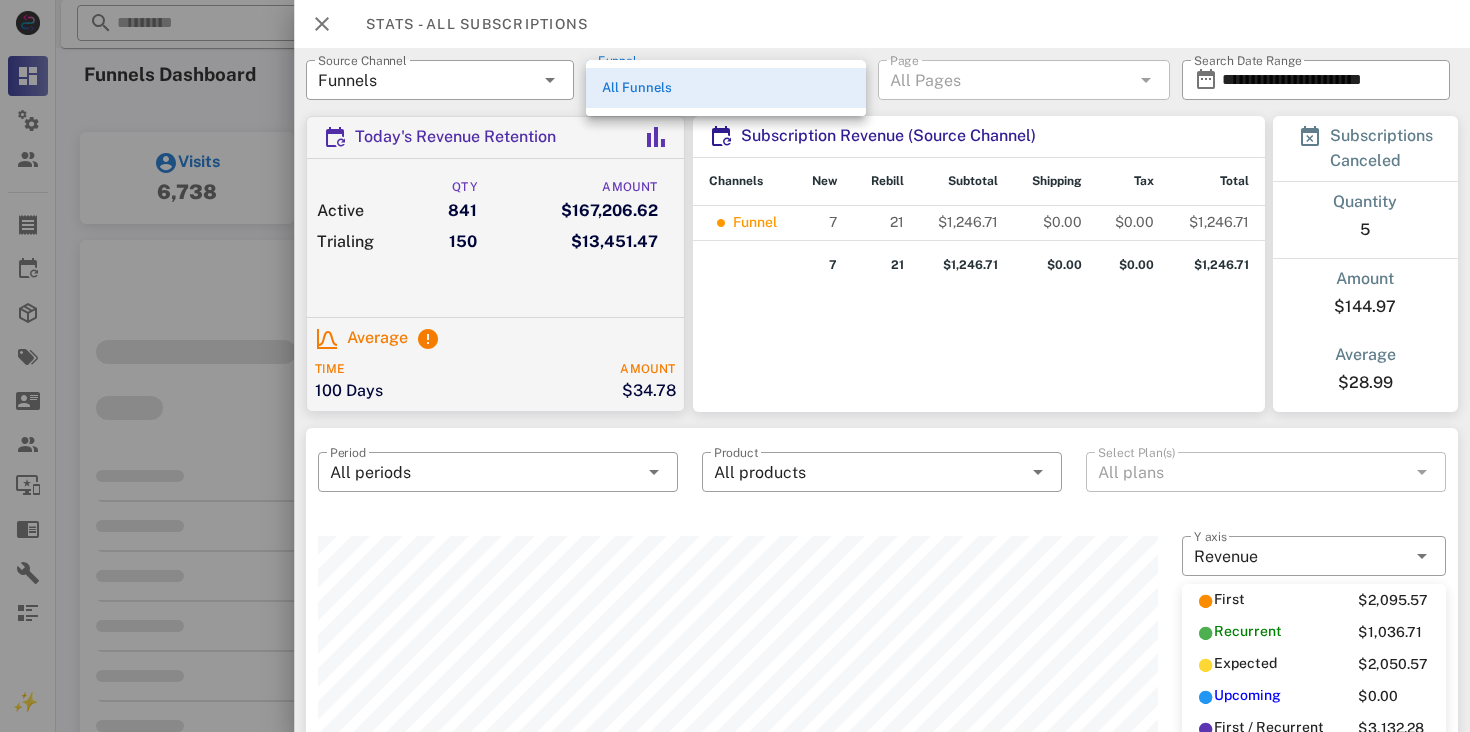 click on "Subscription Revenue (Source Channel)" at bounding box center (979, 136) 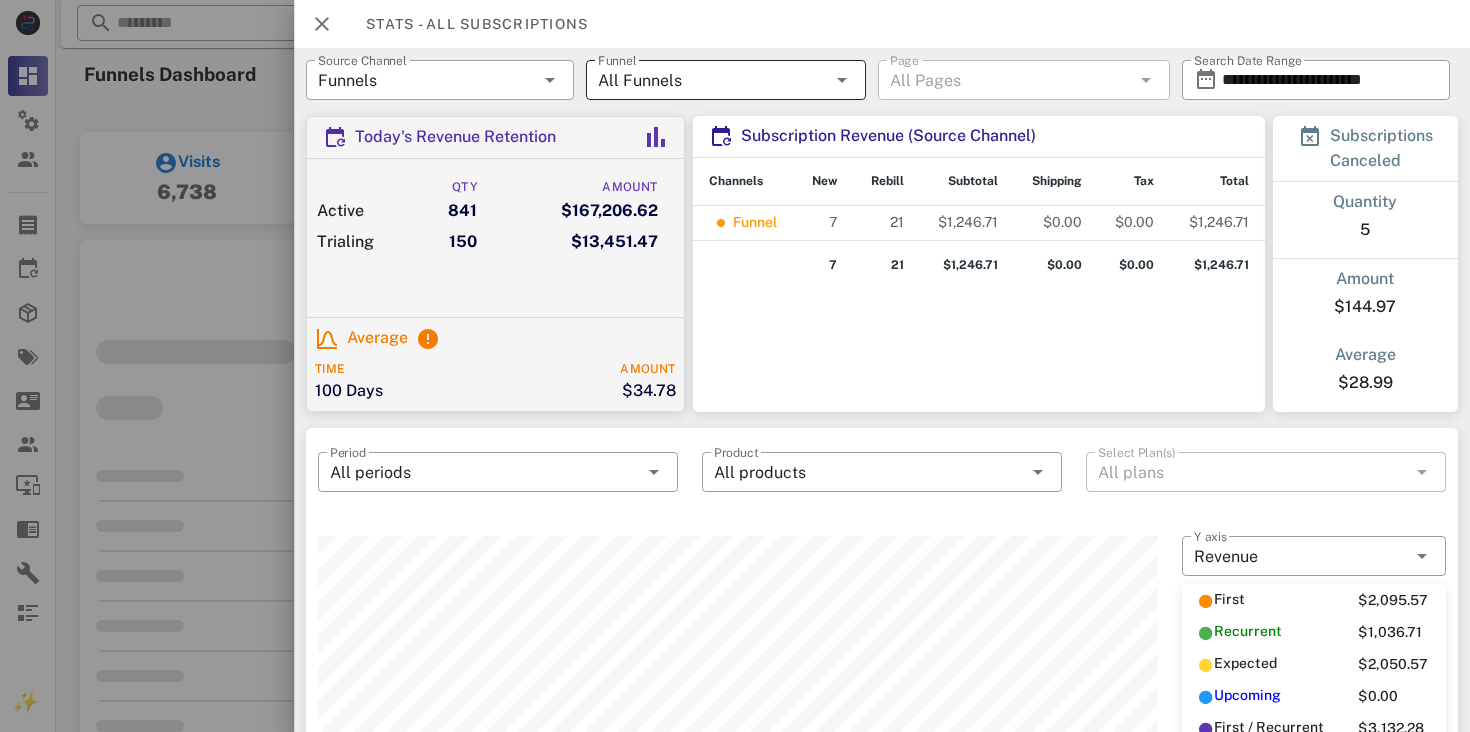 click at bounding box center [840, 80] 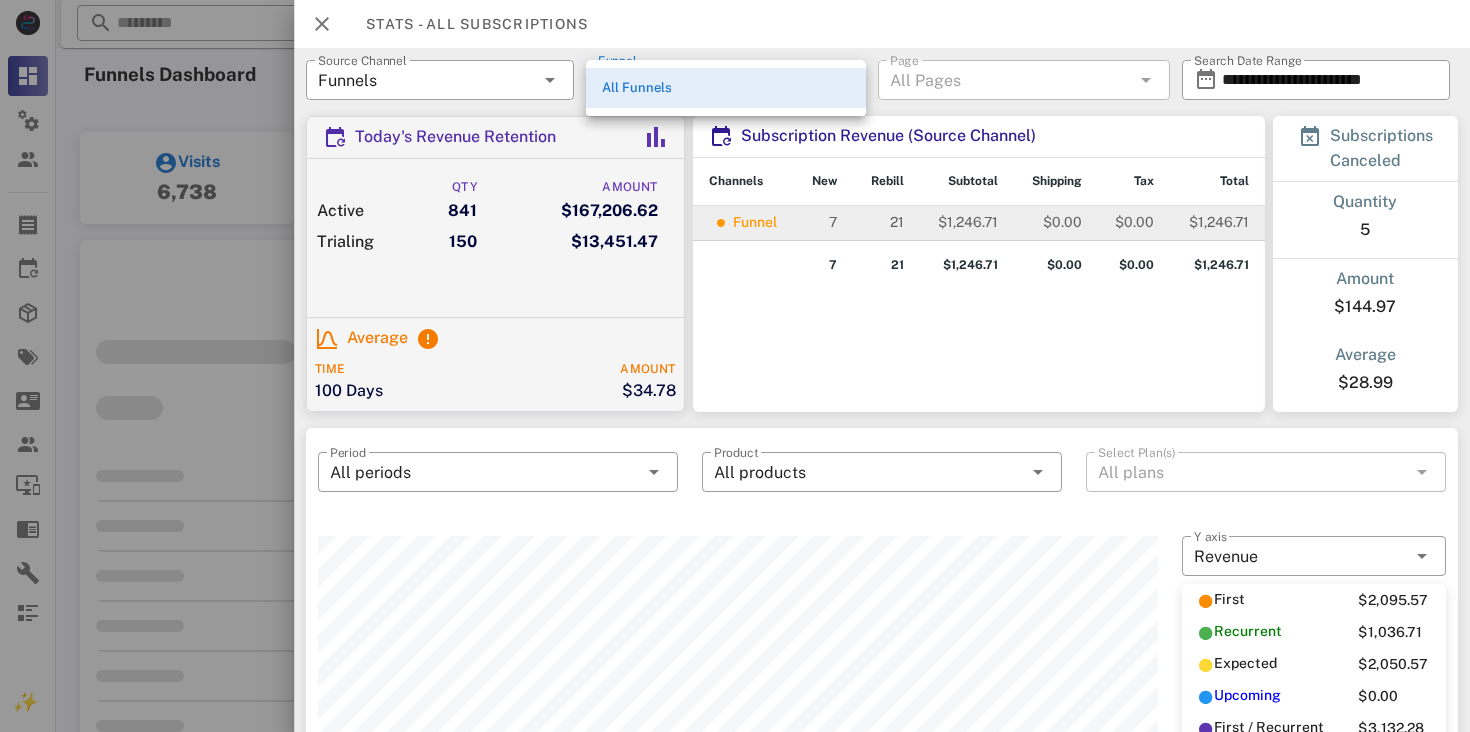 click on "Funnel" at bounding box center (755, 221) 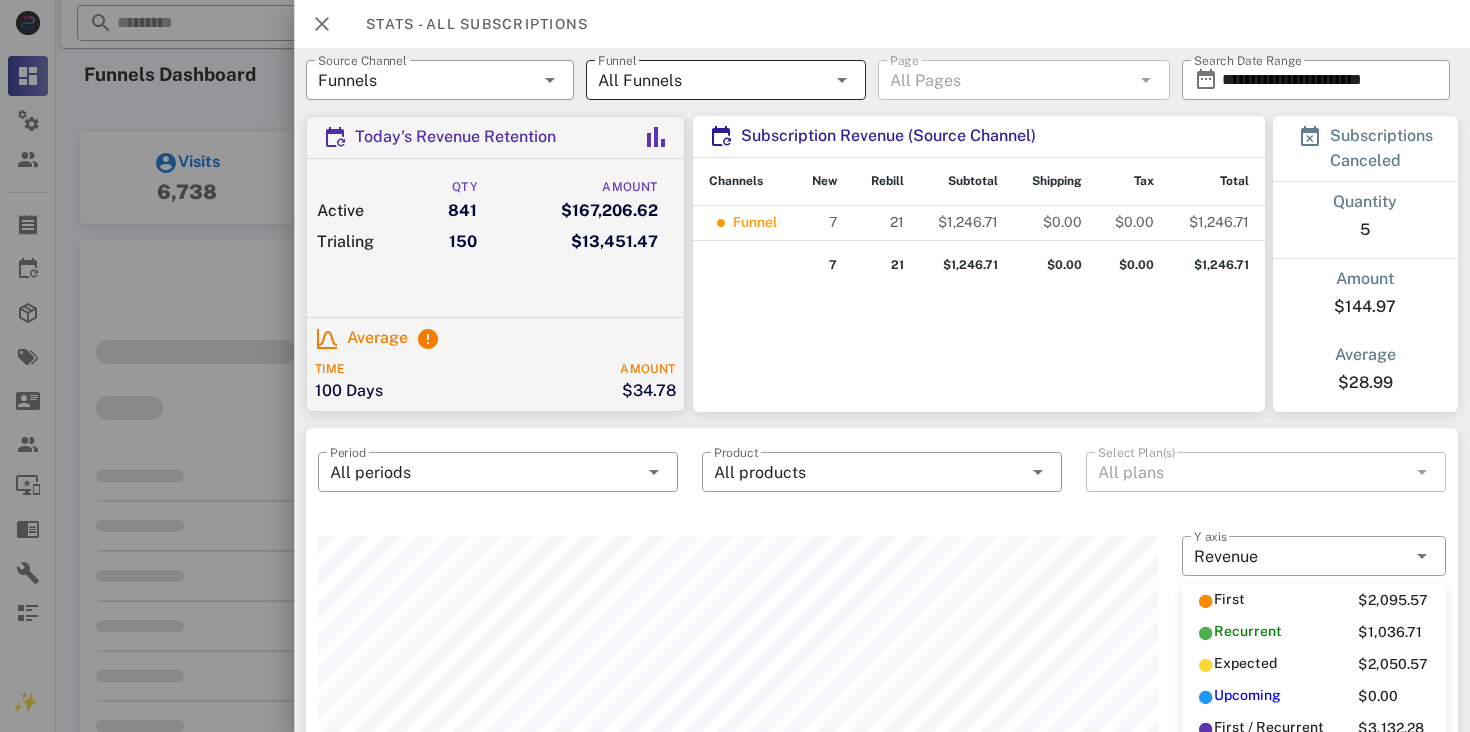 click on "All Funnels" at bounding box center (712, 80) 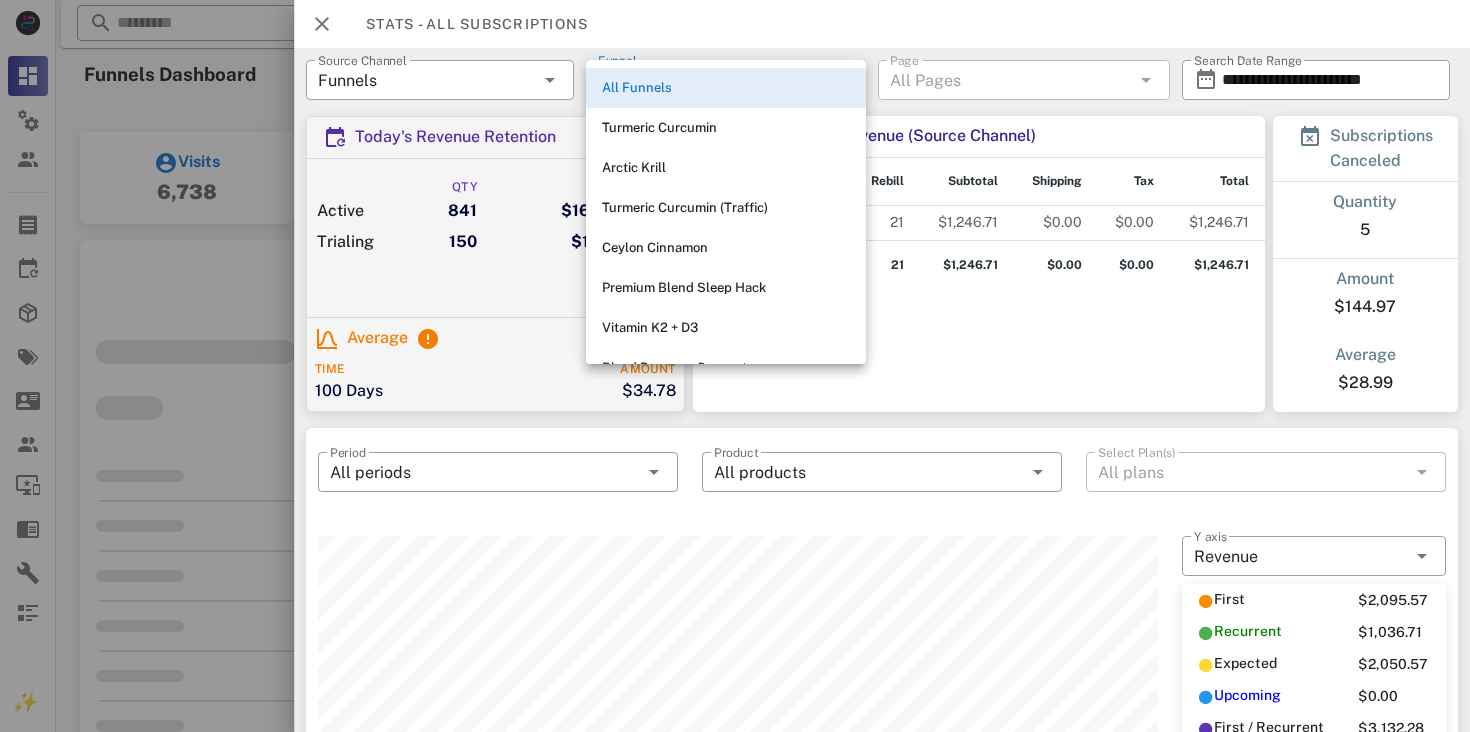 click on "Stats - All subscriptions" at bounding box center (882, 24) 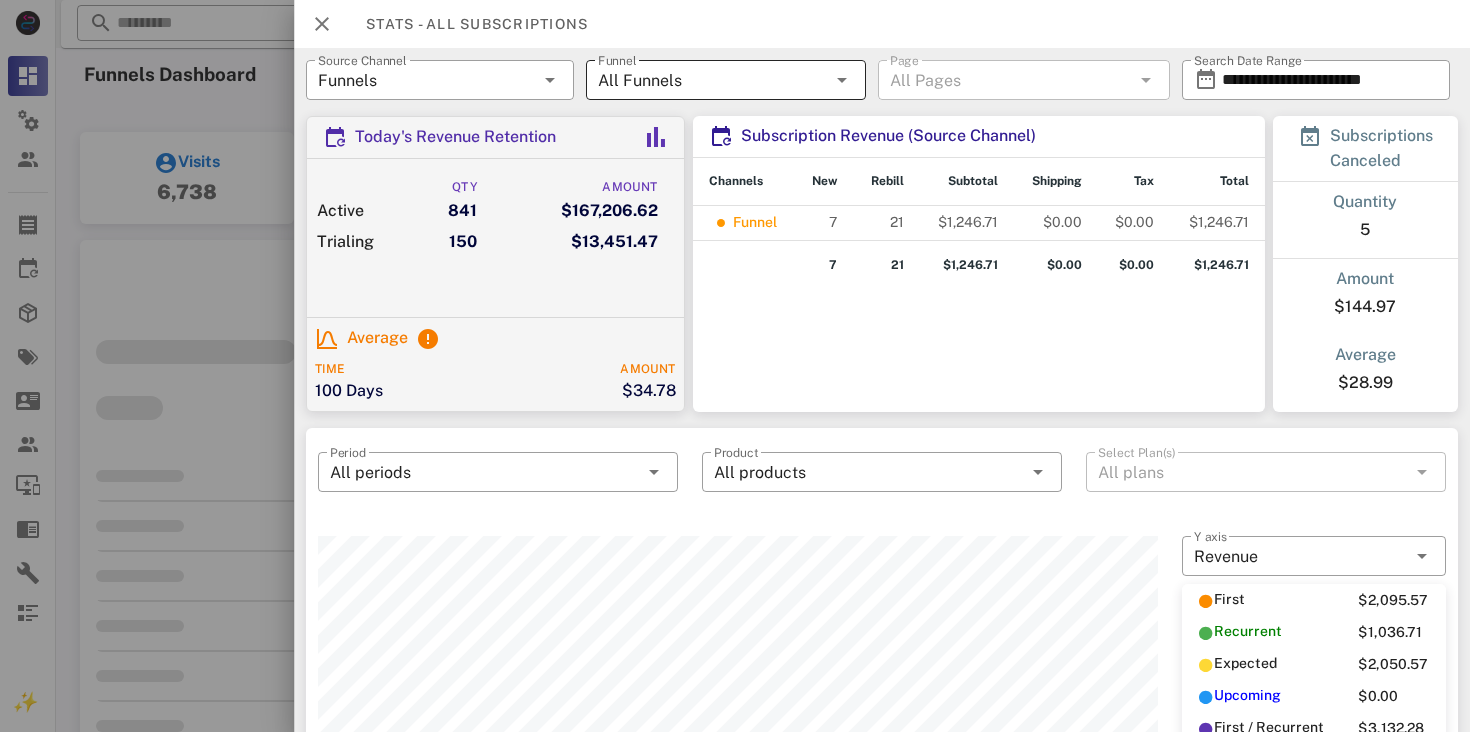 click on "All Funnels" at bounding box center (712, 80) 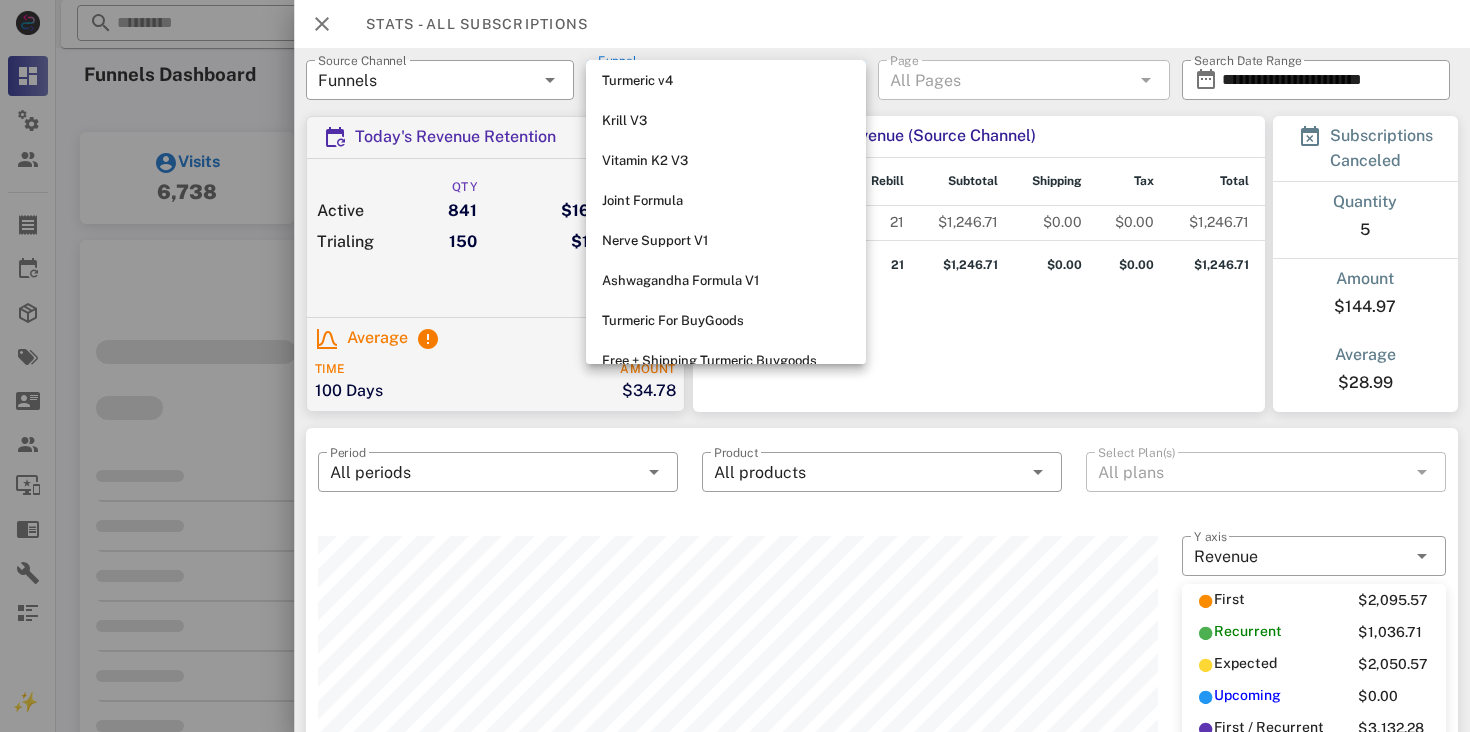 scroll, scrollTop: 1712, scrollLeft: 0, axis: vertical 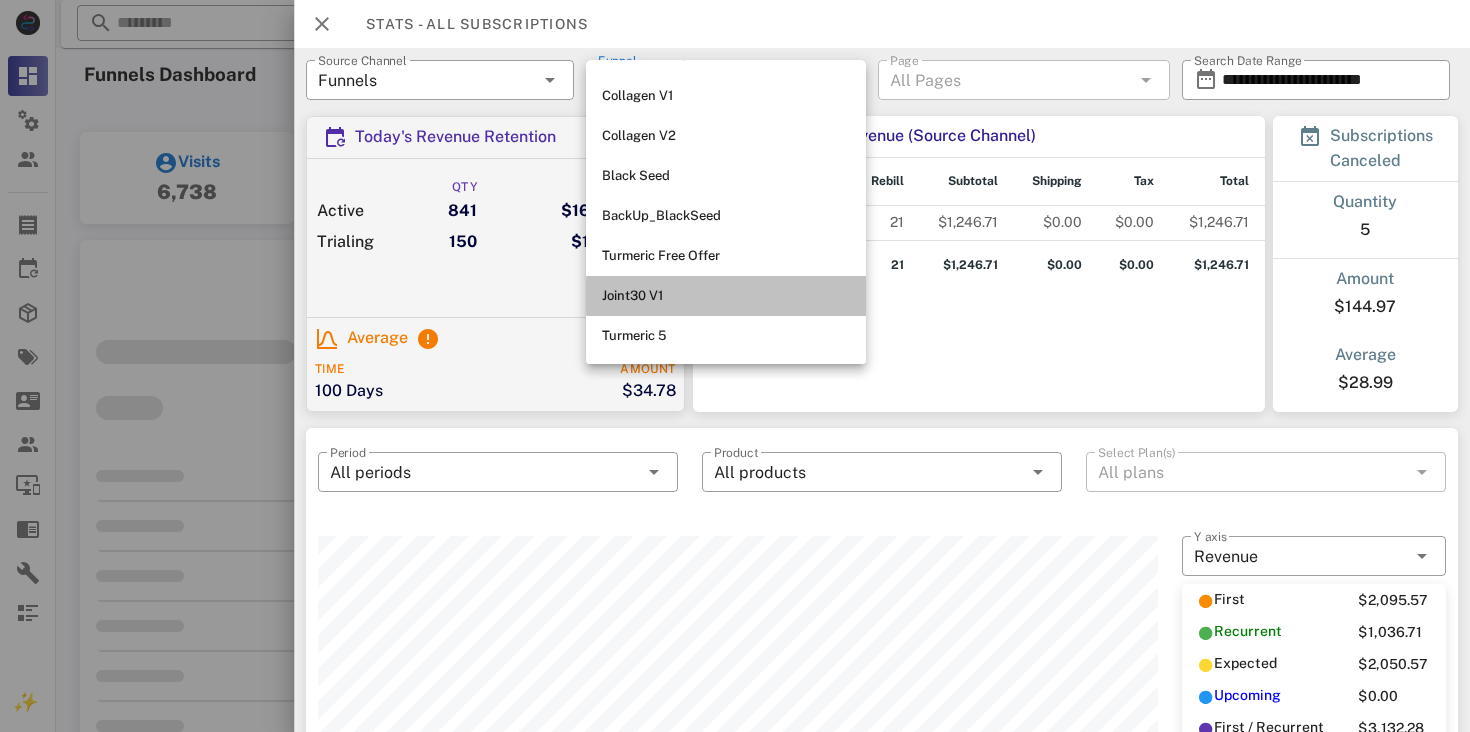 click on "Joint30 V1" at bounding box center (726, 296) 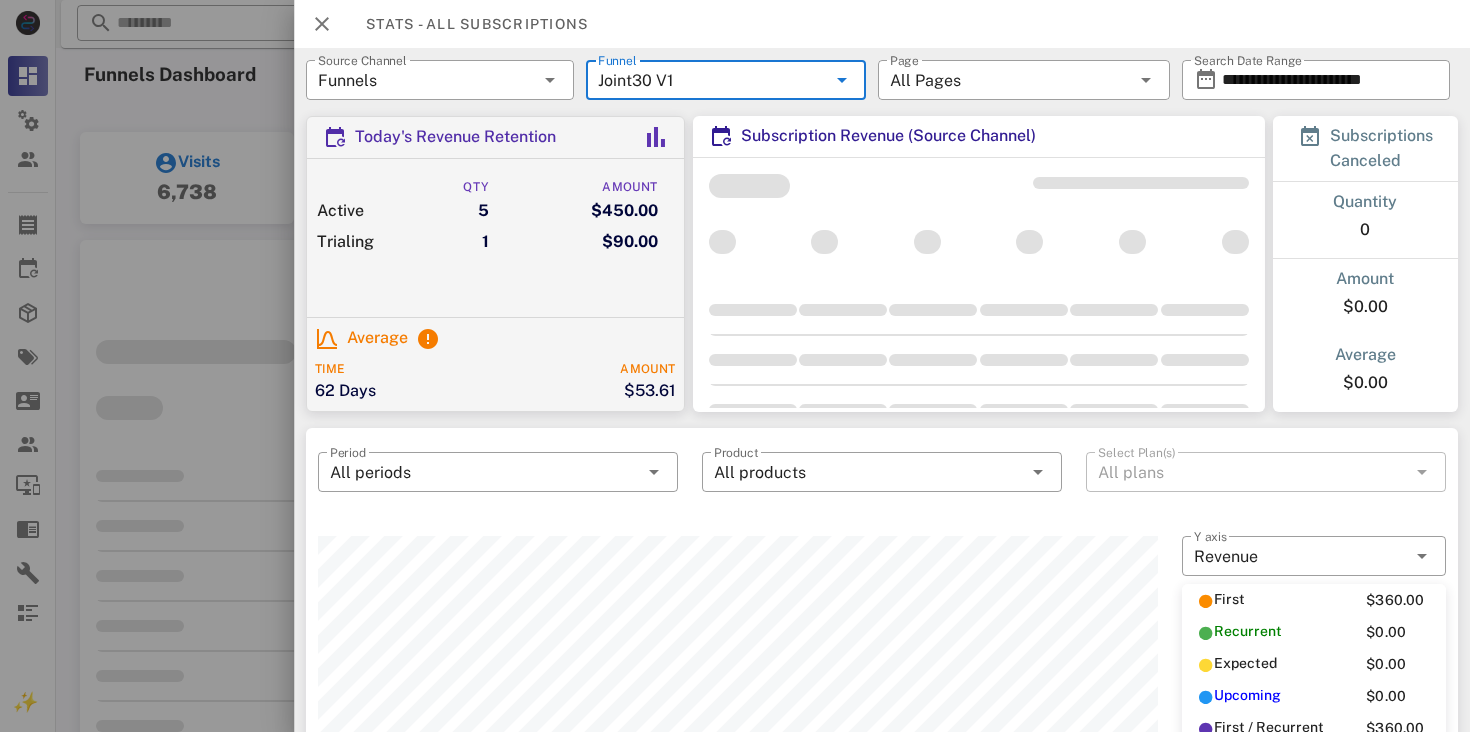 scroll, scrollTop: 999750, scrollLeft: 999160, axis: both 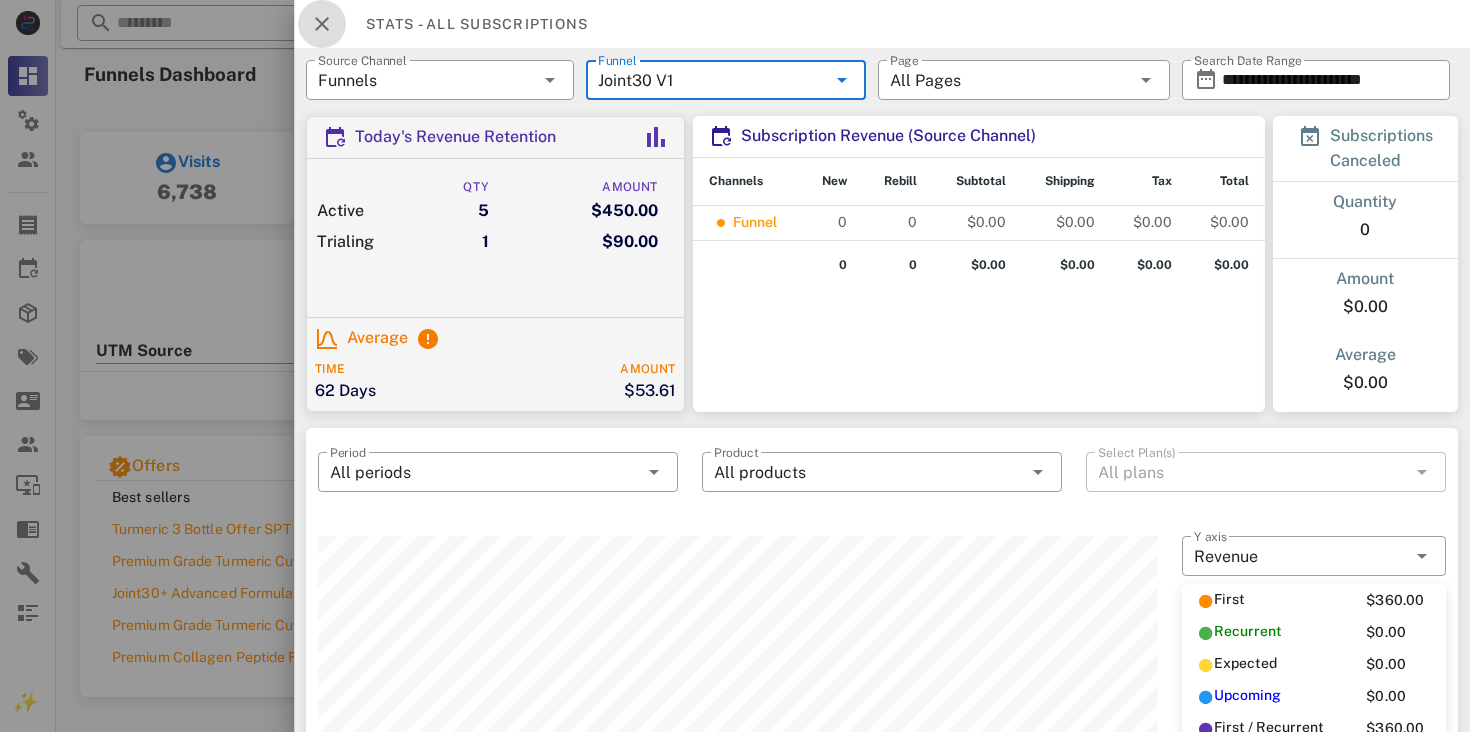 click at bounding box center (322, 24) 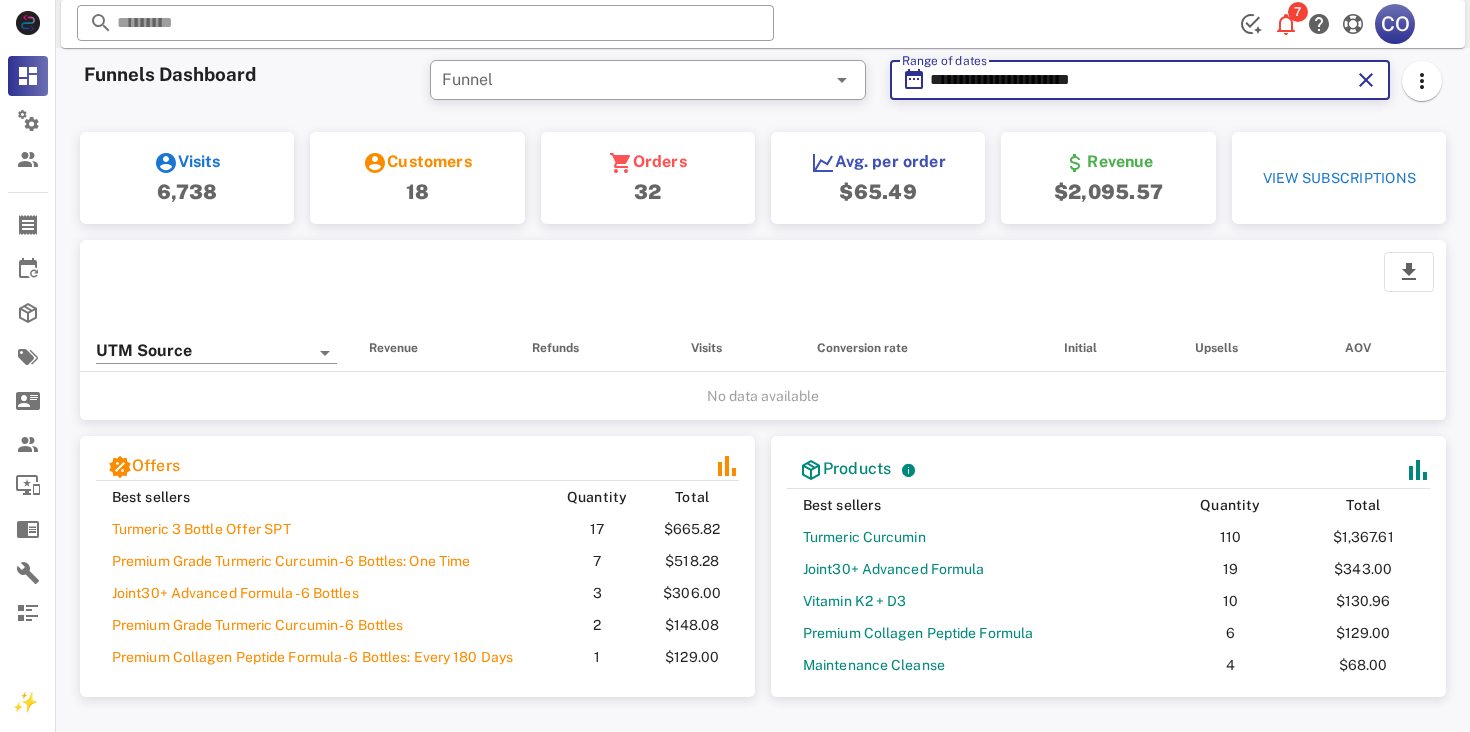 click on "**********" at bounding box center (1140, 80) 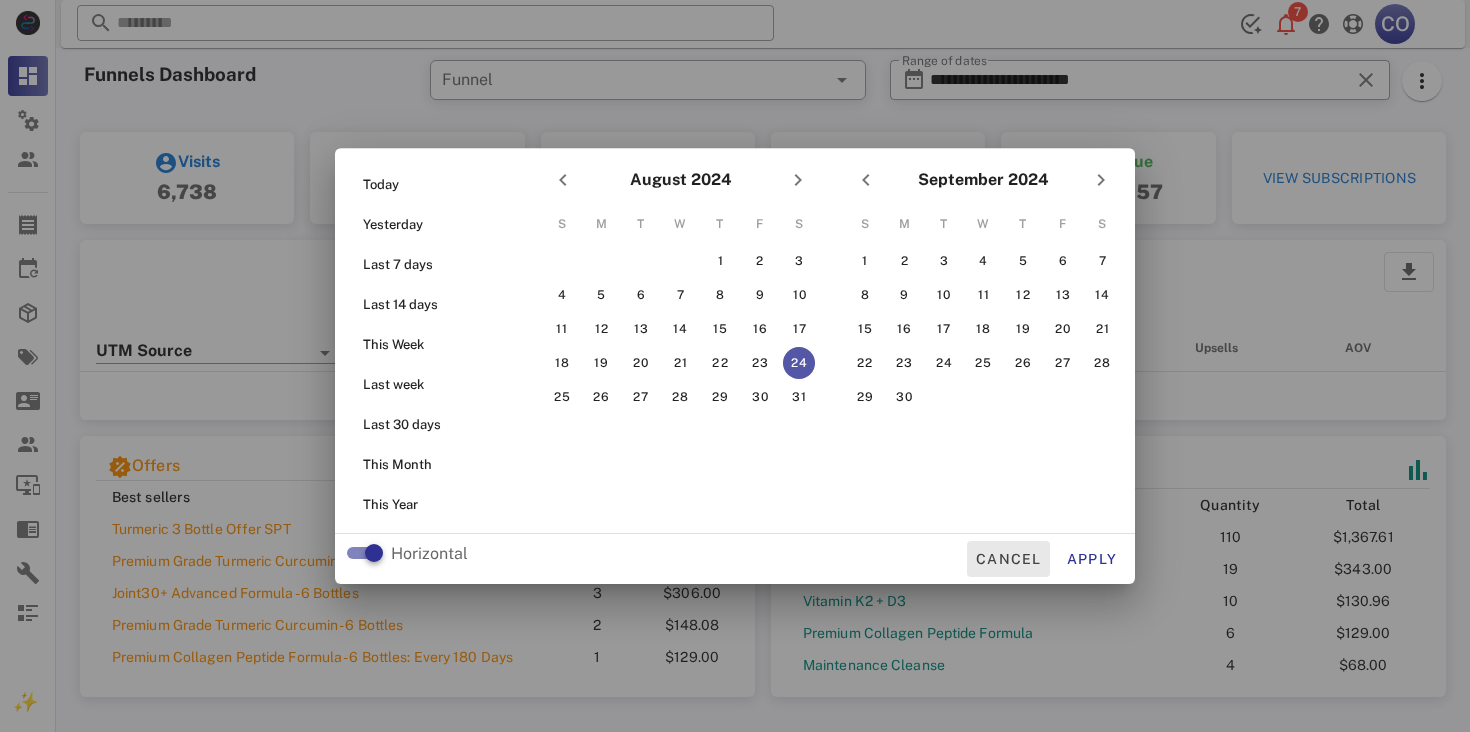 click on "Cancel" at bounding box center [1008, 559] 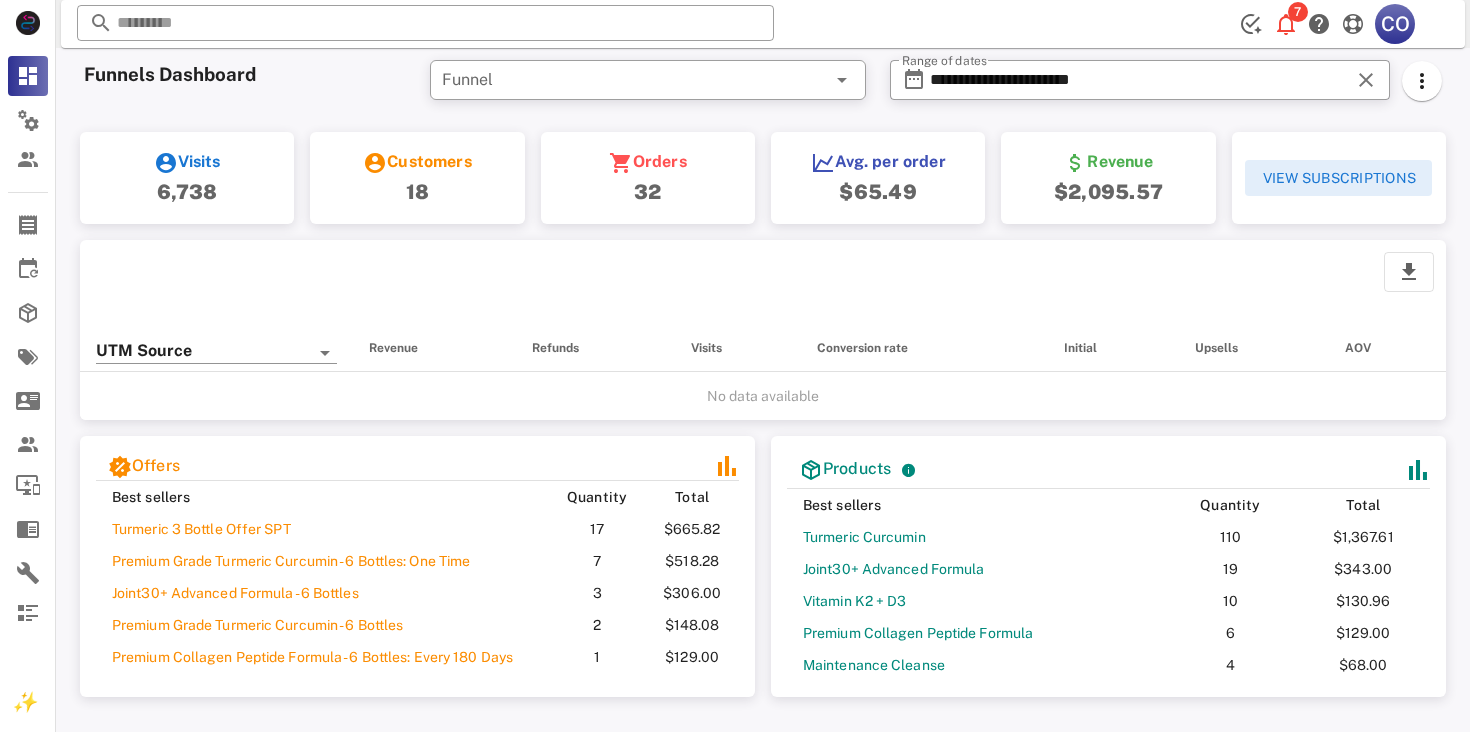 click on "View Subscriptions" at bounding box center [1338, 178] 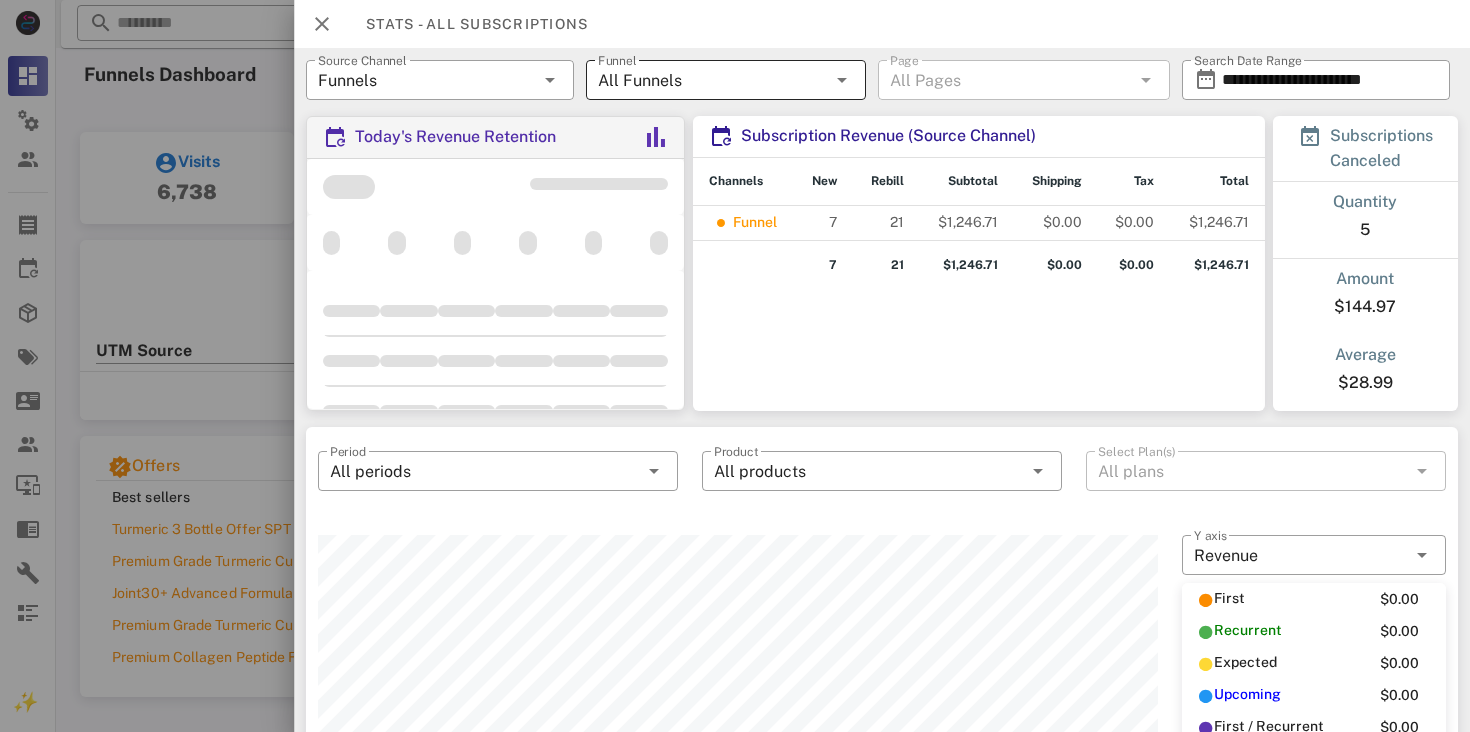 scroll, scrollTop: 0, scrollLeft: 0, axis: both 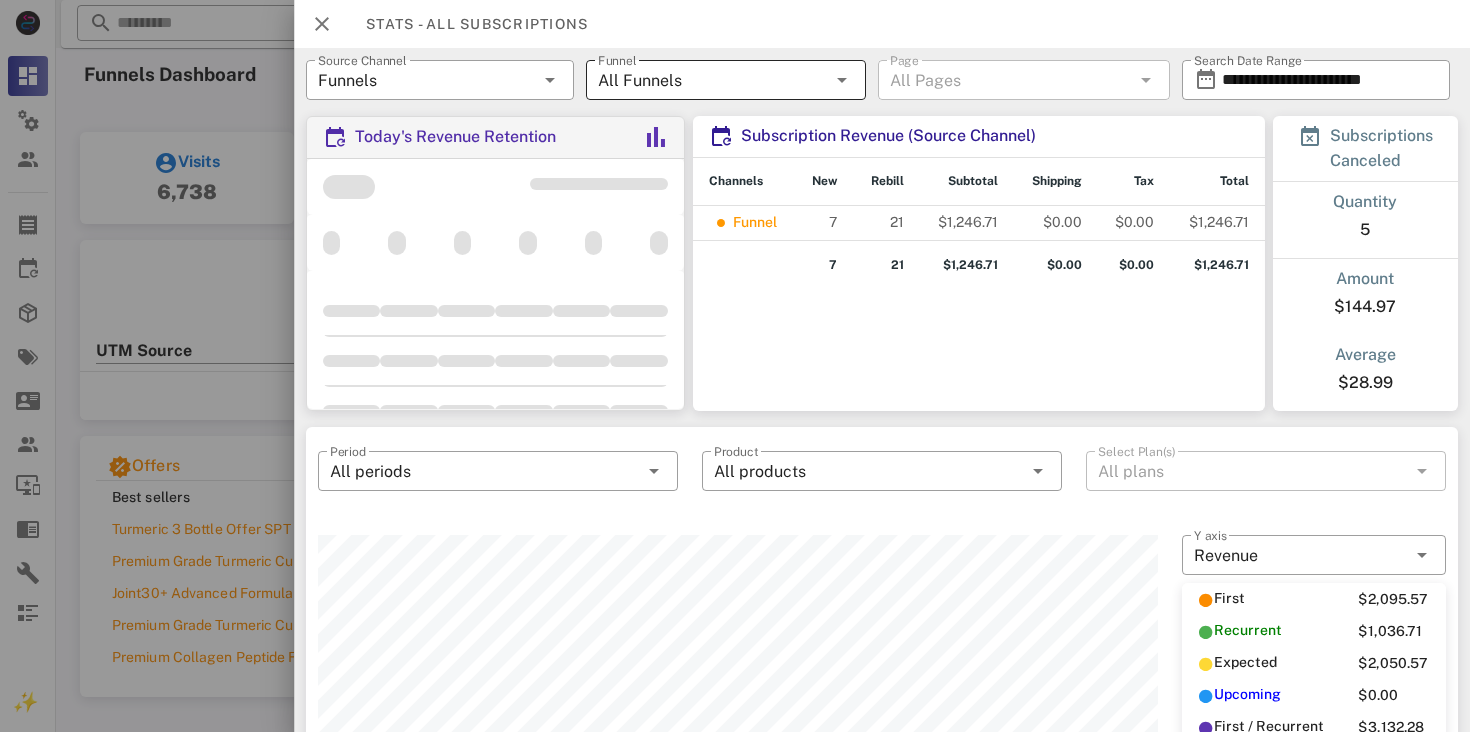 click on "All Funnels" at bounding box center [712, 80] 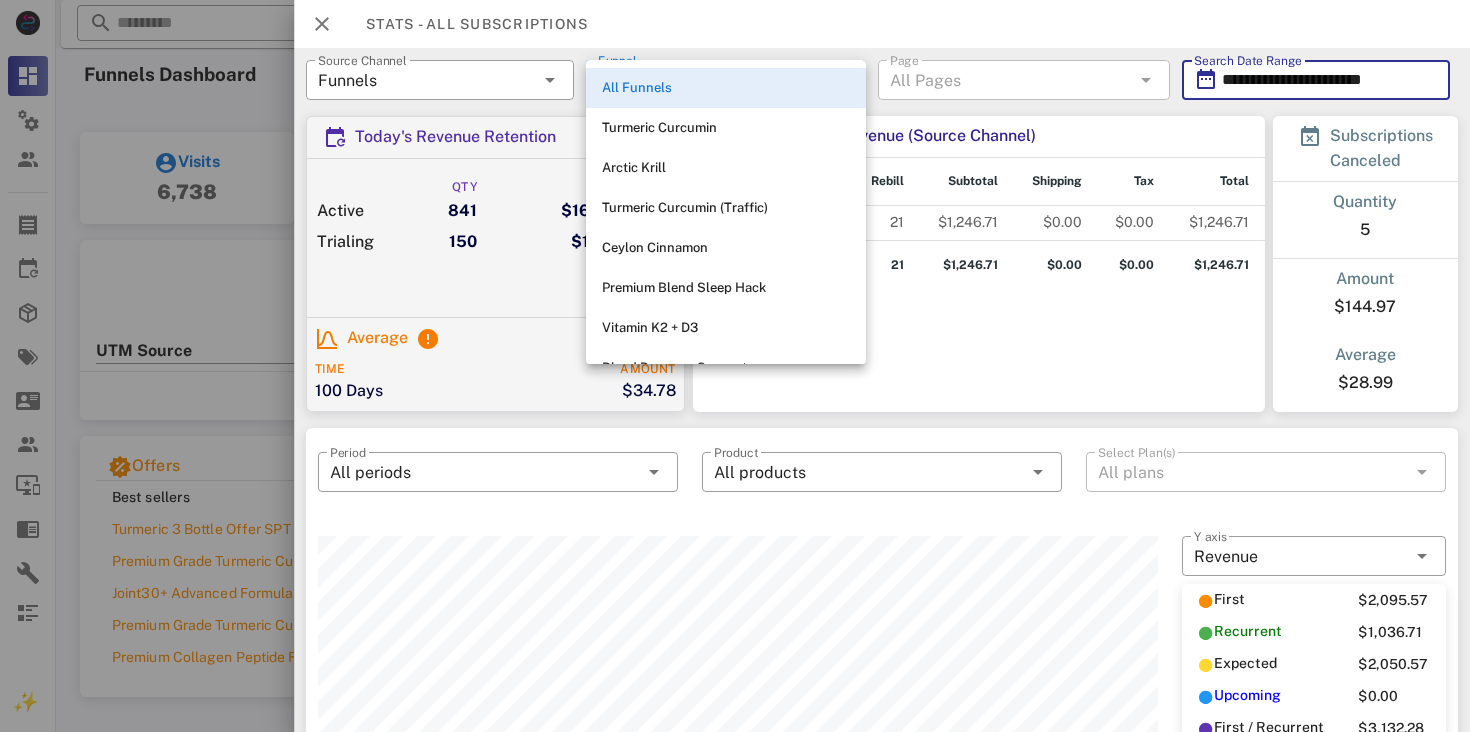 click on "**********" at bounding box center (1330, 80) 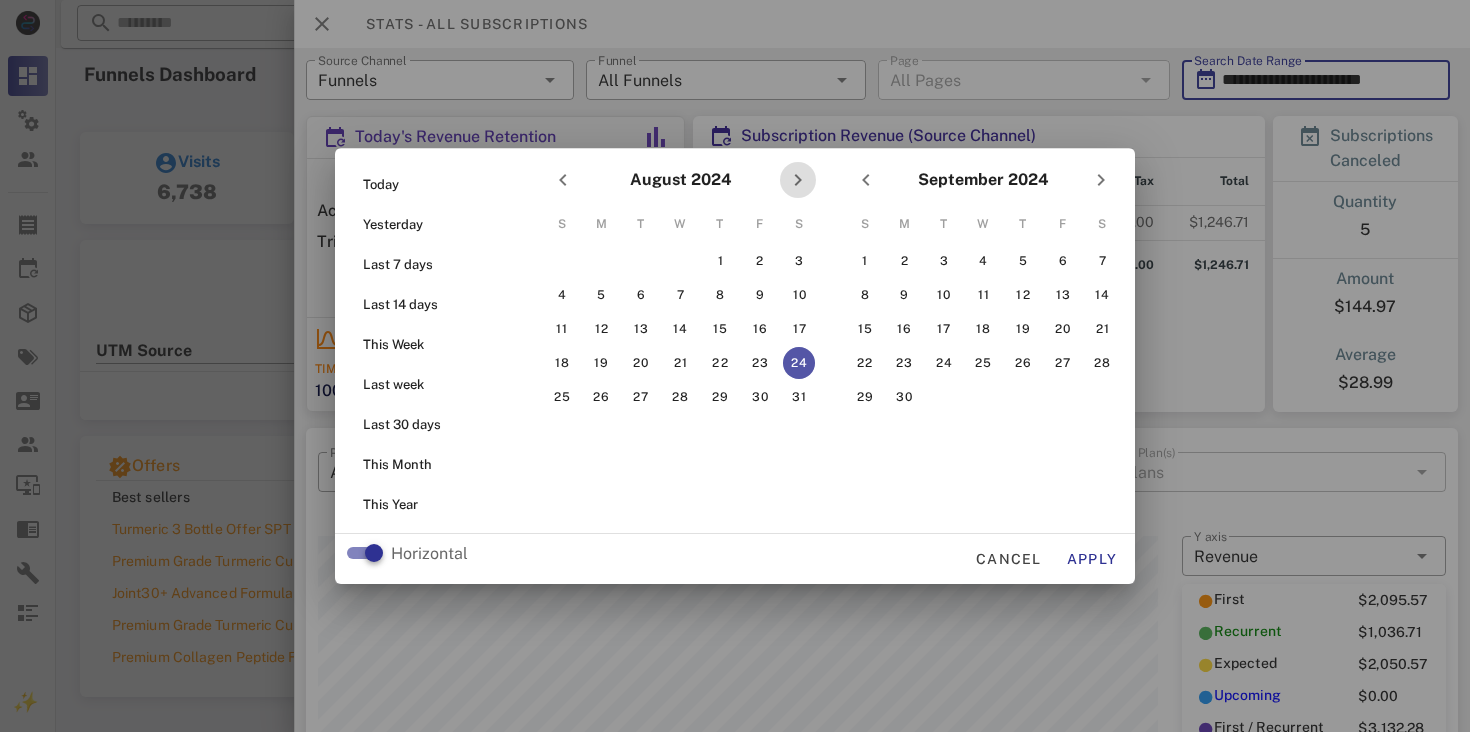 click at bounding box center [798, 180] 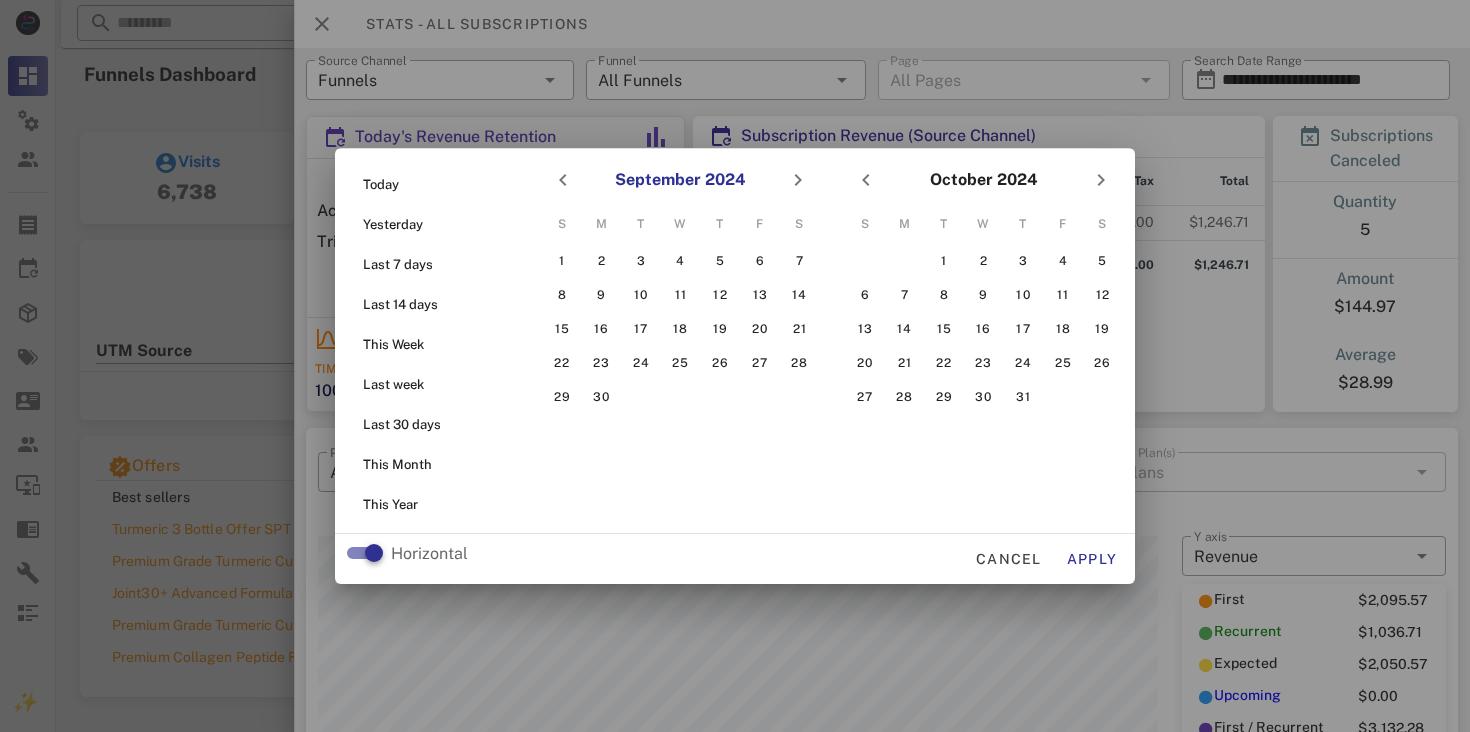 click on "September 2024" at bounding box center (680, 180) 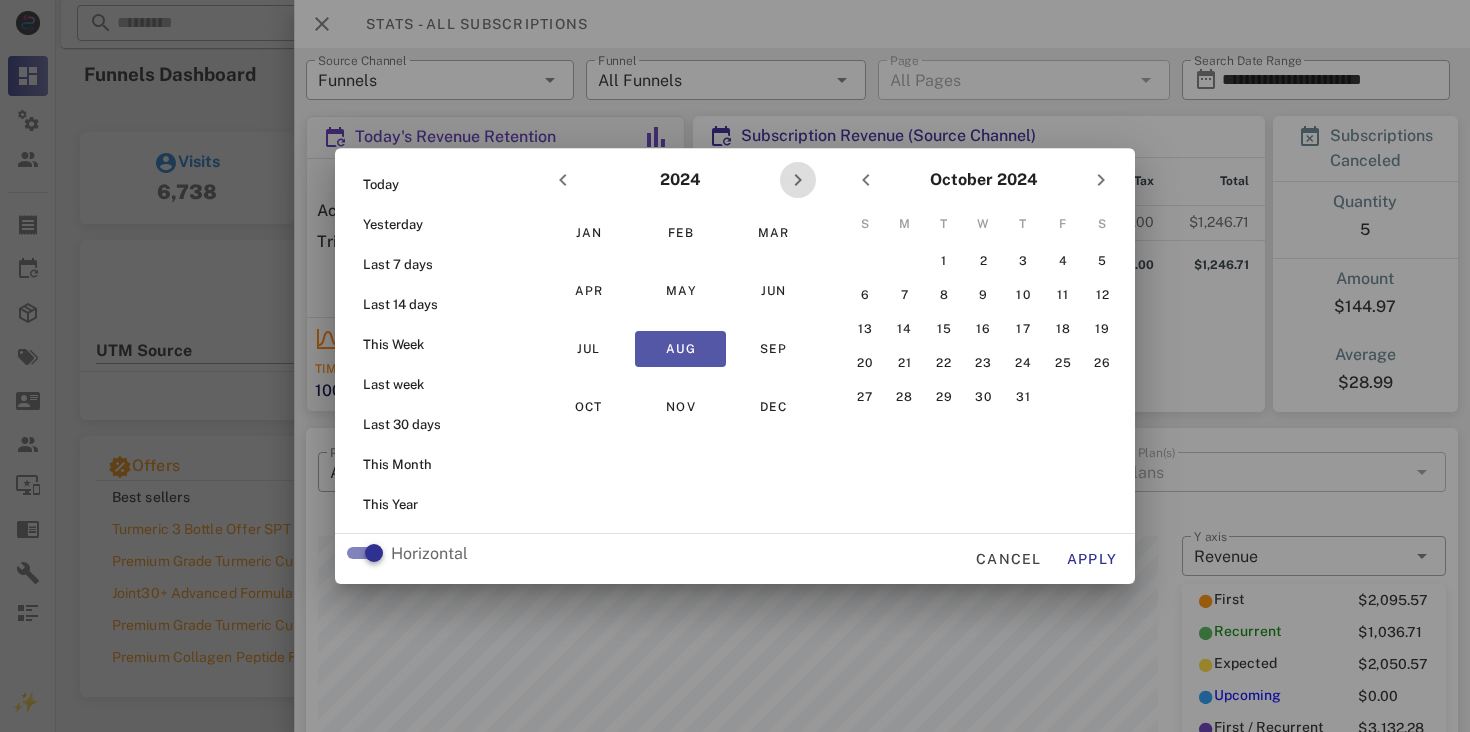 click at bounding box center [798, 180] 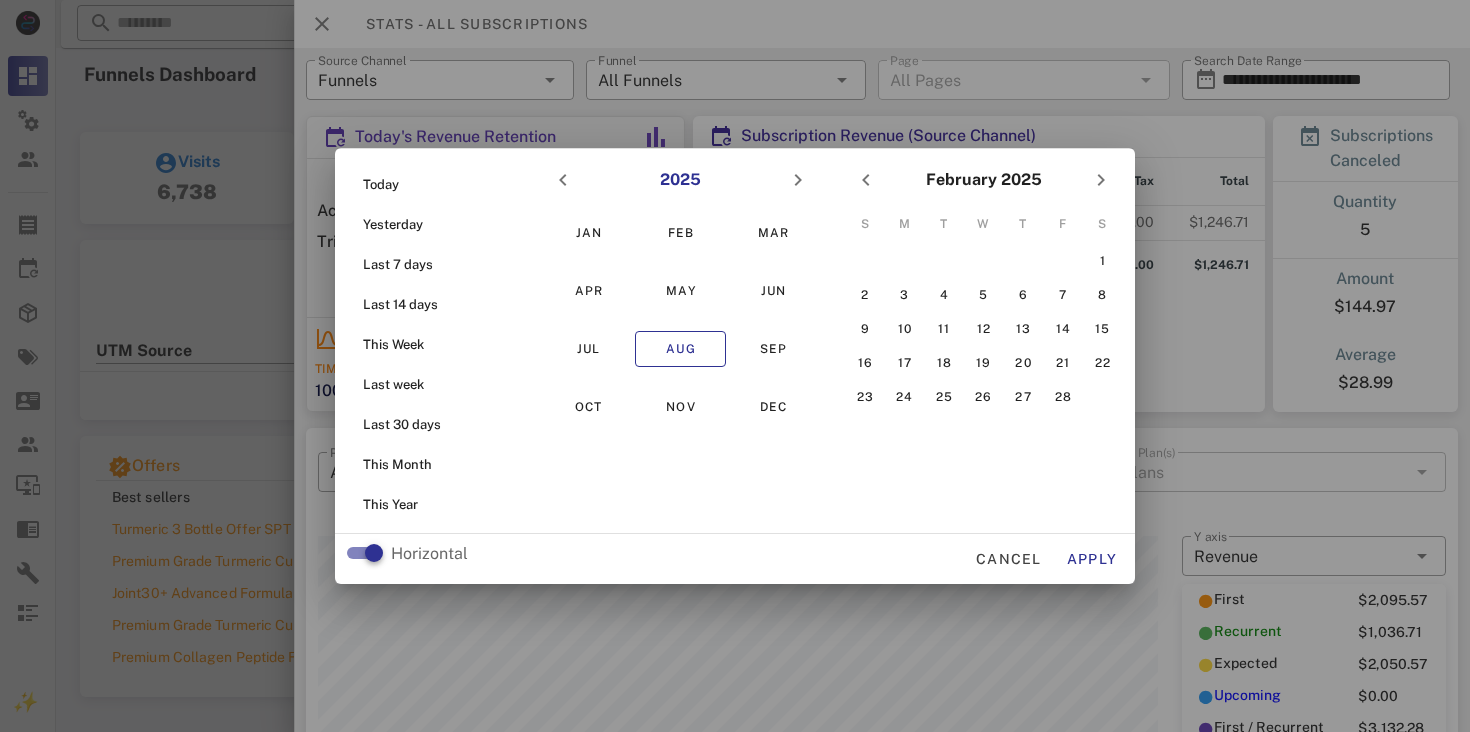 click on "2025" at bounding box center (680, 180) 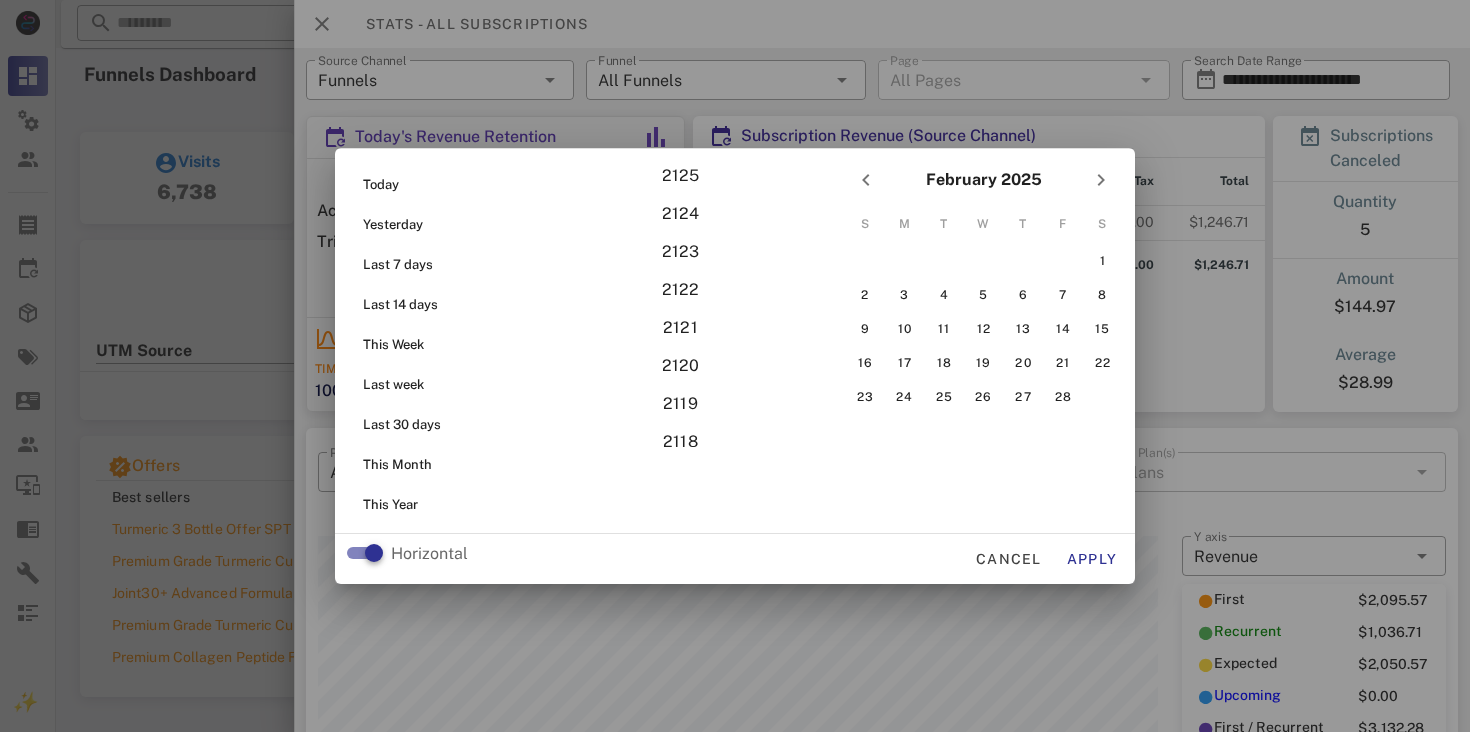 scroll, scrollTop: 3676, scrollLeft: 0, axis: vertical 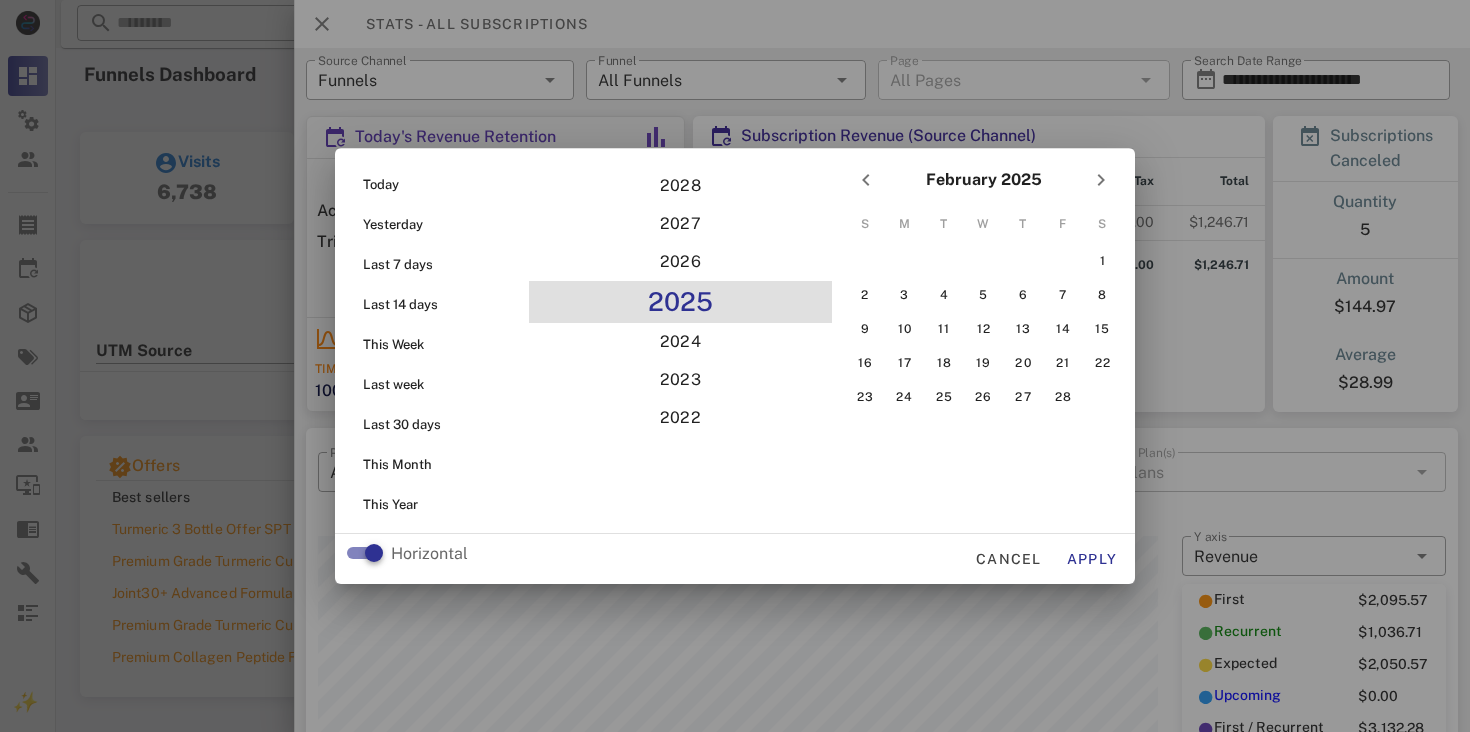 click on "2025" at bounding box center (680, 302) 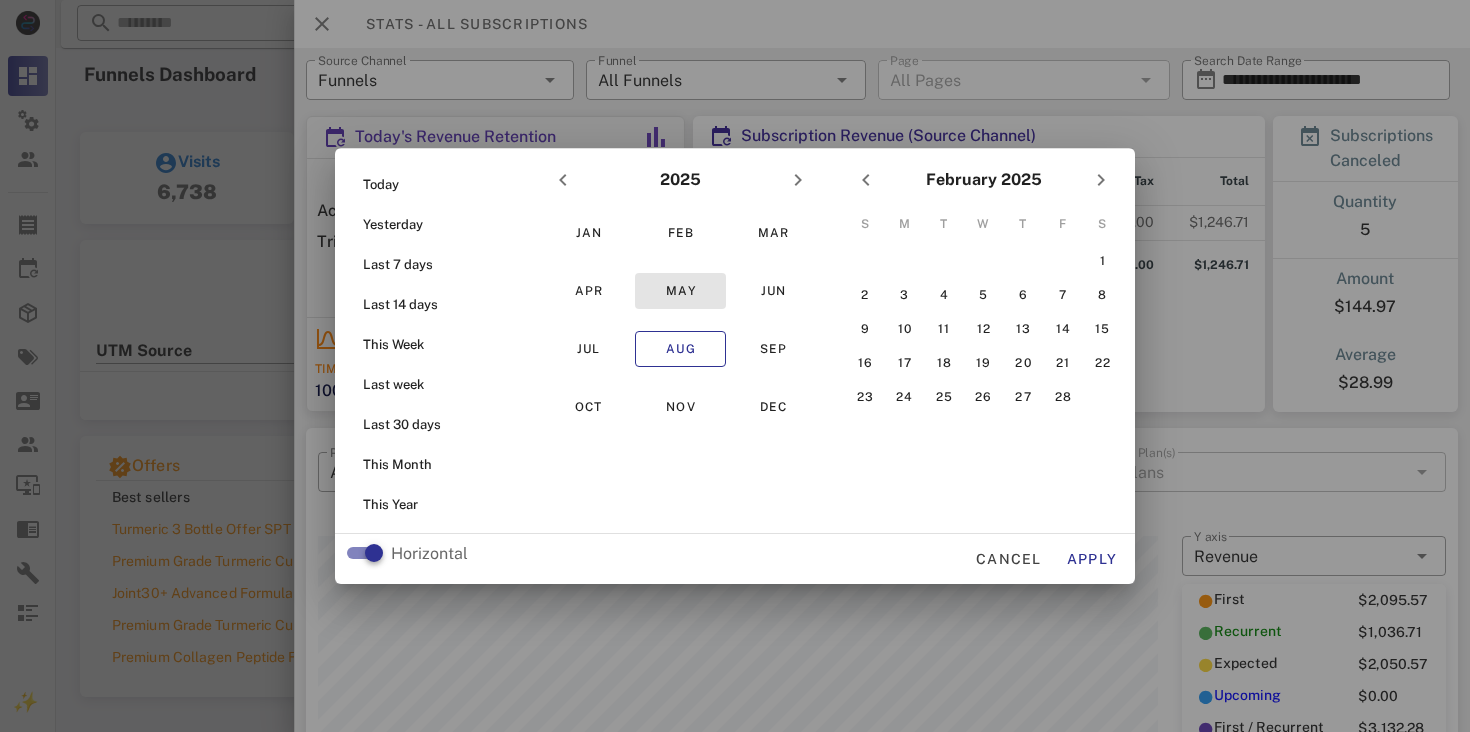 click on "May" at bounding box center (680, 291) 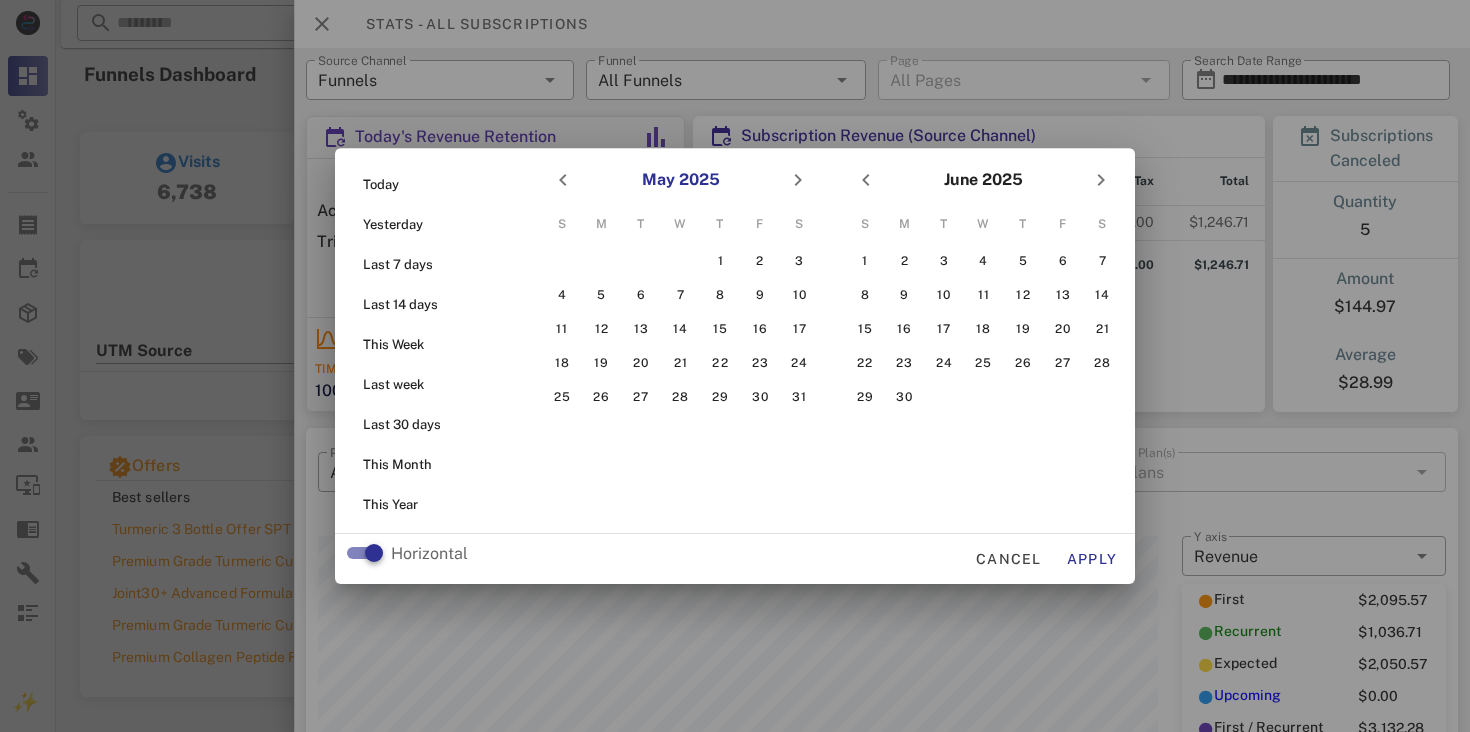 click on "May 2025" at bounding box center (681, 180) 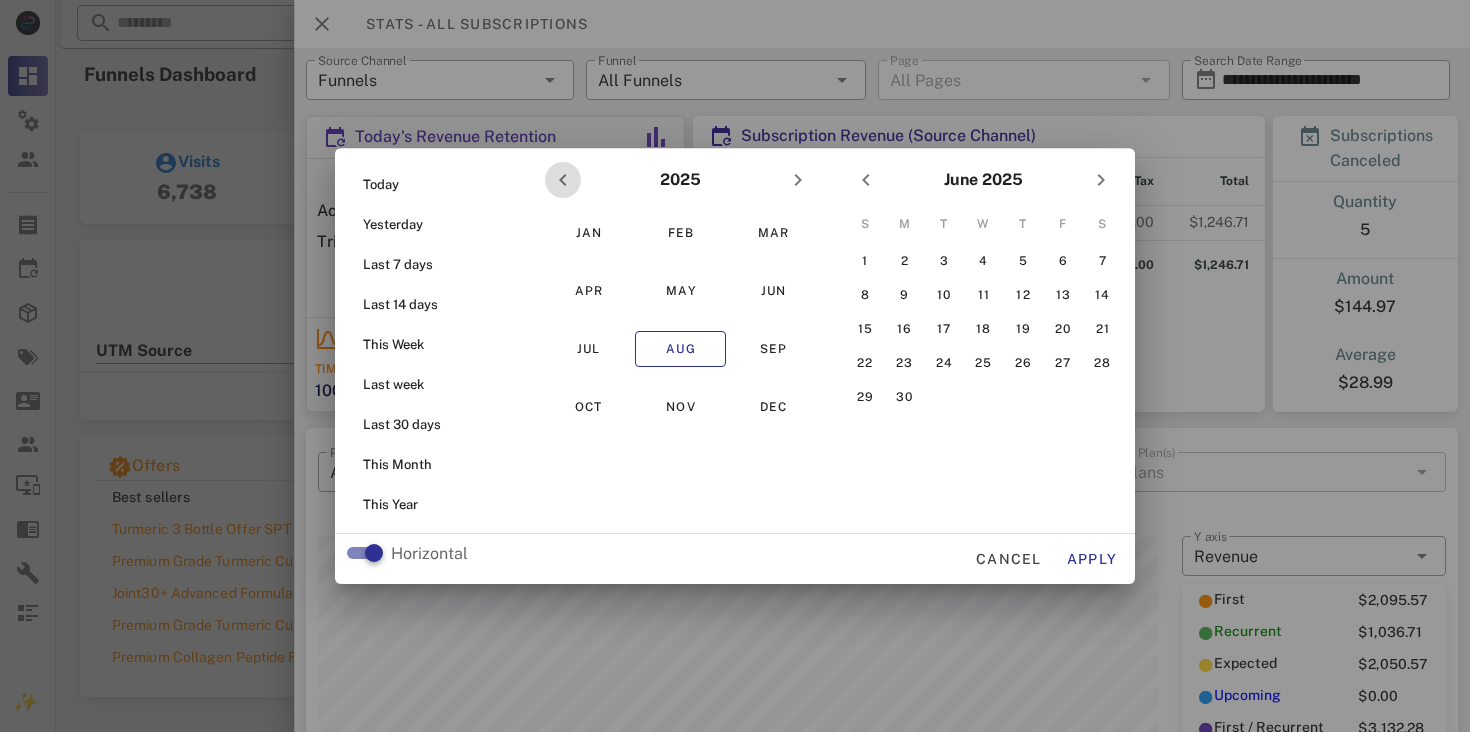click at bounding box center (563, 180) 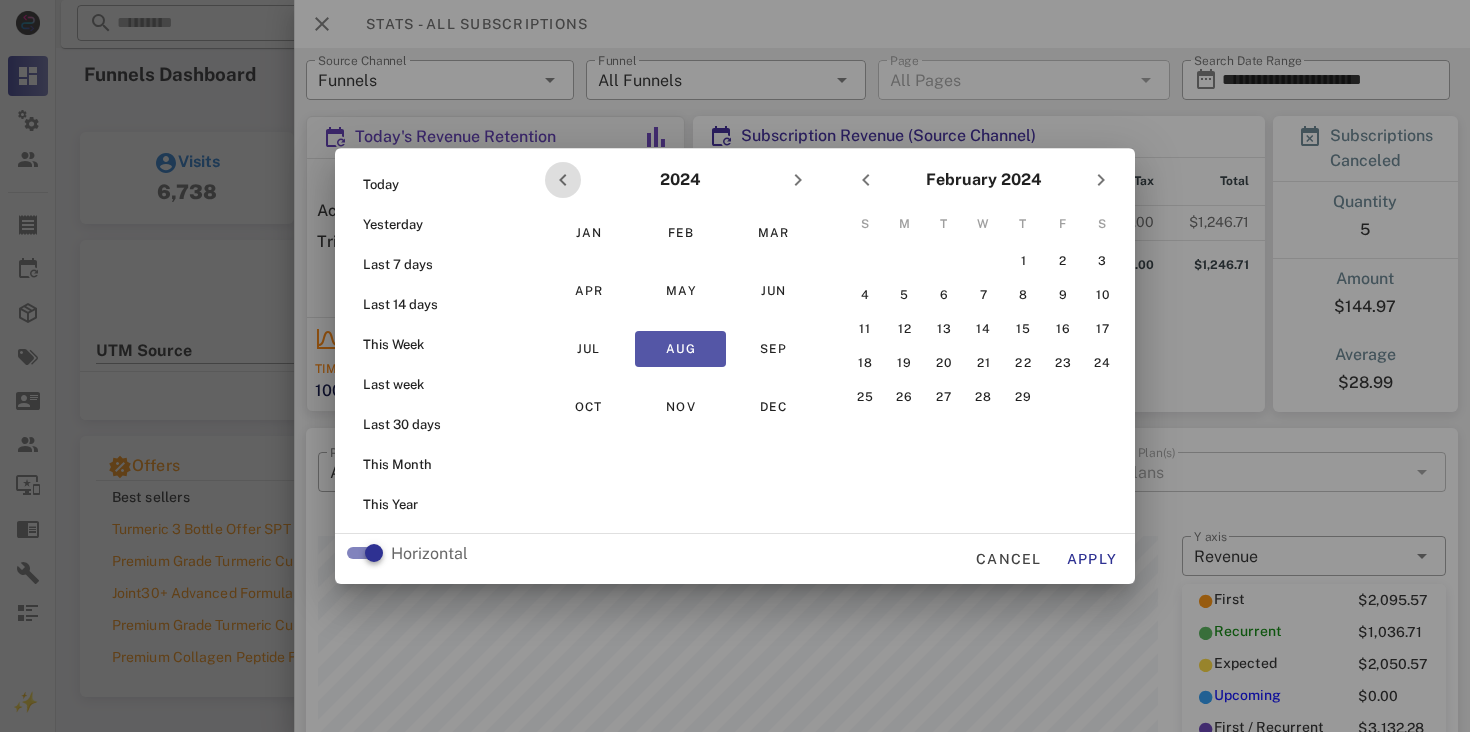 click at bounding box center (563, 180) 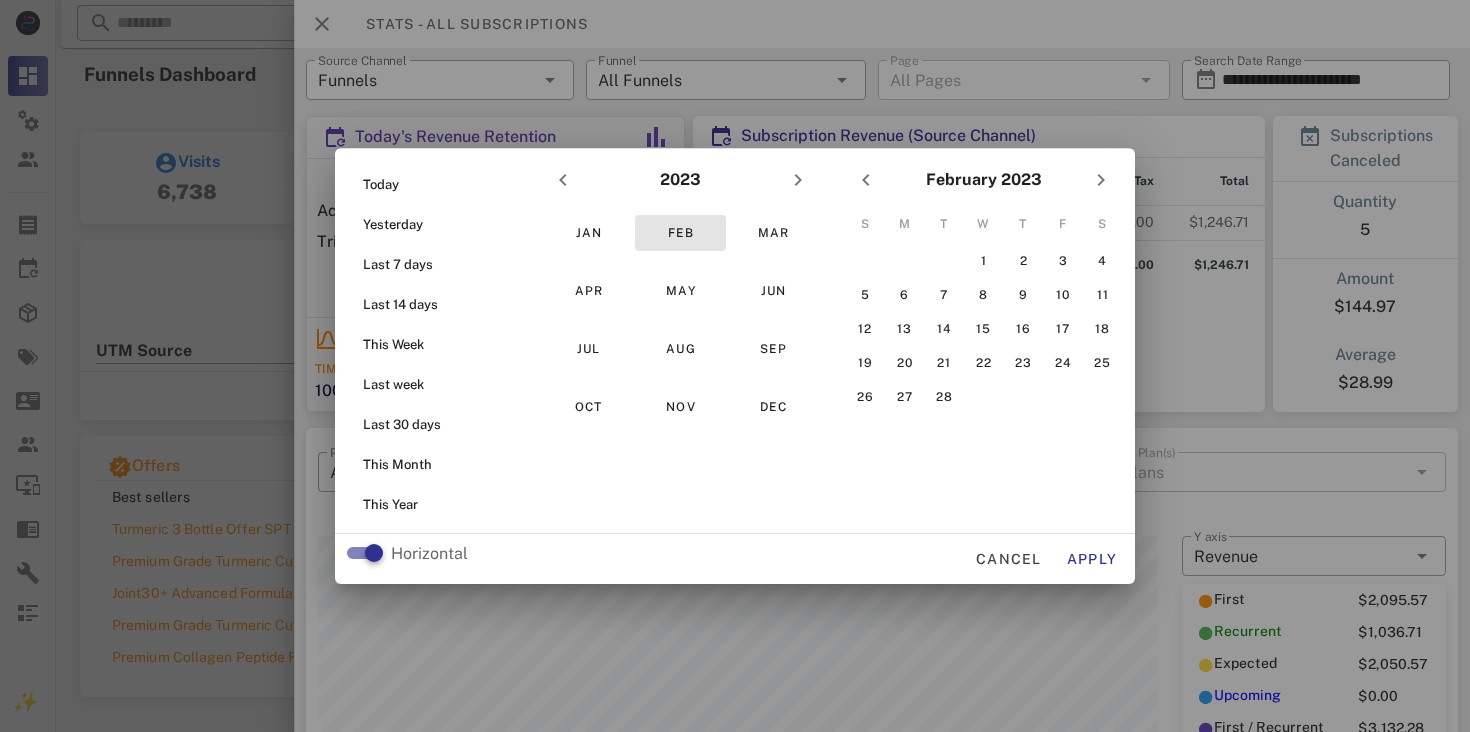 click on "Feb" at bounding box center [680, 233] 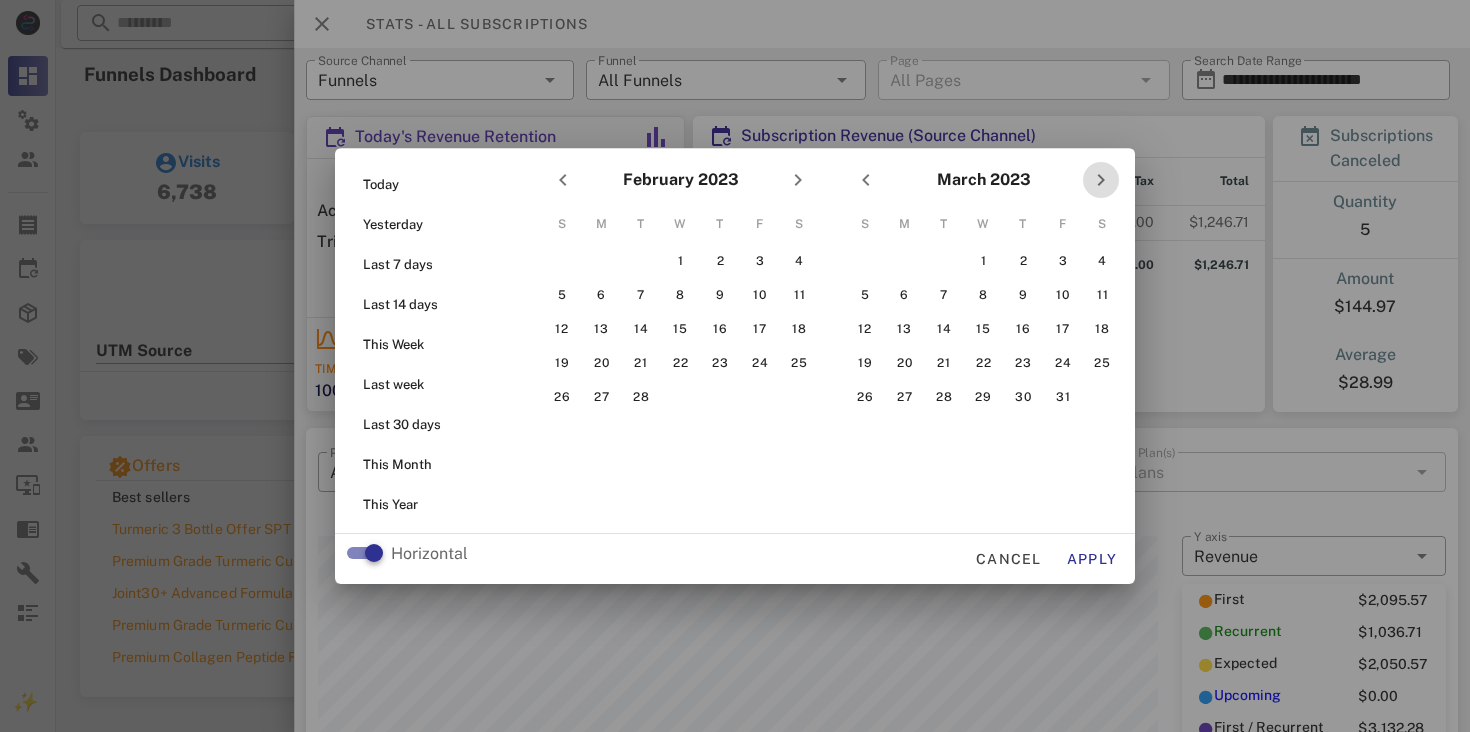 click at bounding box center (1101, 180) 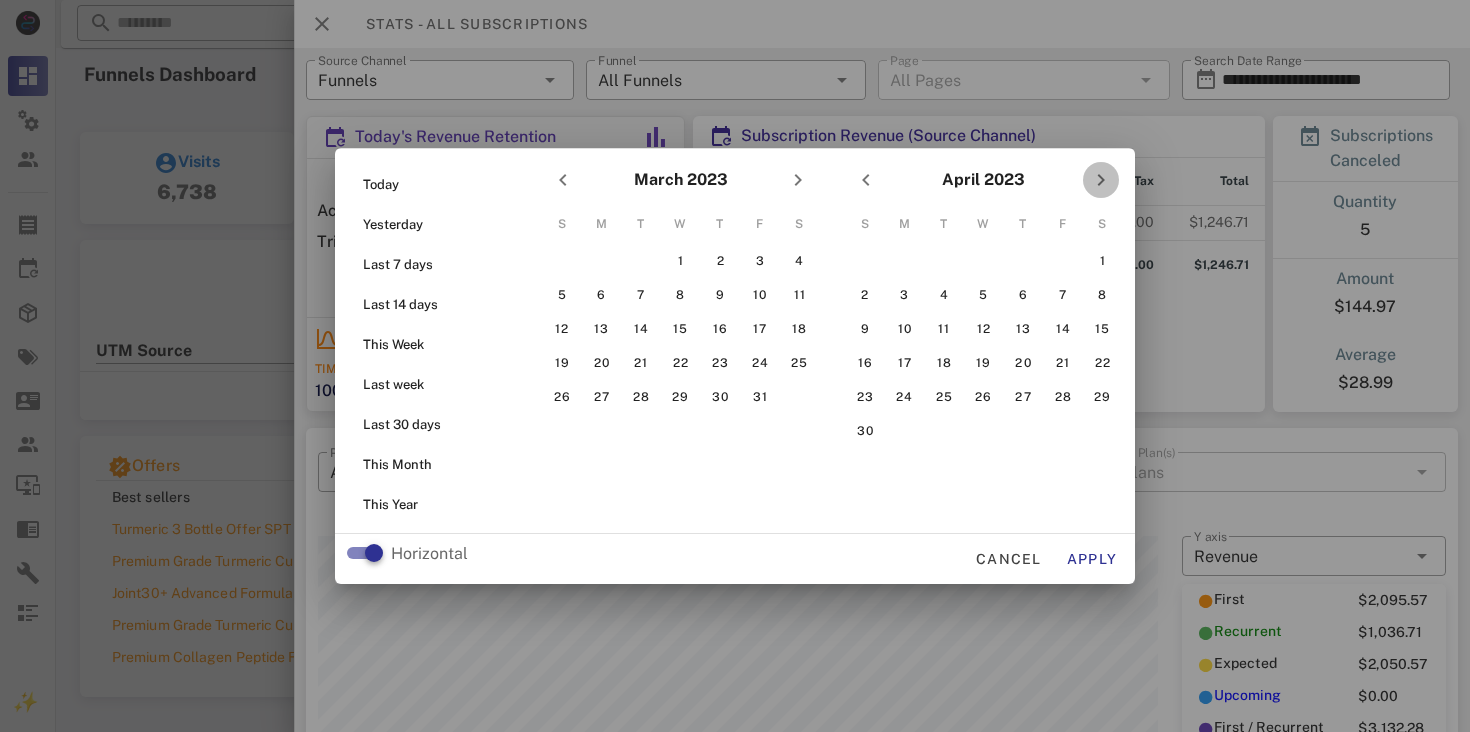 click at bounding box center [1101, 180] 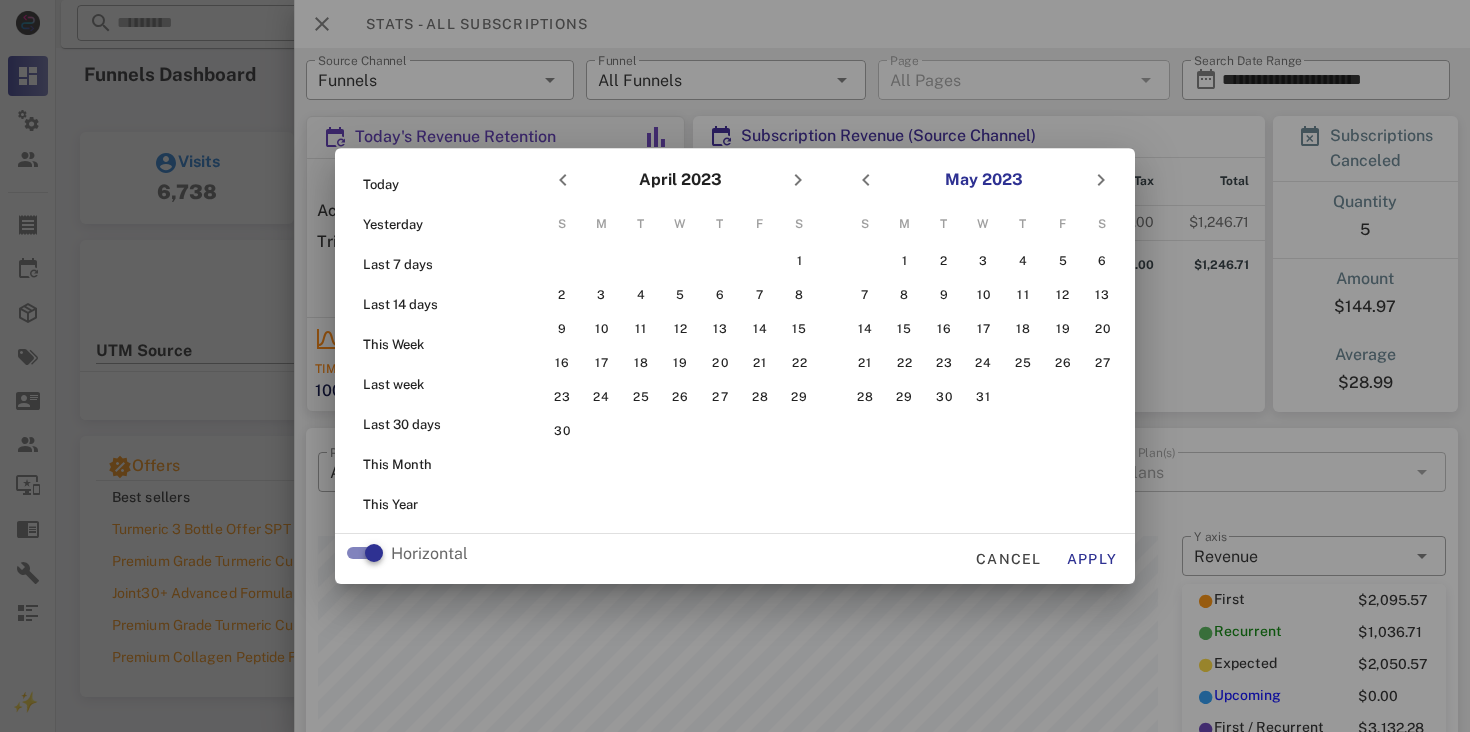 click on "May 2023" at bounding box center (984, 180) 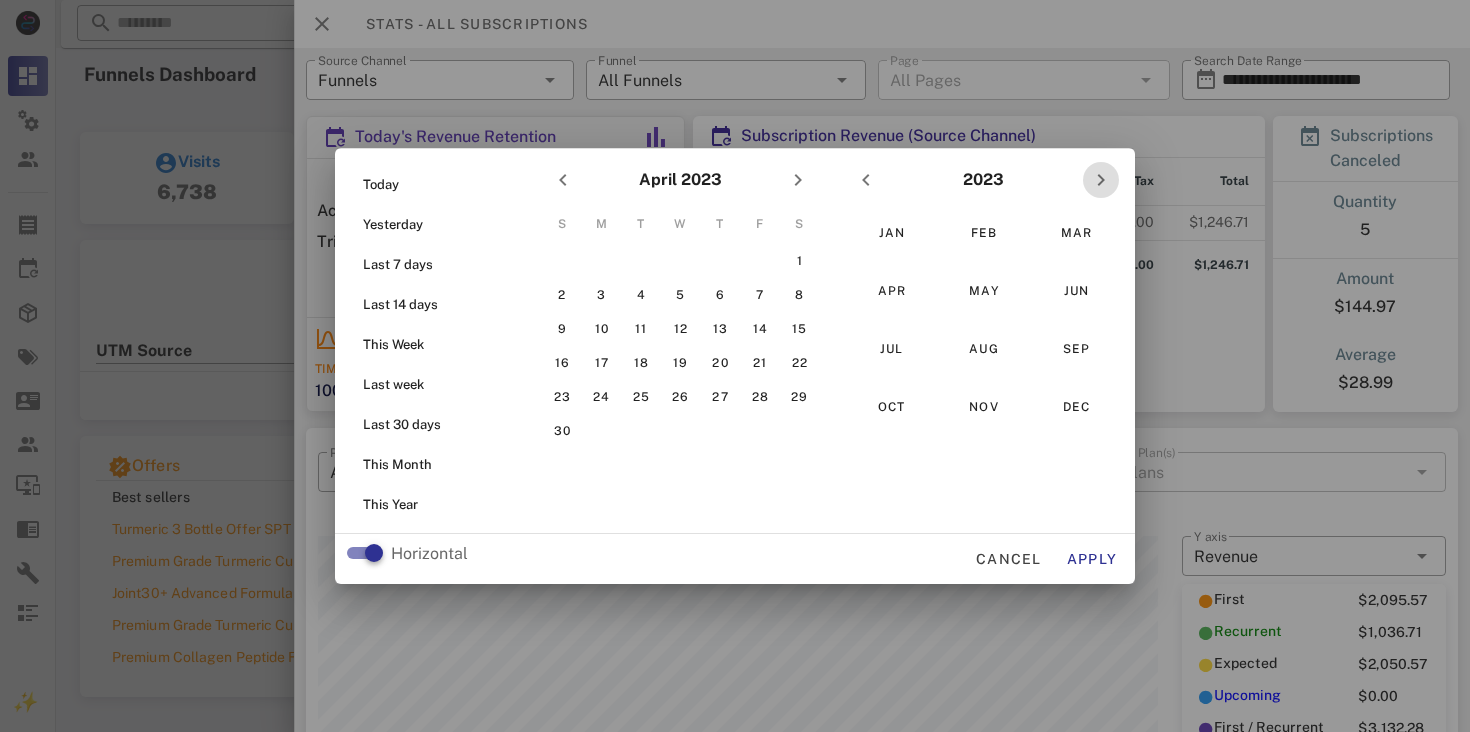 click at bounding box center (1101, 180) 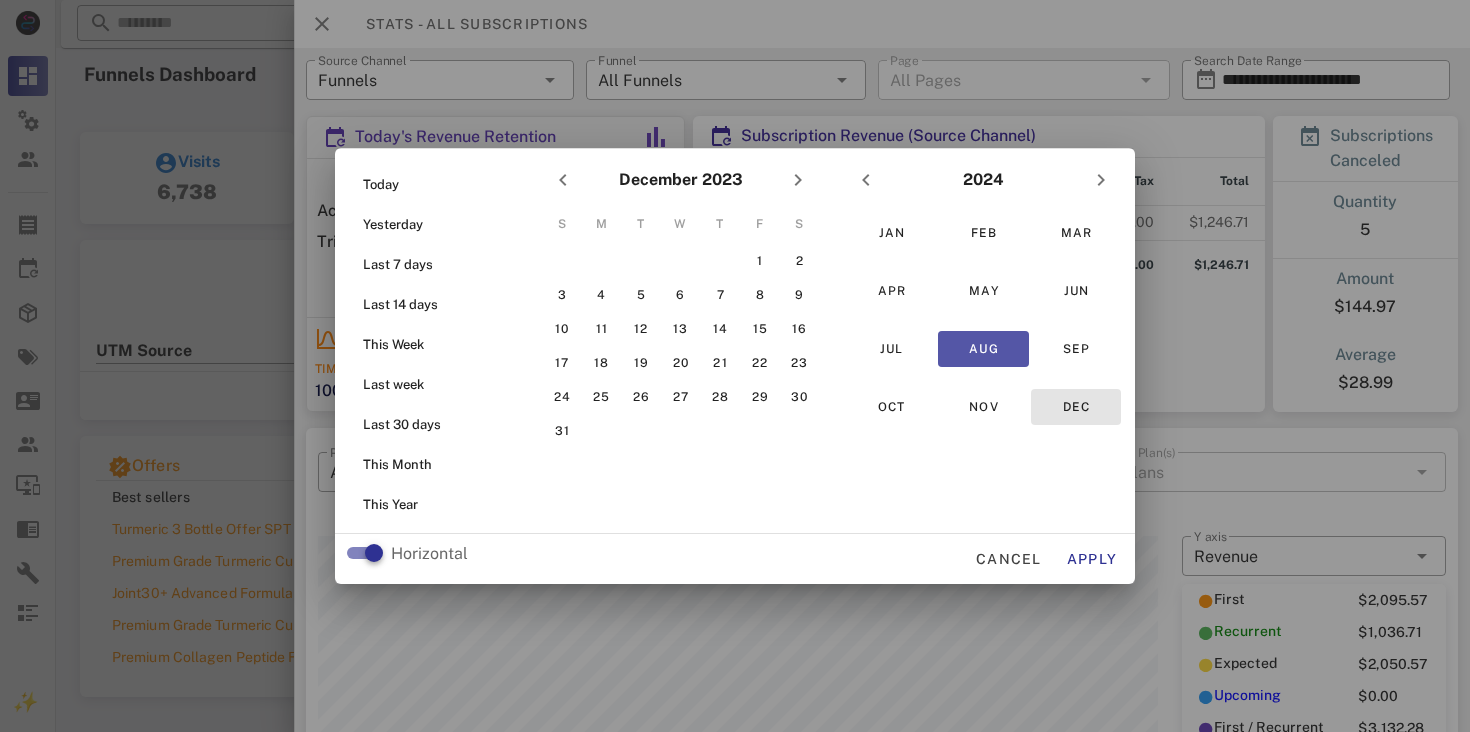 click on "Dec" at bounding box center [1076, 407] 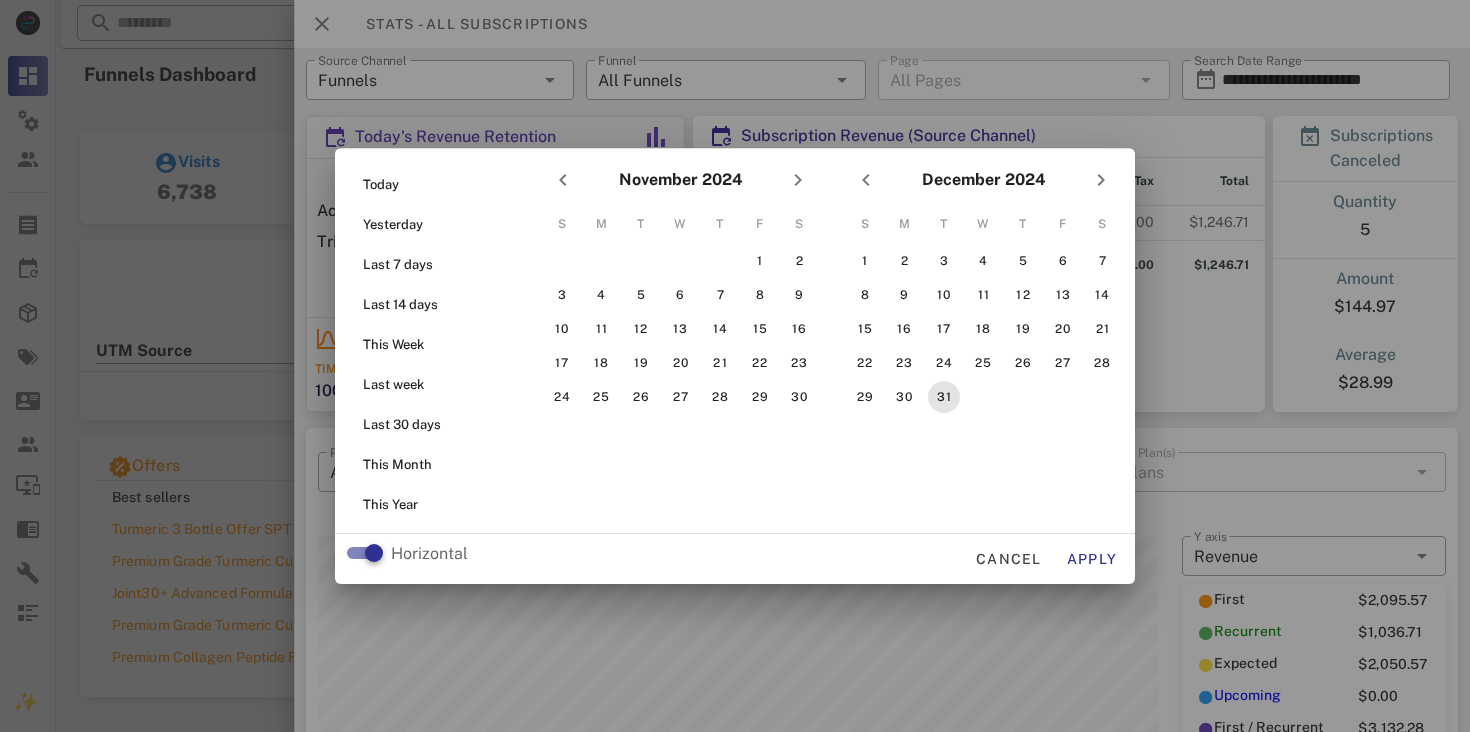 click on "31" at bounding box center (944, 397) 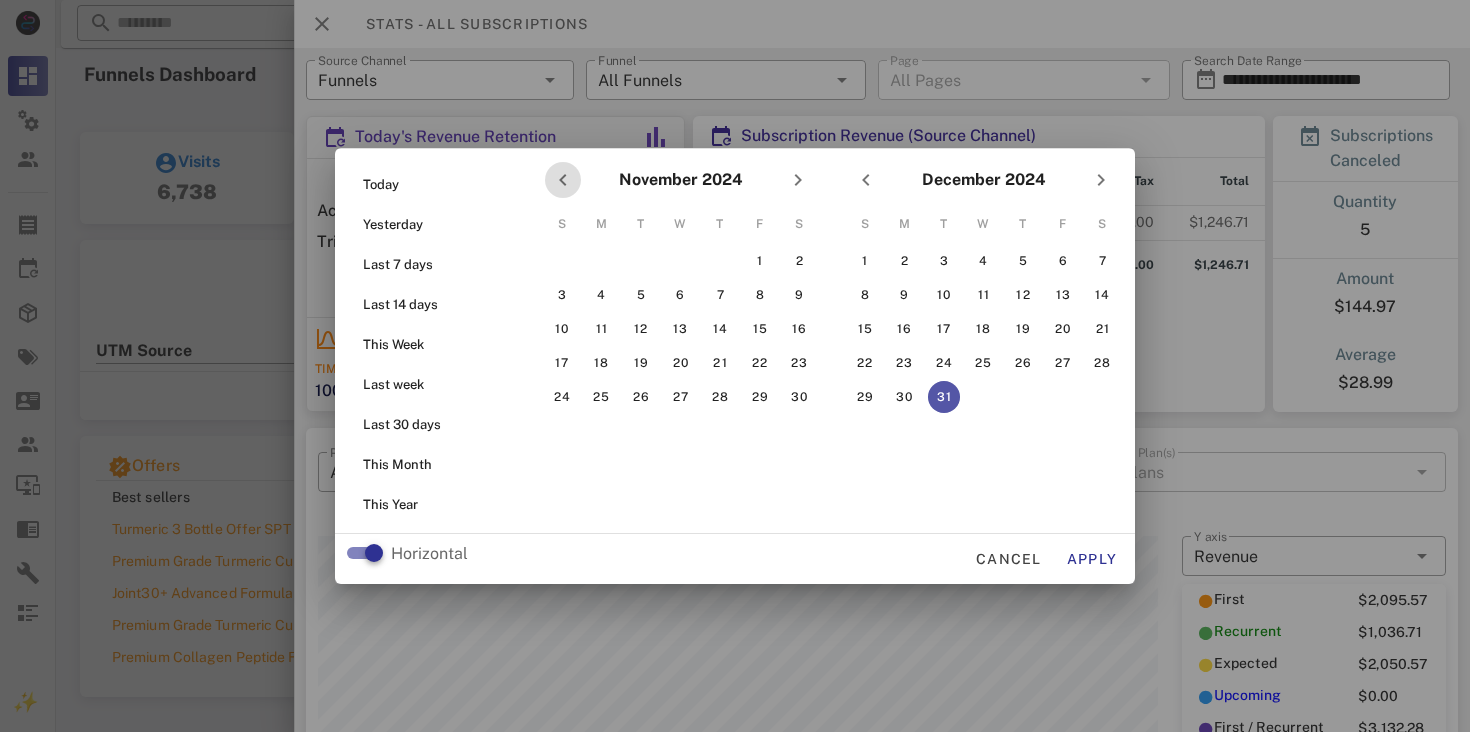 click at bounding box center [563, 180] 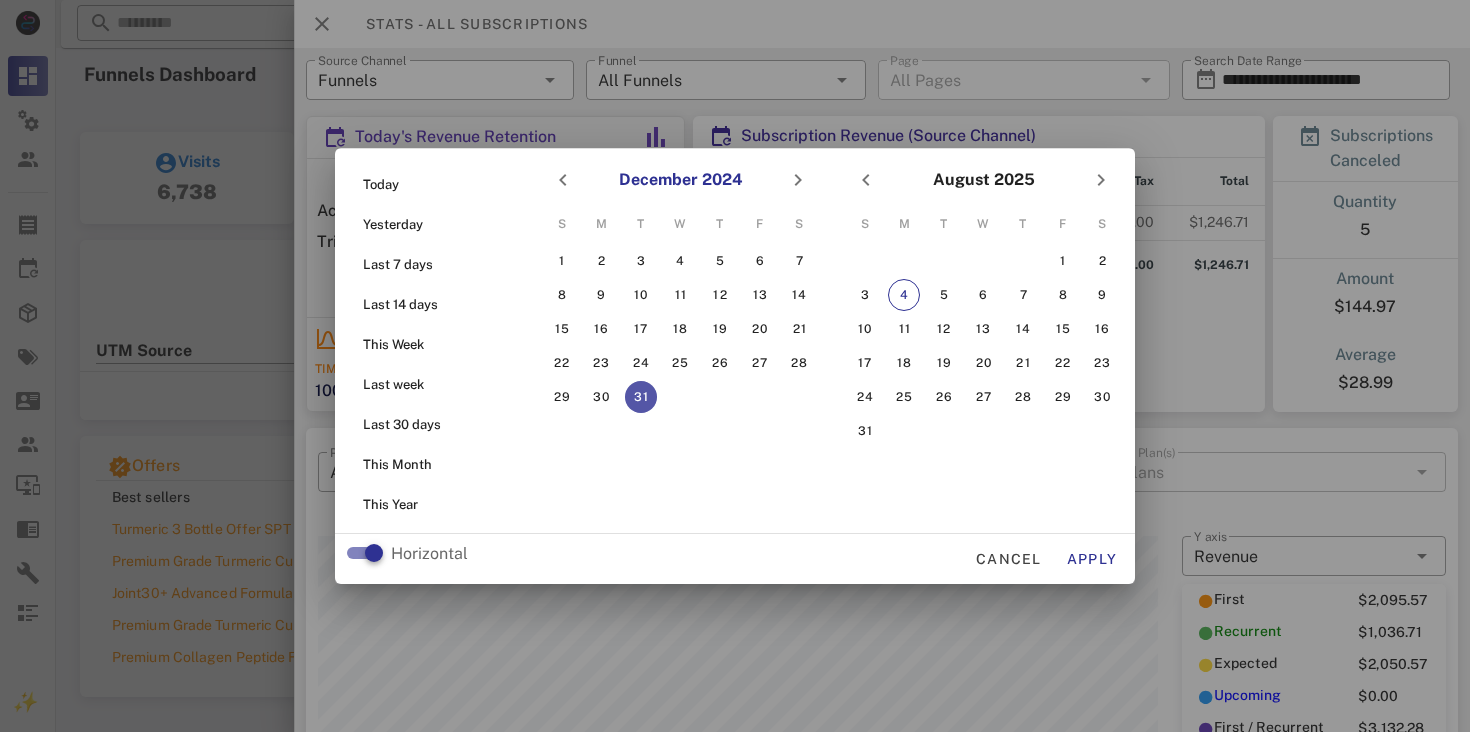 click on "December 2024" at bounding box center (681, 180) 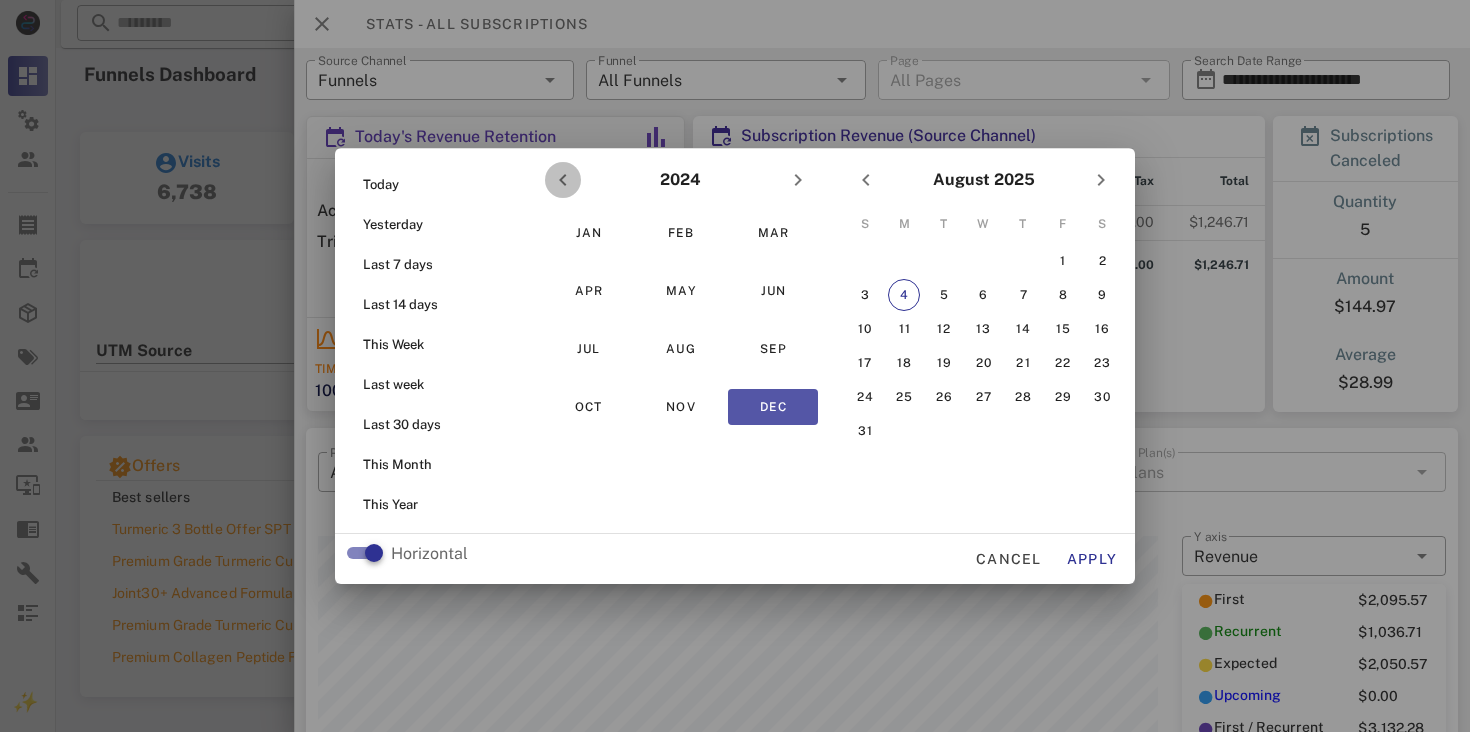 click at bounding box center (563, 180) 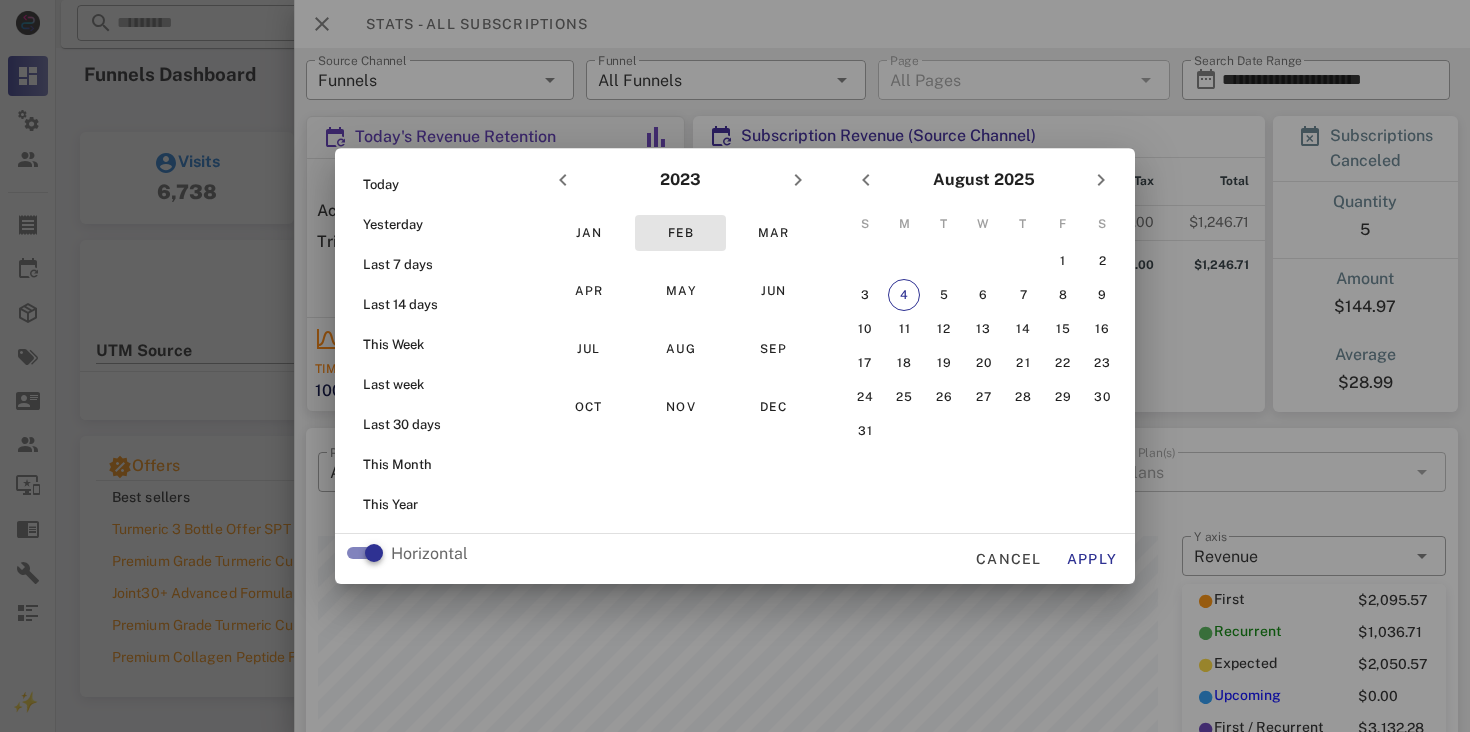 click on "Feb" at bounding box center [680, 233] 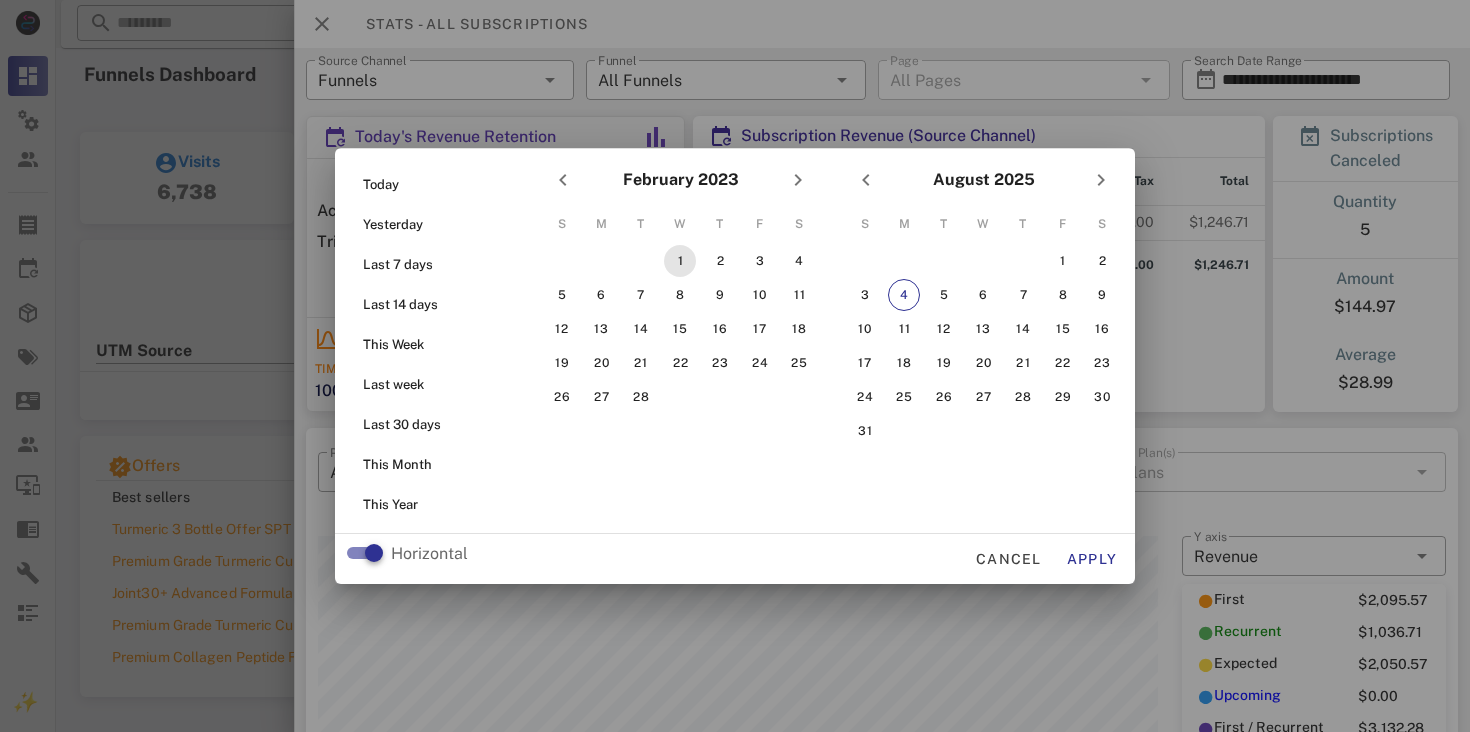 click on "1" at bounding box center (680, 261) 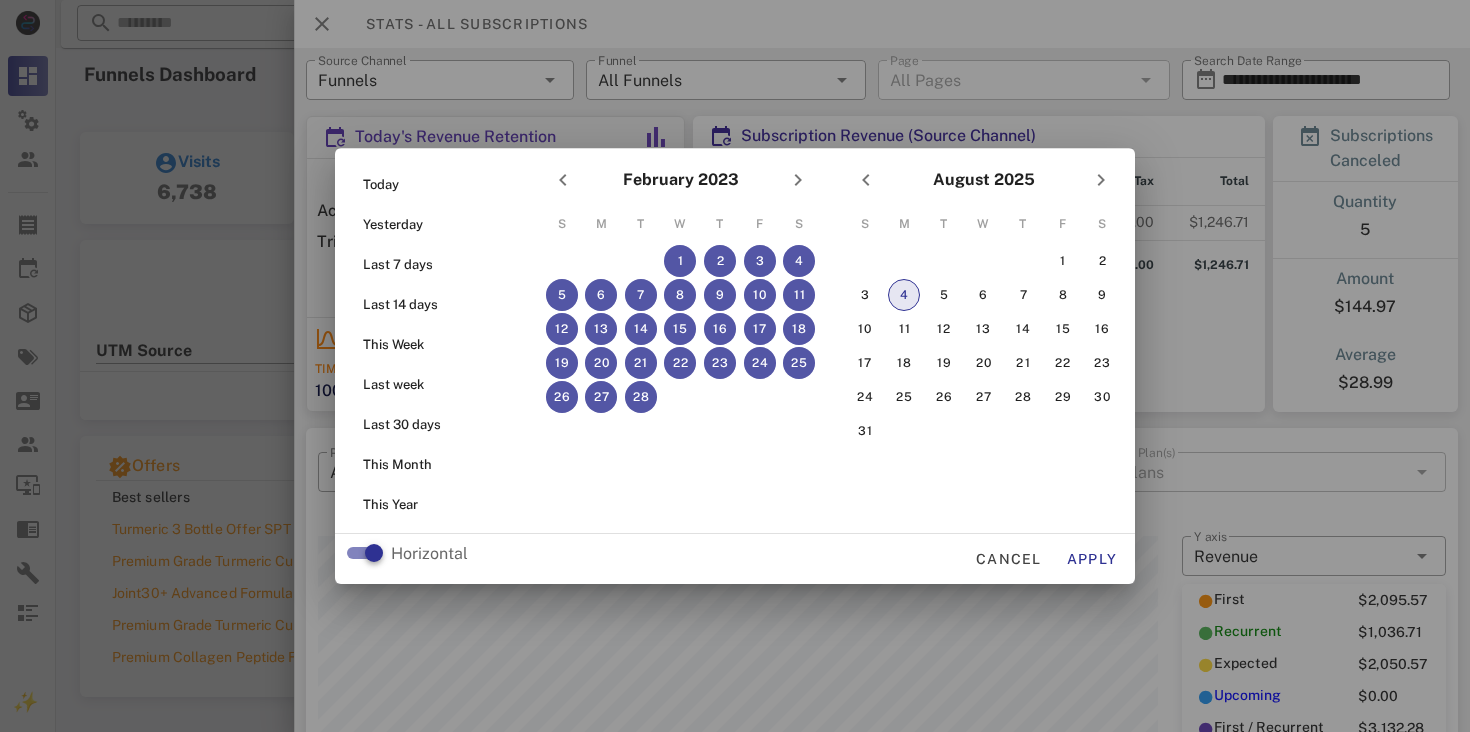 click on "4" at bounding box center (904, 295) 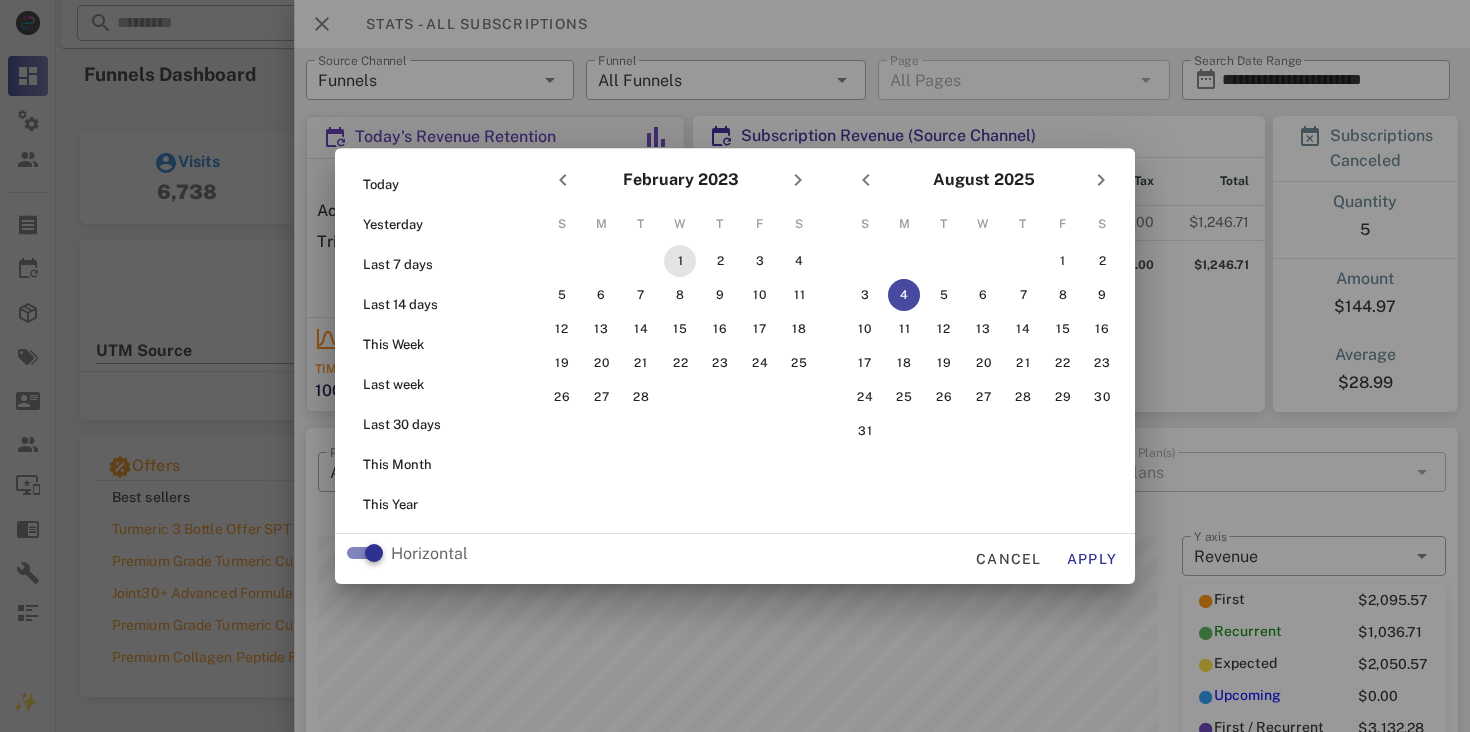 click on "1" at bounding box center [680, 261] 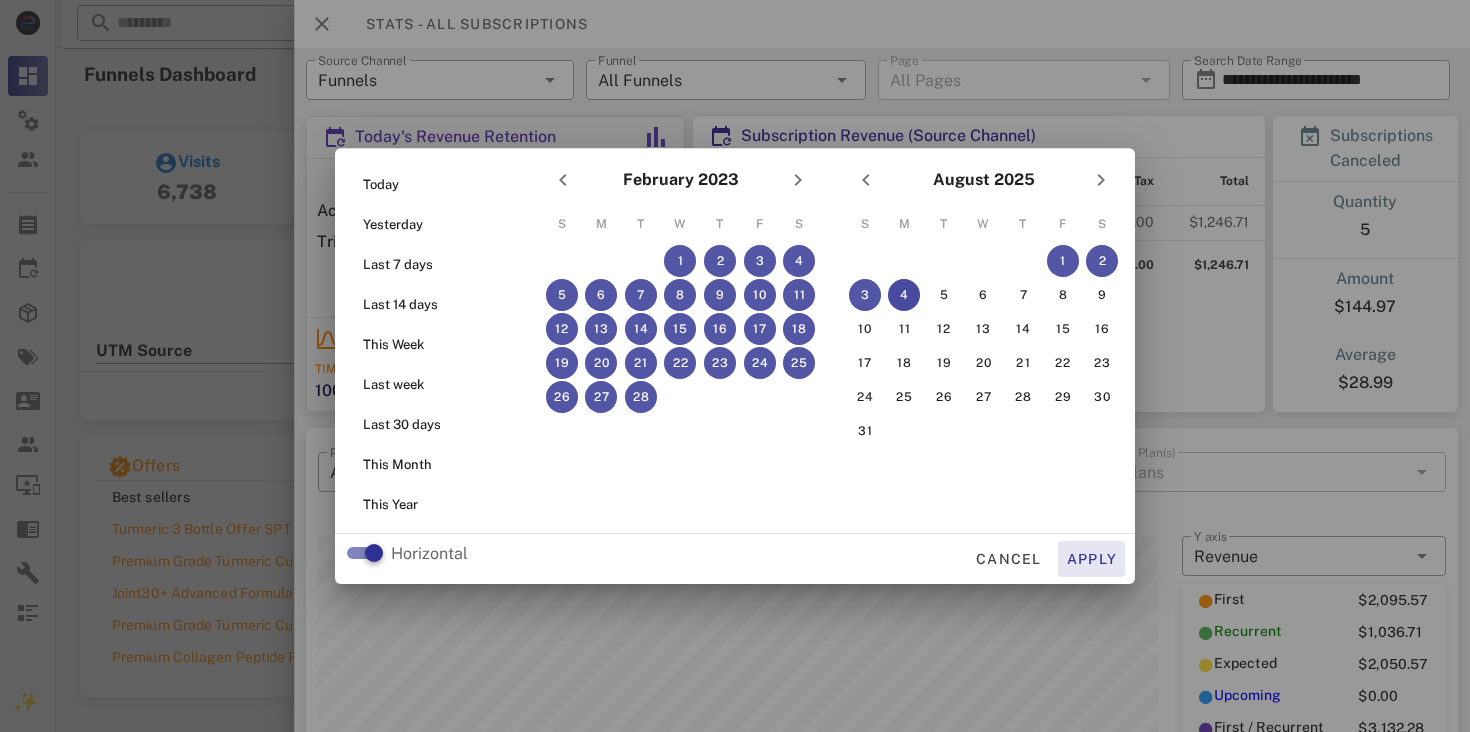 click on "Apply" at bounding box center [1092, 559] 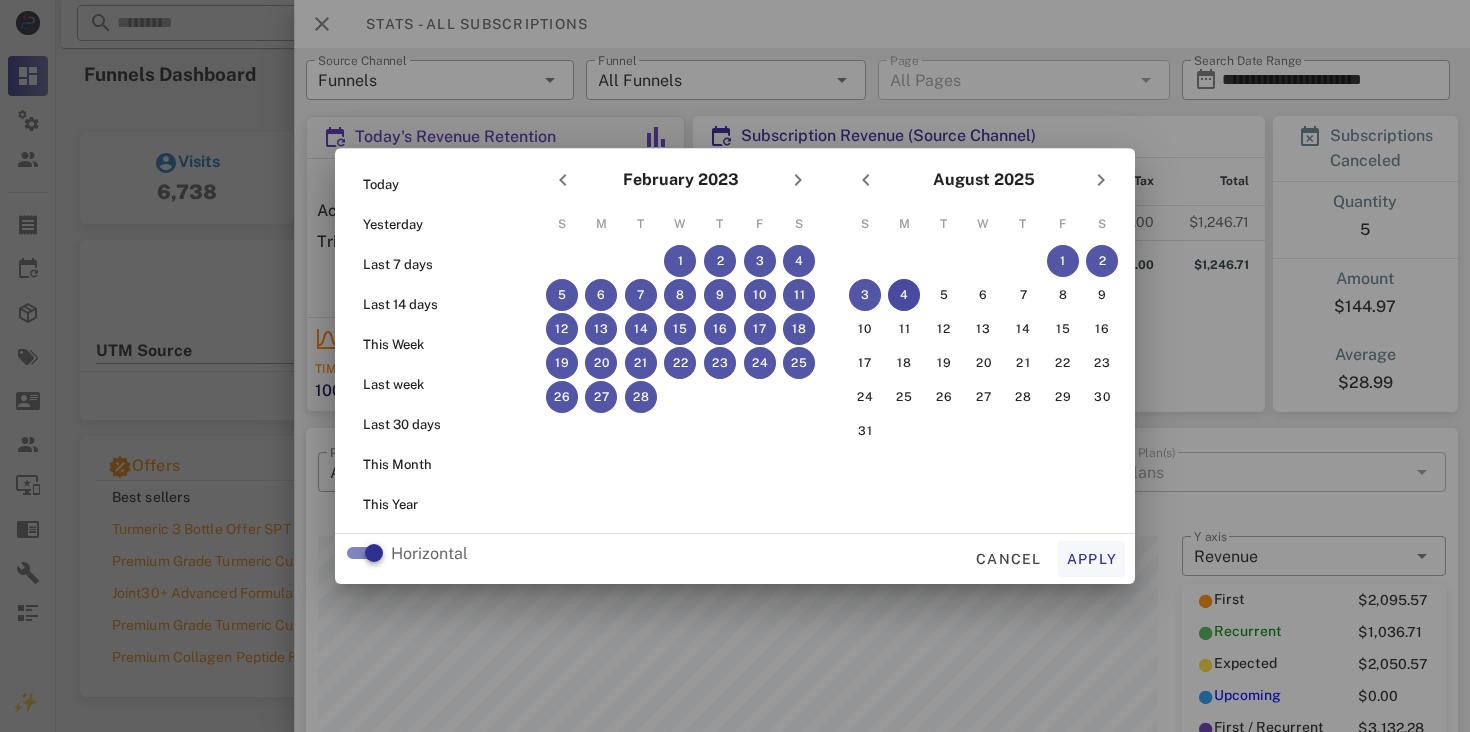 type on "**********" 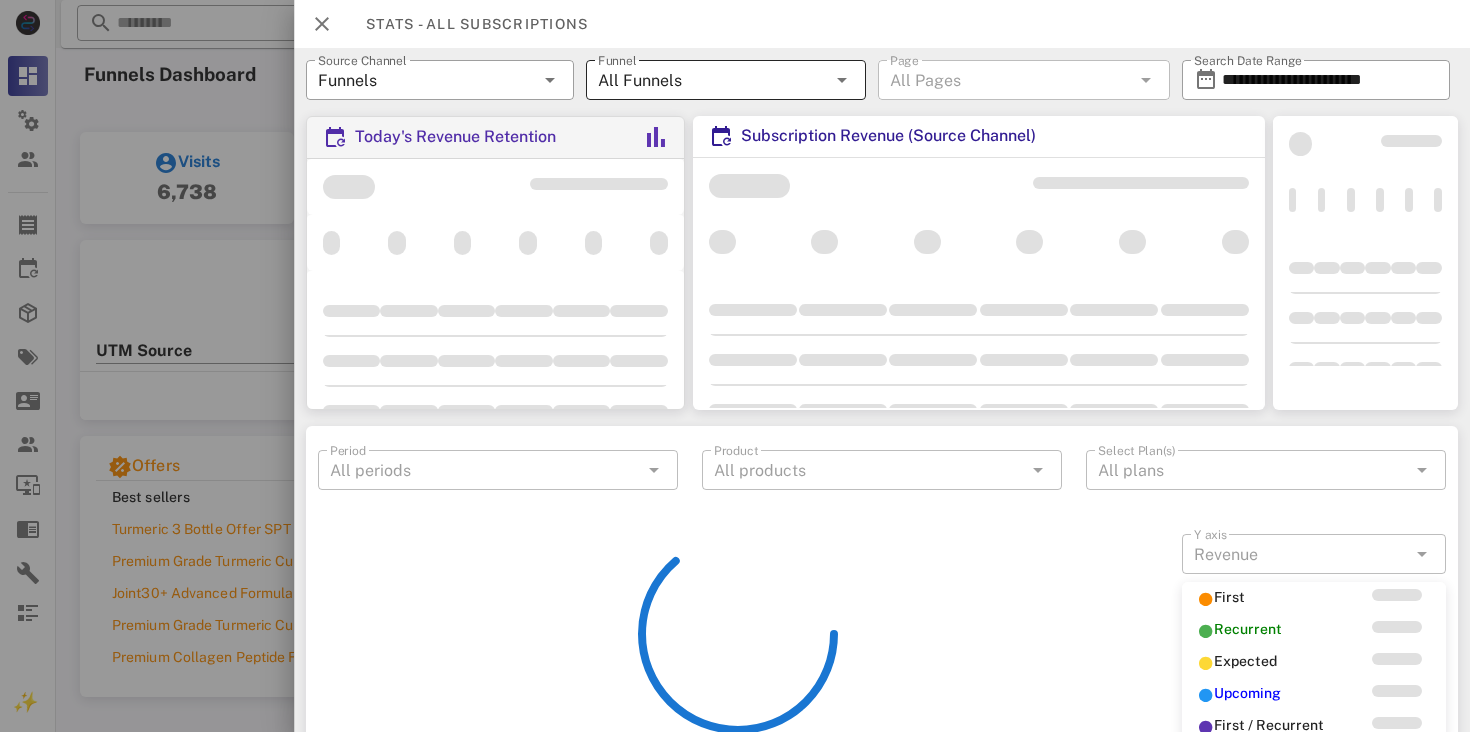 click on "All Funnels" at bounding box center [712, 80] 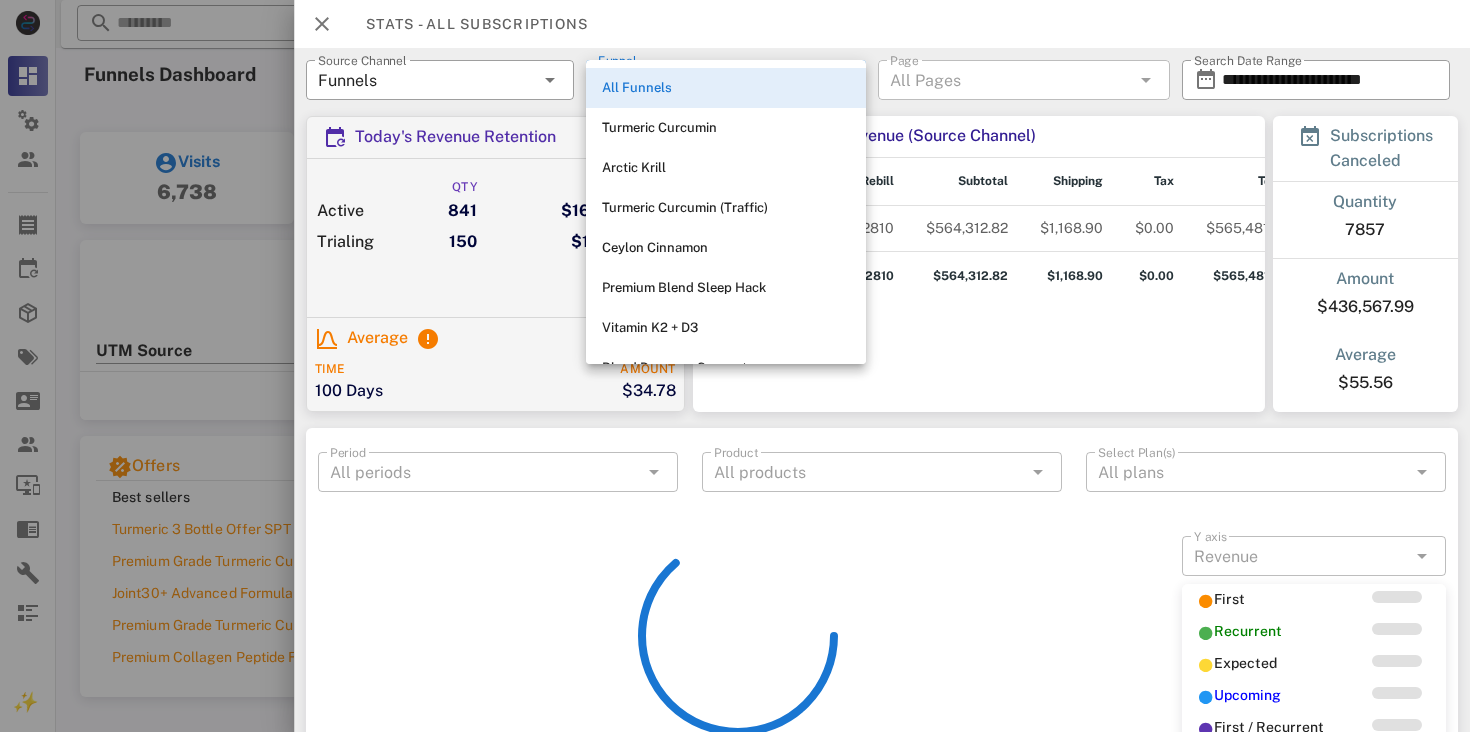 click on "Subtotal" at bounding box center [983, 181] 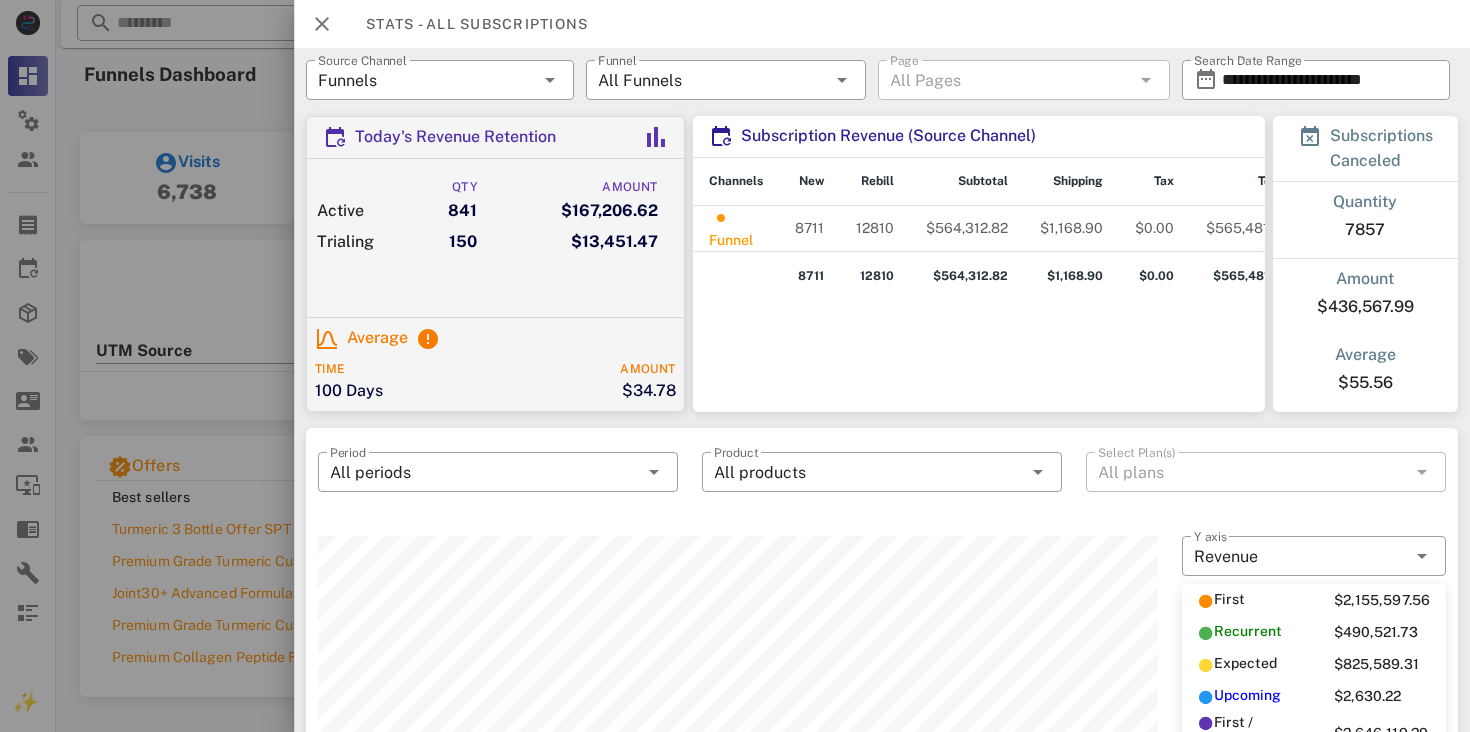 scroll, scrollTop: 0, scrollLeft: 0, axis: both 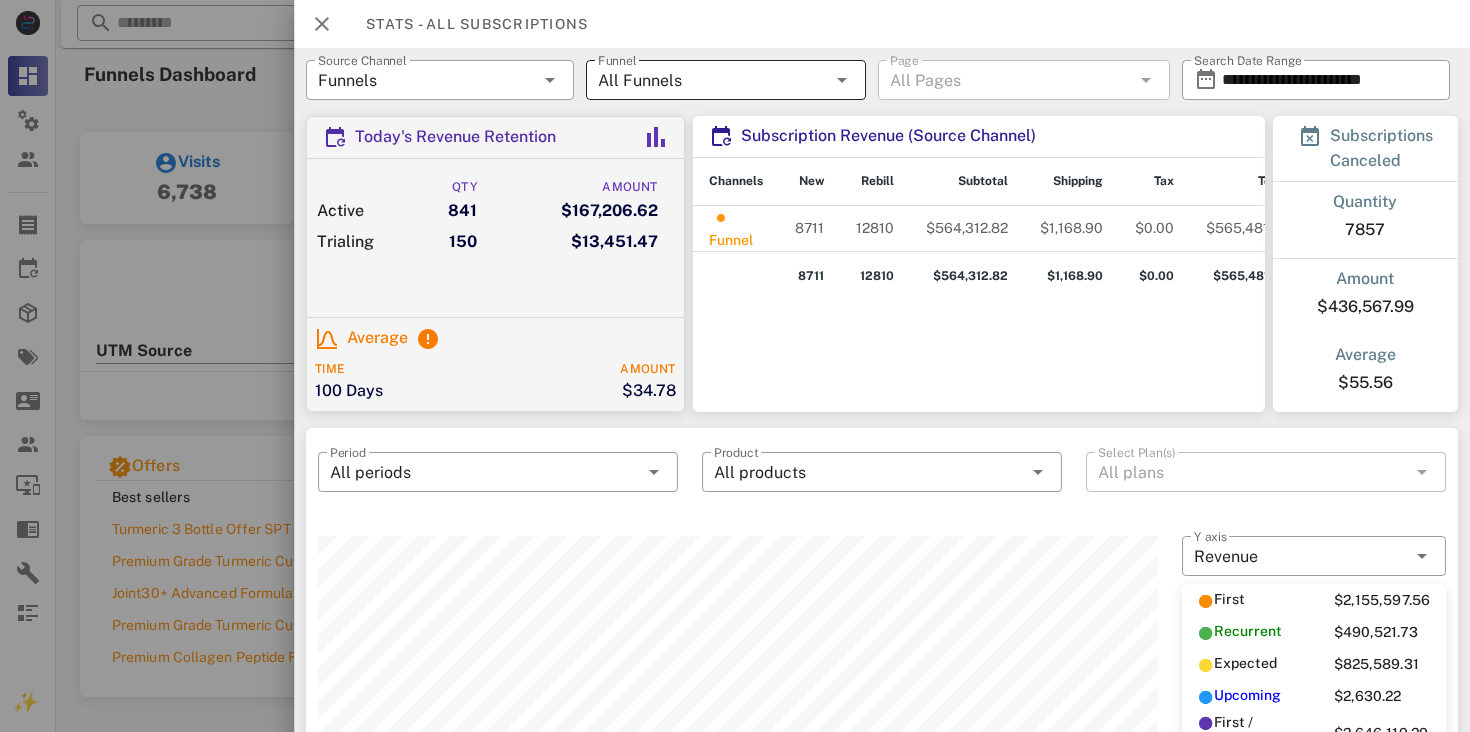 click at bounding box center [842, 80] 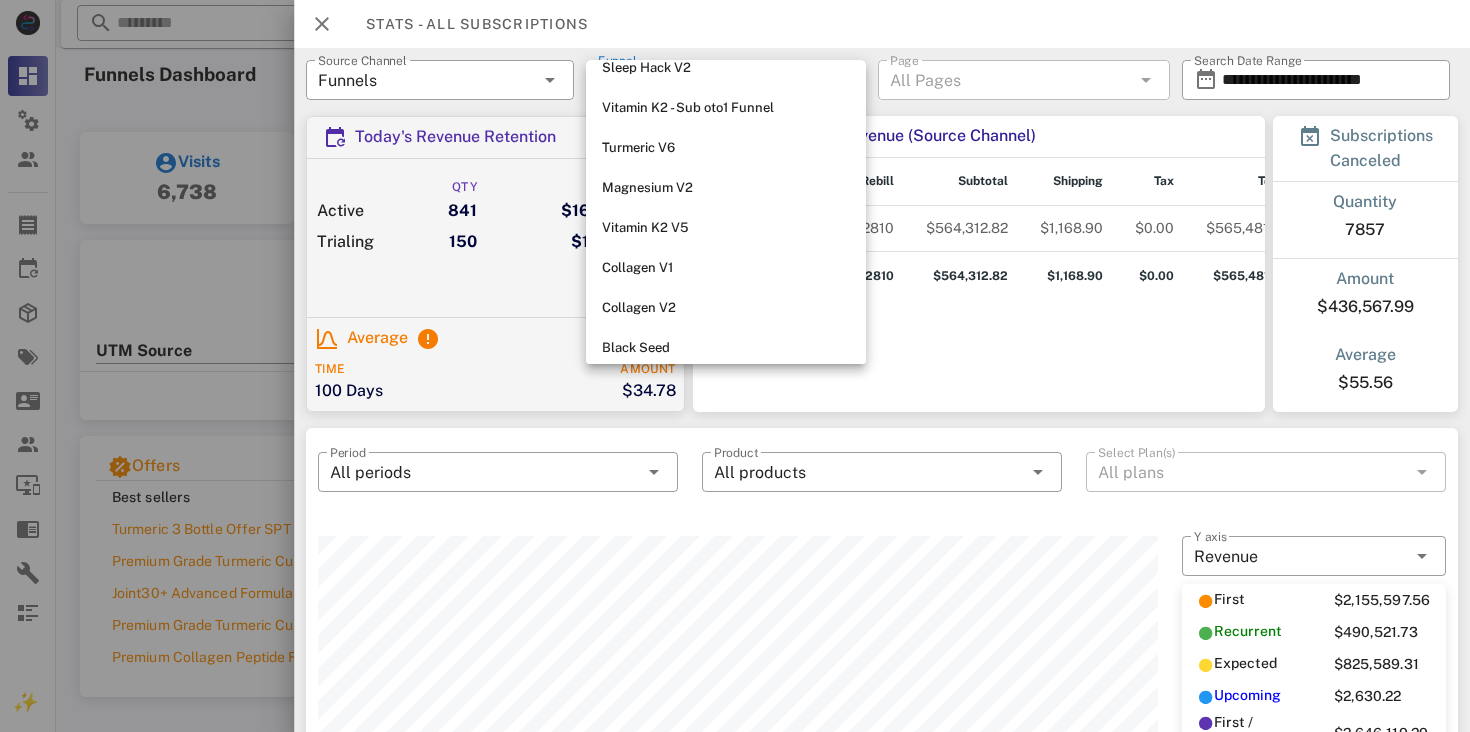 scroll, scrollTop: 1712, scrollLeft: 0, axis: vertical 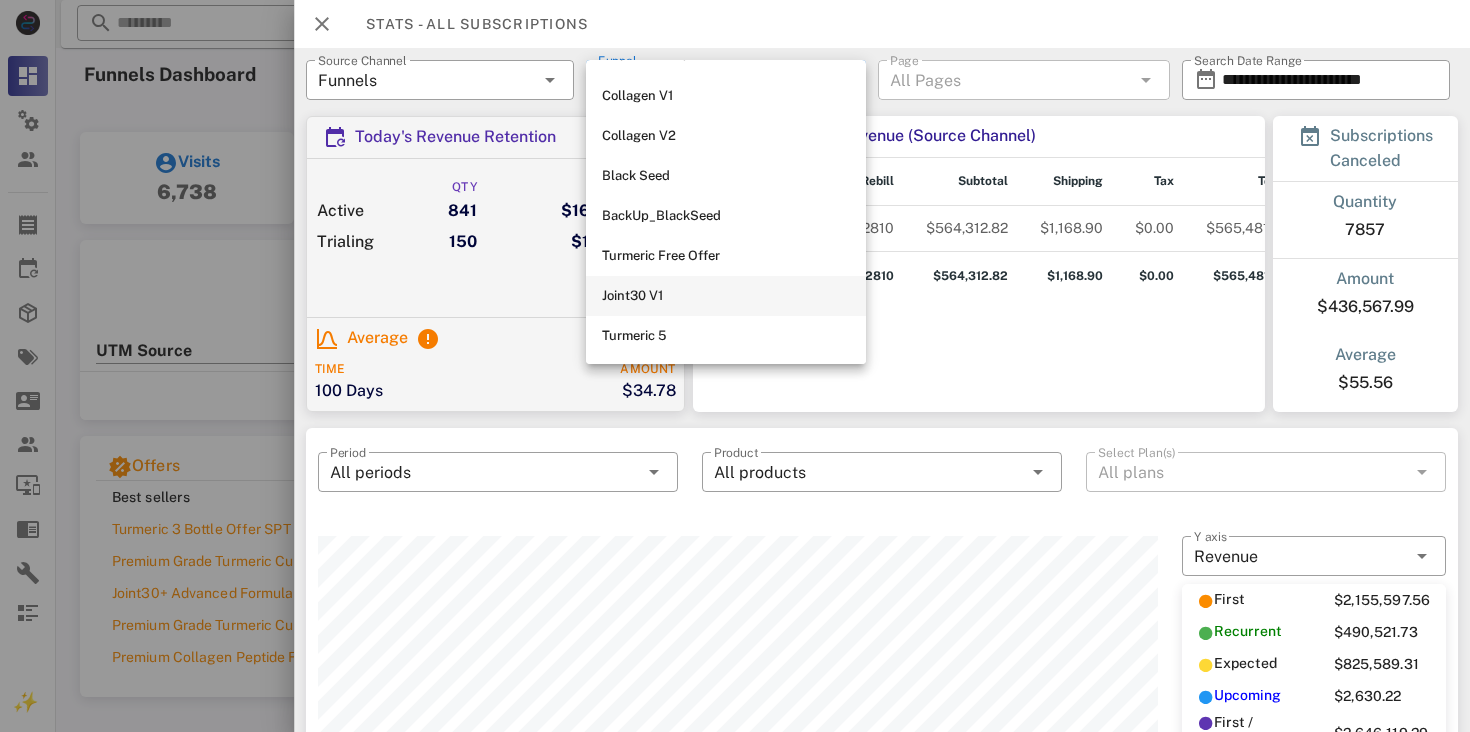 click on "Joint30 V1" at bounding box center (726, 296) 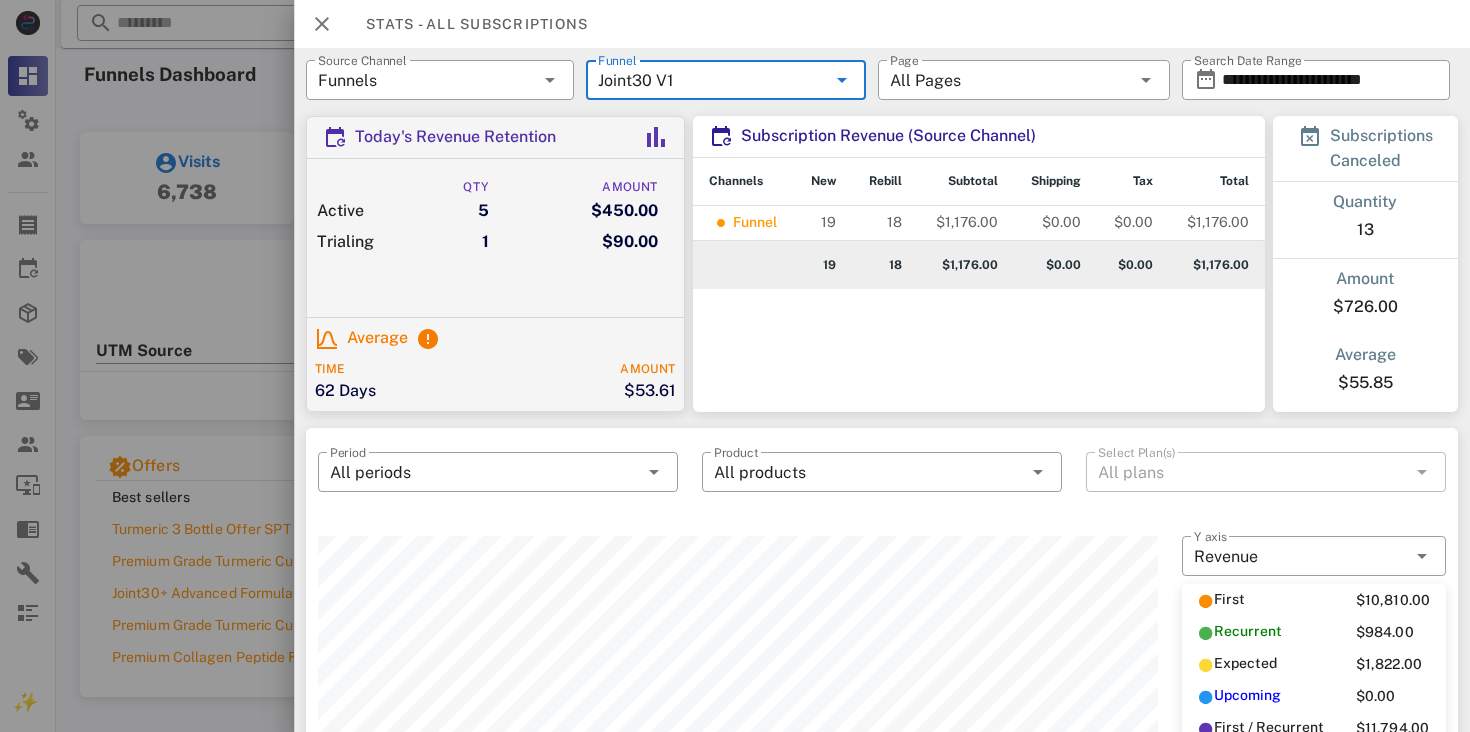 scroll, scrollTop: 999750, scrollLeft: 999160, axis: both 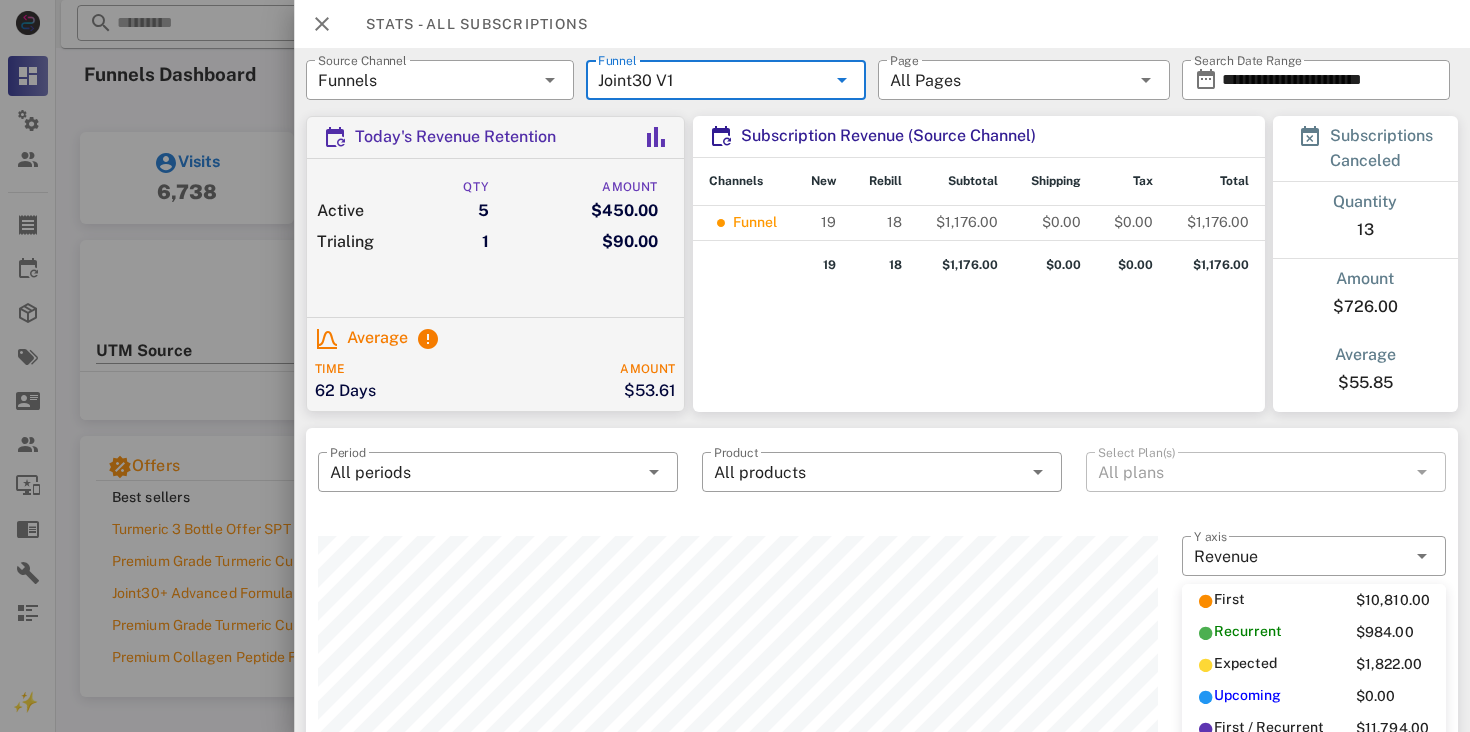 click on "Joint30 V1" at bounding box center [712, 80] 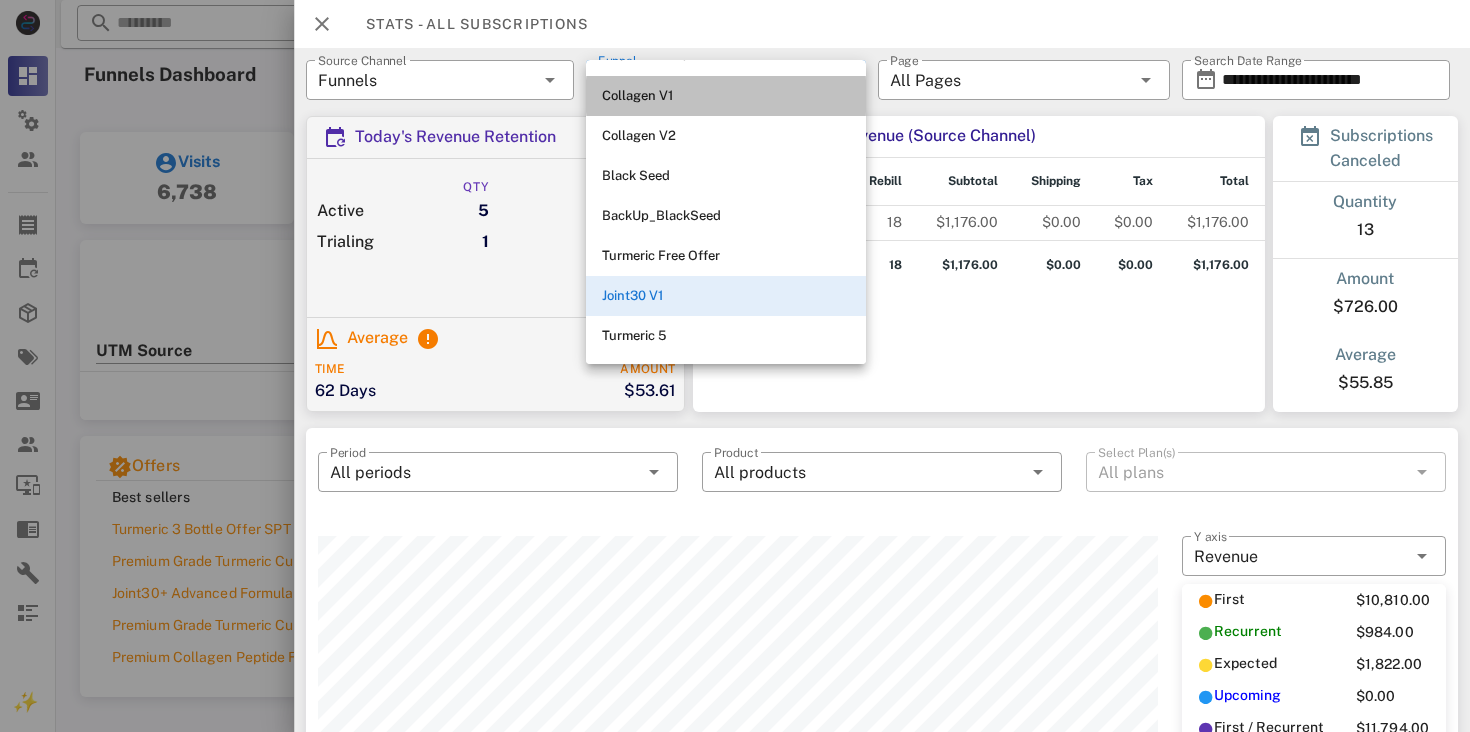 click on "Collagen V1" at bounding box center [726, 96] 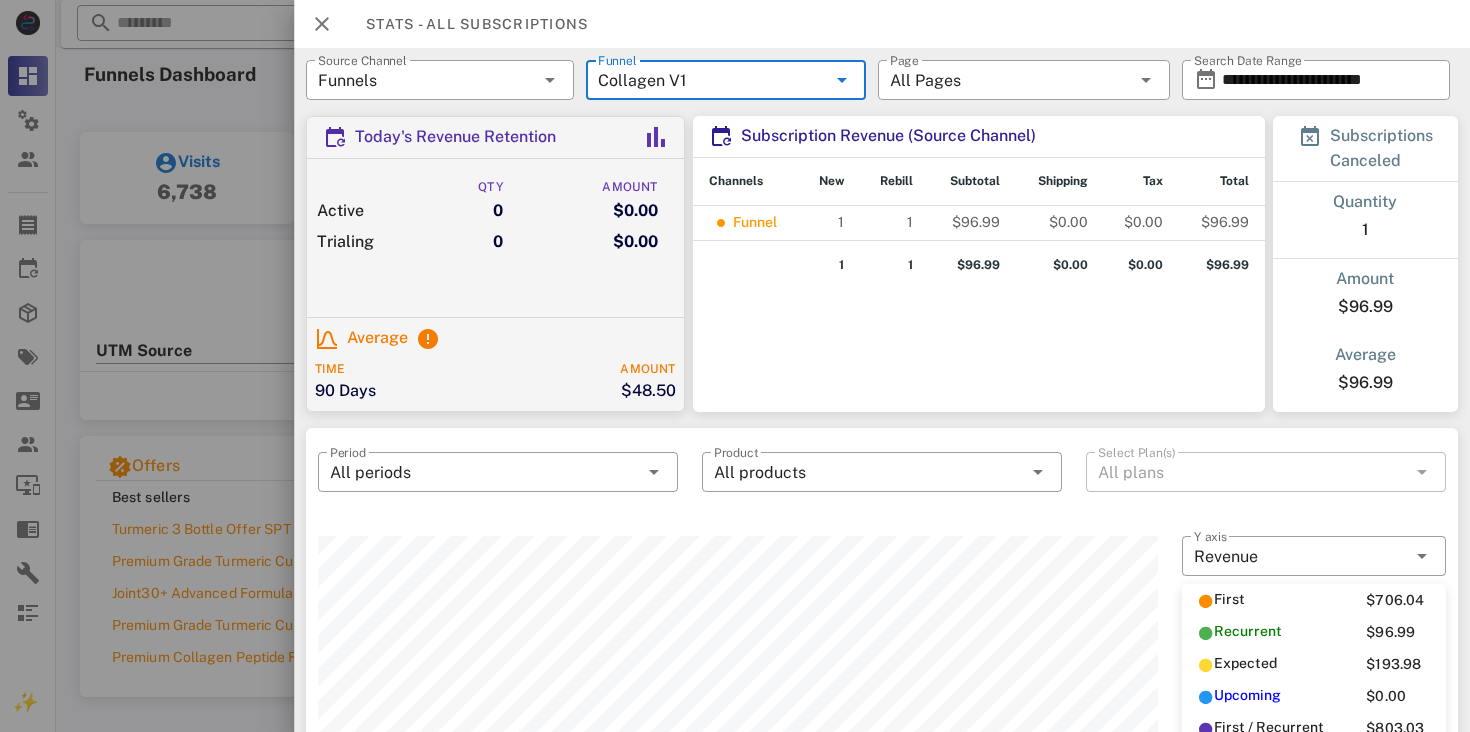 scroll, scrollTop: 999750, scrollLeft: 999160, axis: both 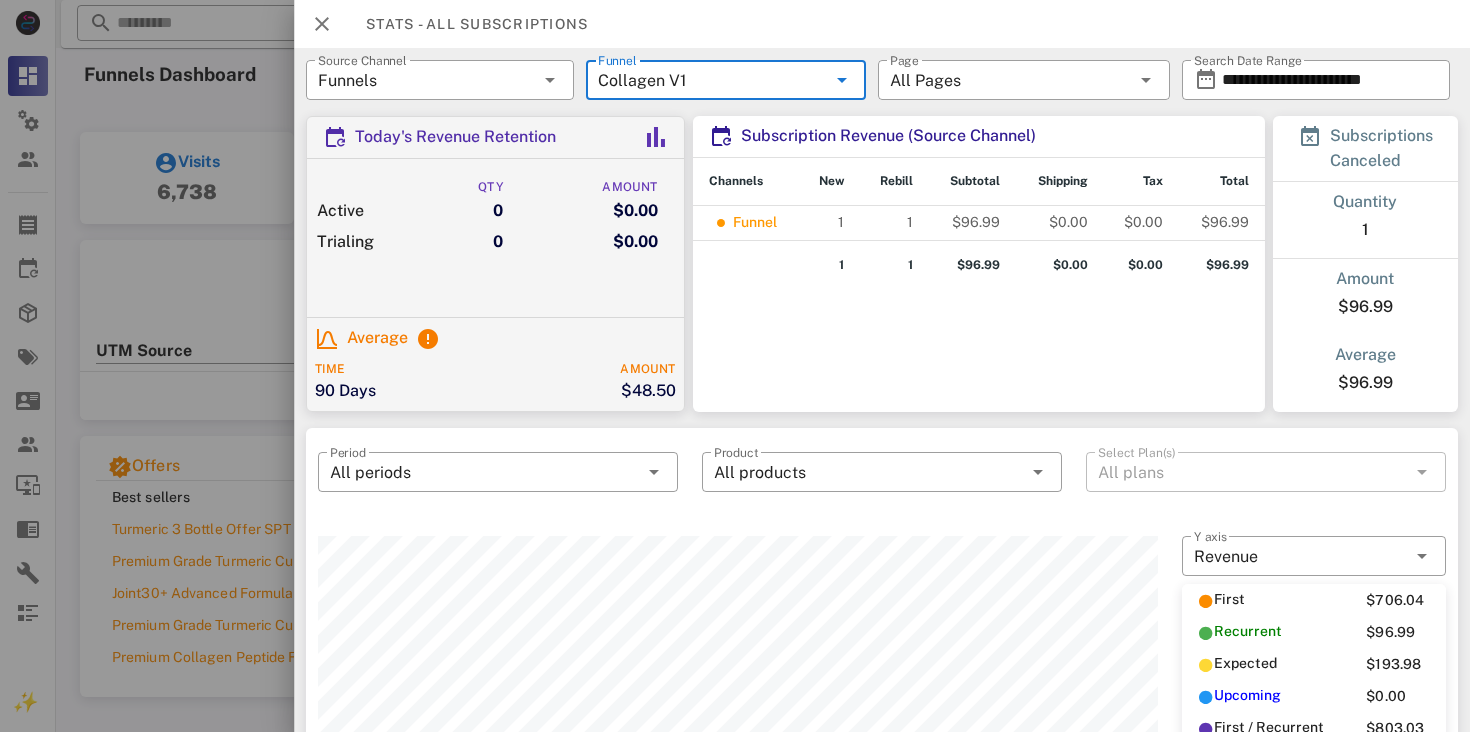 click at bounding box center [842, 80] 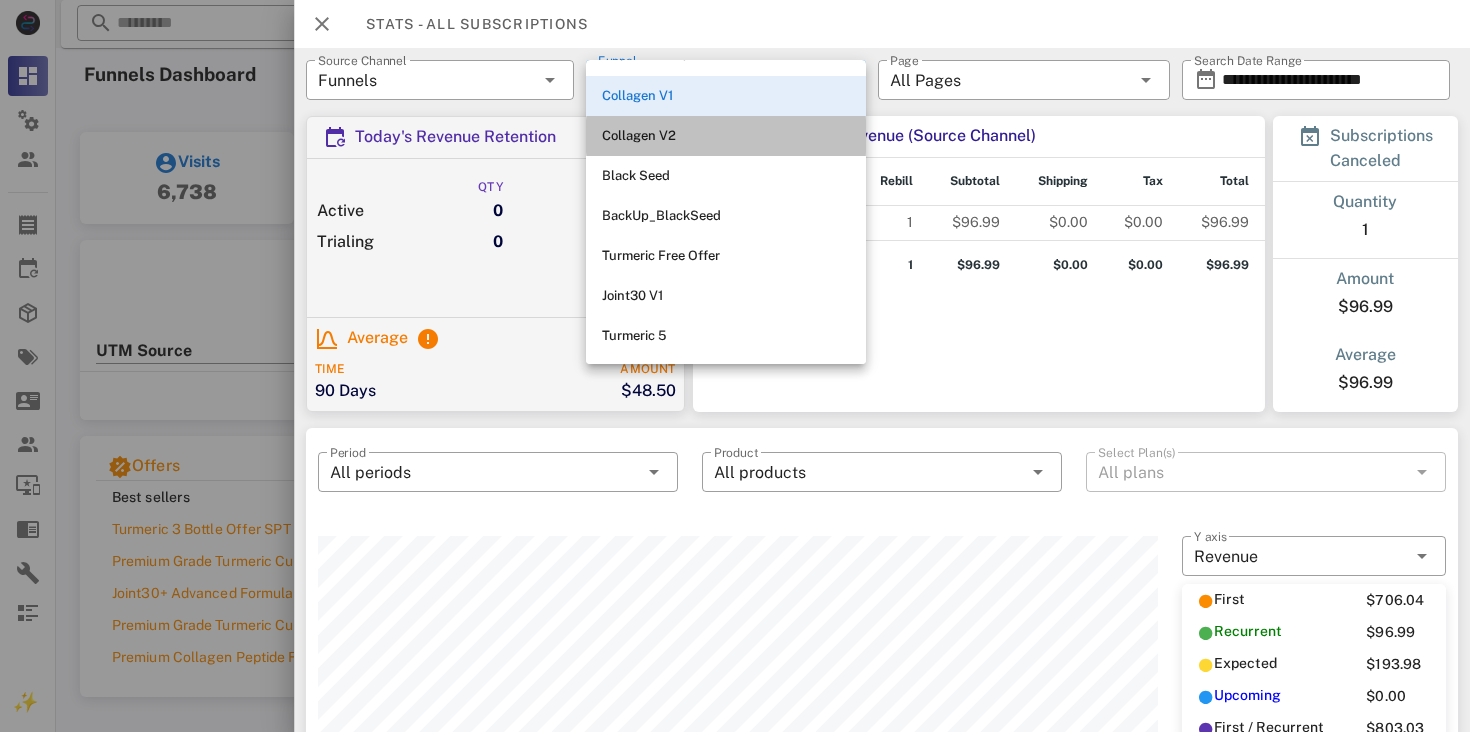 click on "Collagen V2" at bounding box center [726, 136] 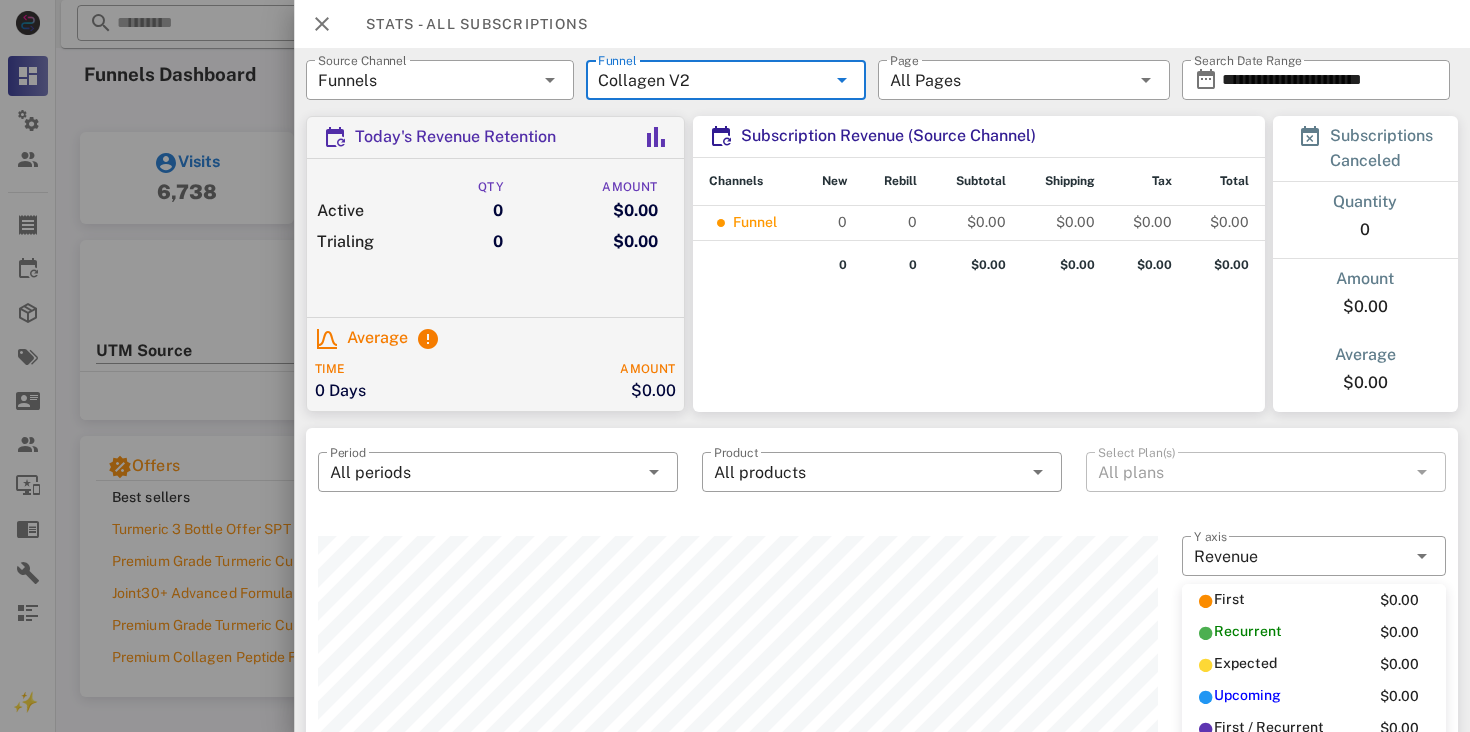 scroll, scrollTop: 999750, scrollLeft: 999160, axis: both 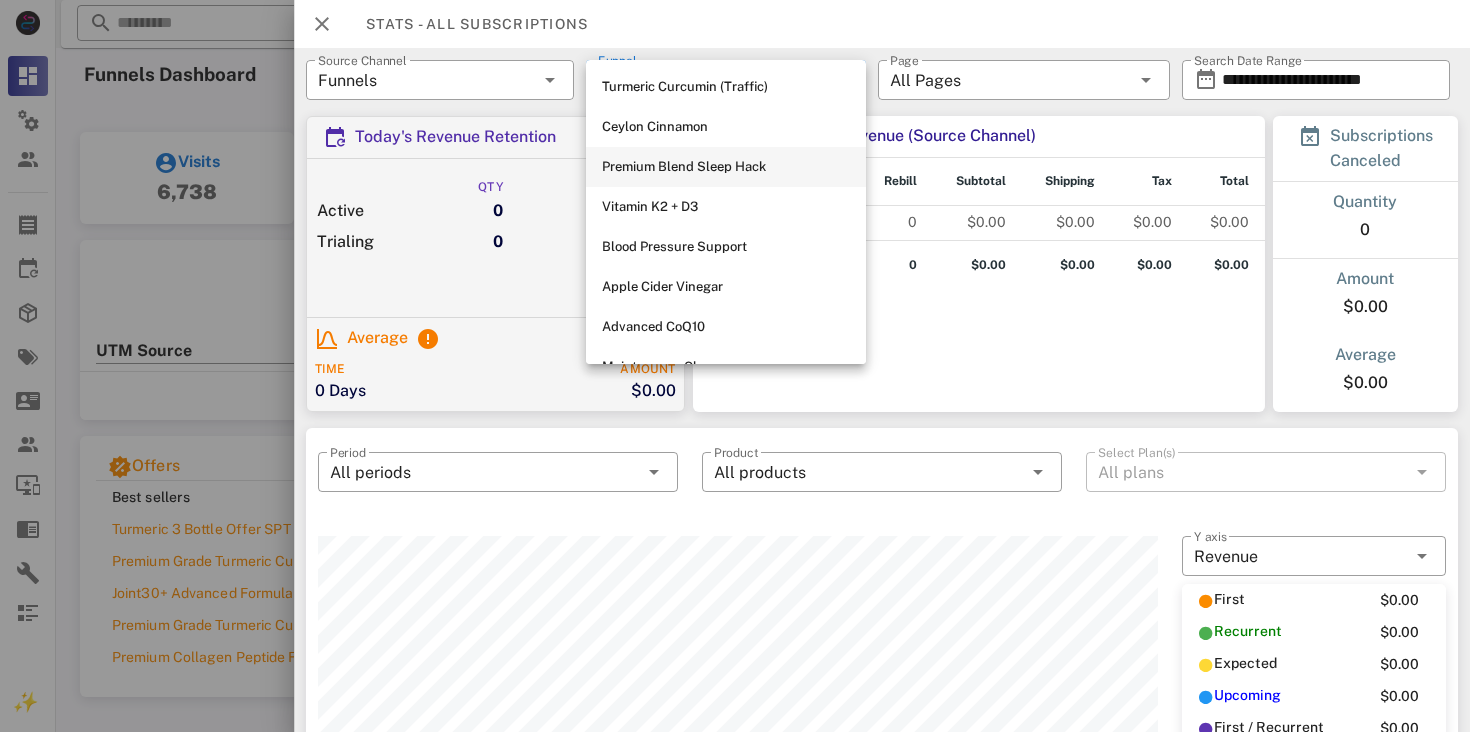 click on "Premium Blend Sleep Hack" at bounding box center [726, 167] 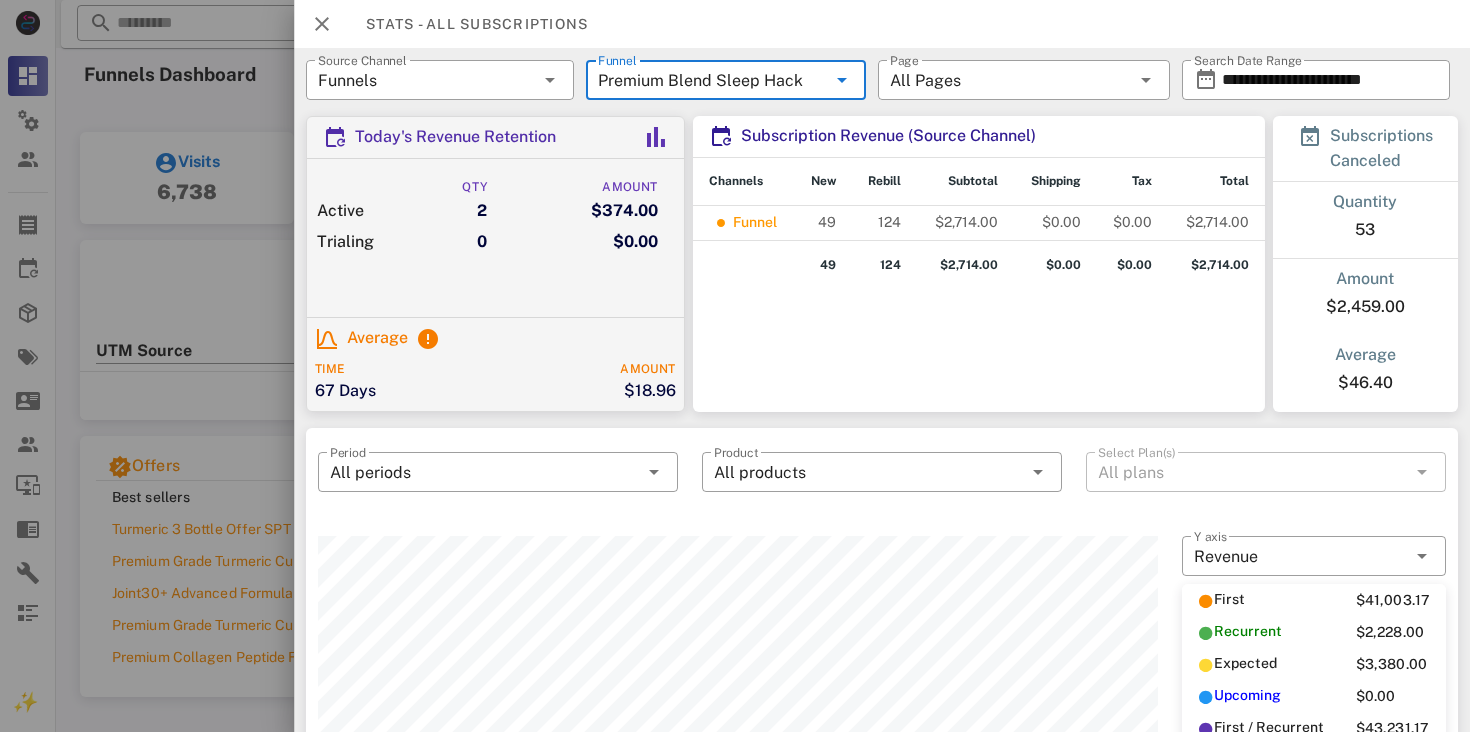 scroll, scrollTop: 999750, scrollLeft: 999160, axis: both 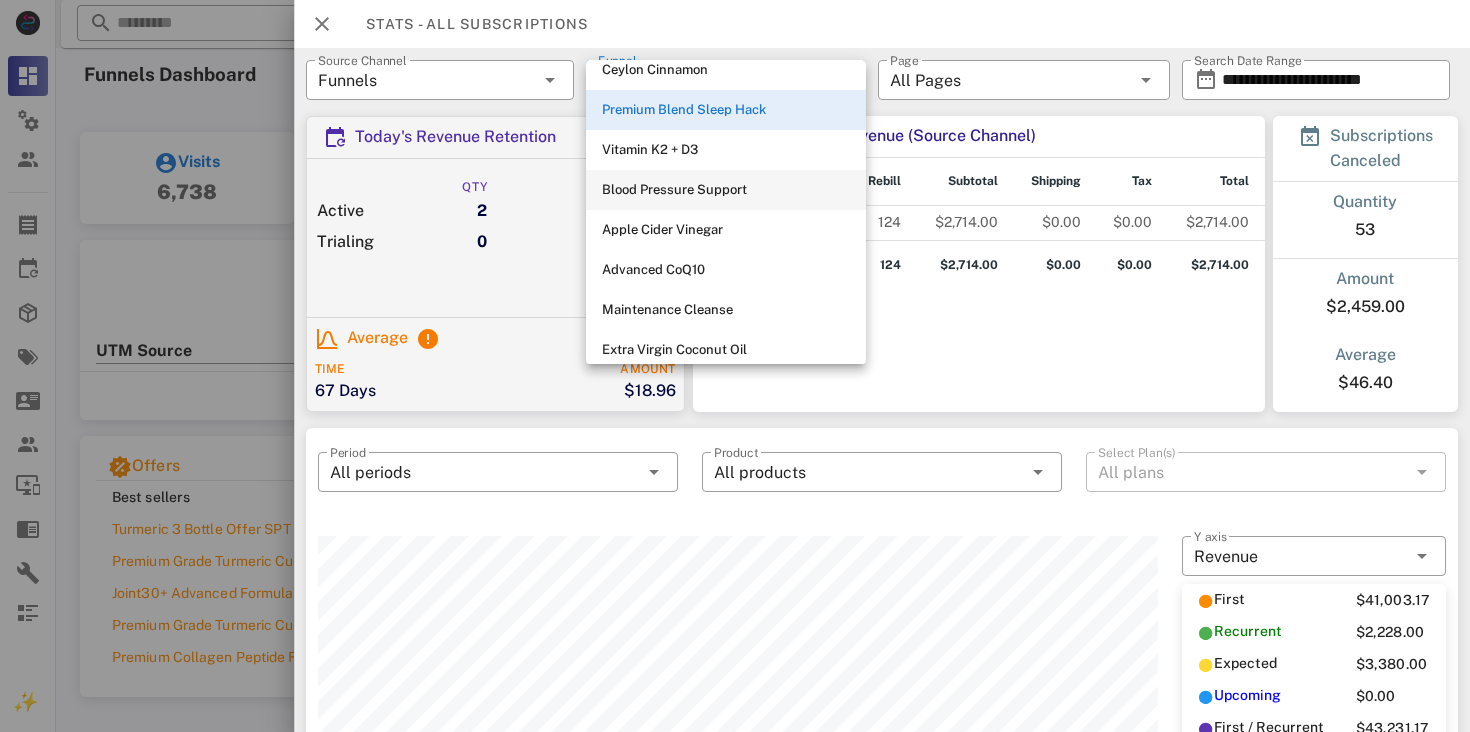 click on "Blood Pressure Support" at bounding box center (726, 190) 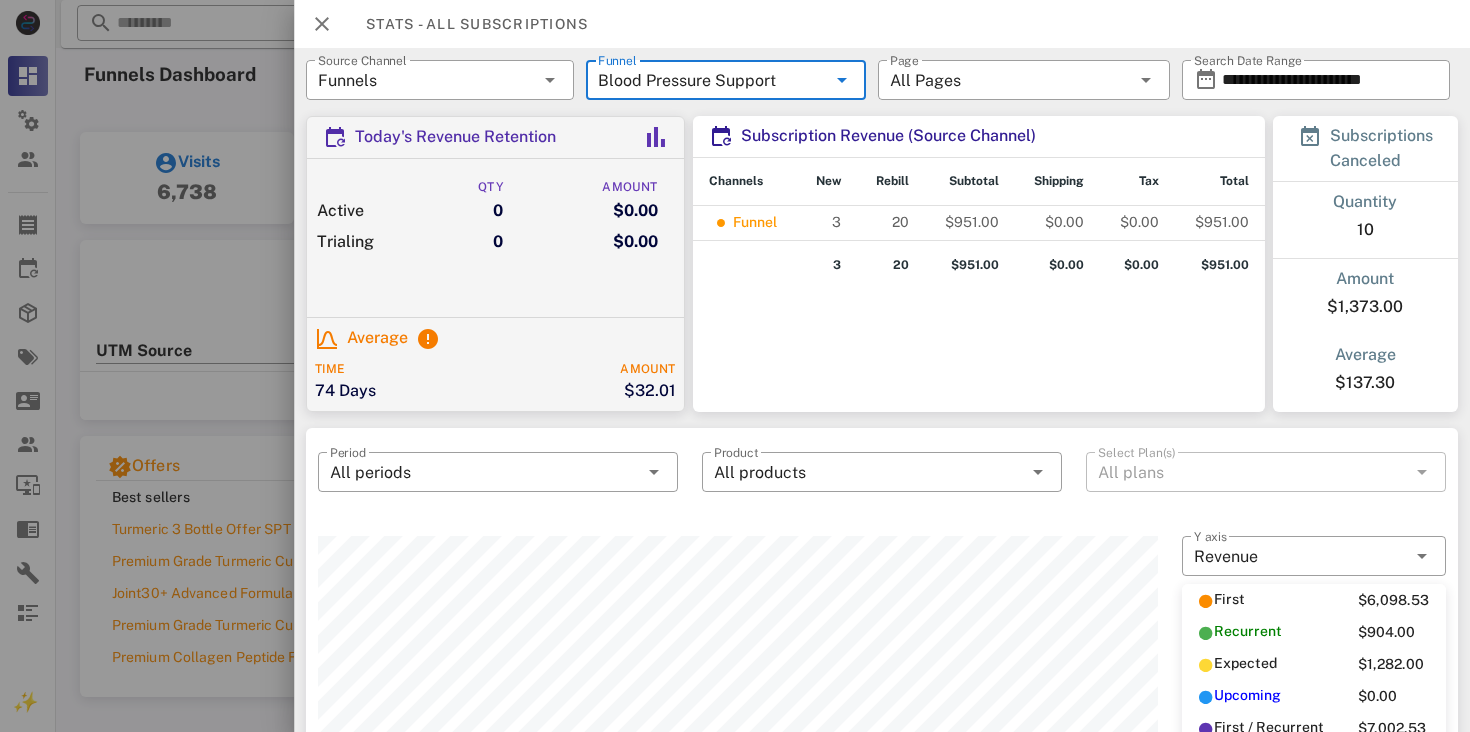 scroll, scrollTop: 999750, scrollLeft: 999160, axis: both 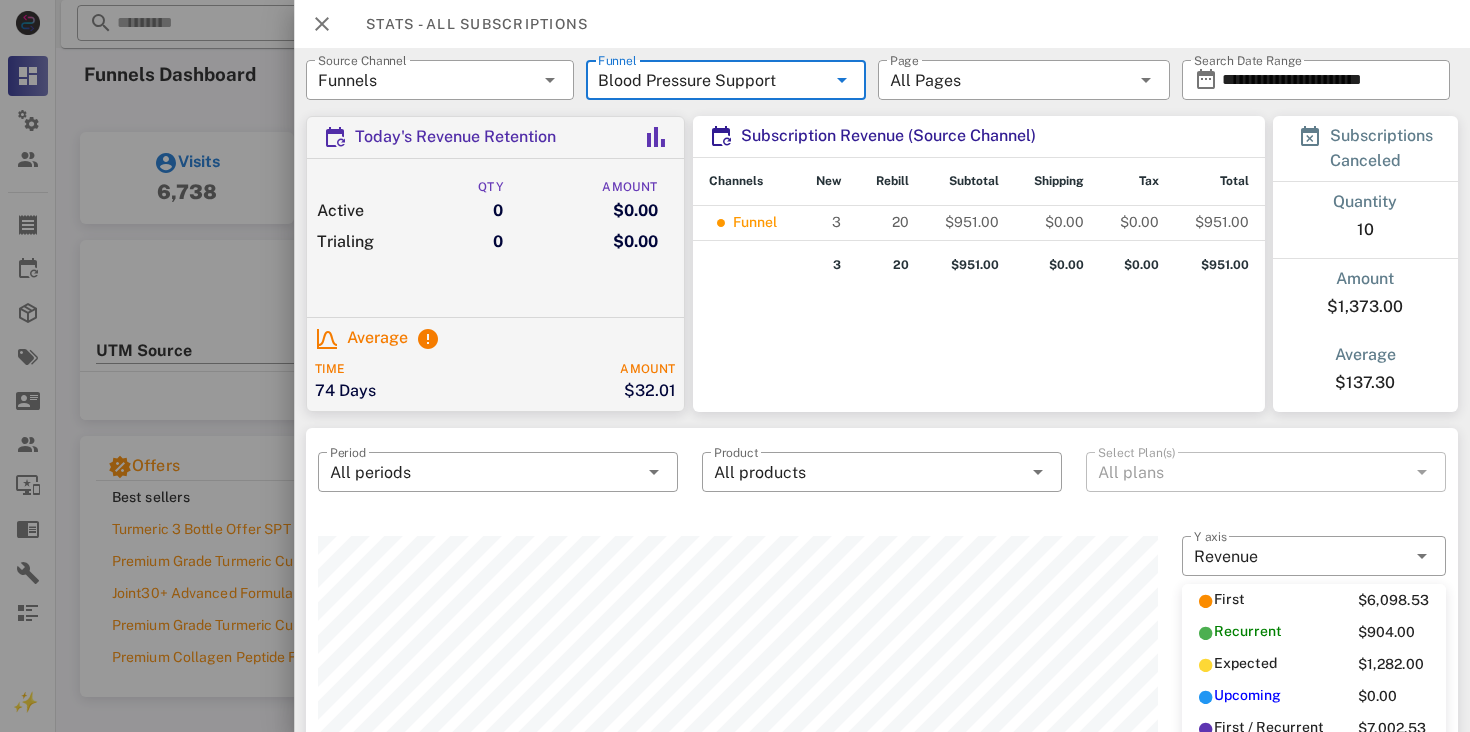 click at bounding box center [842, 80] 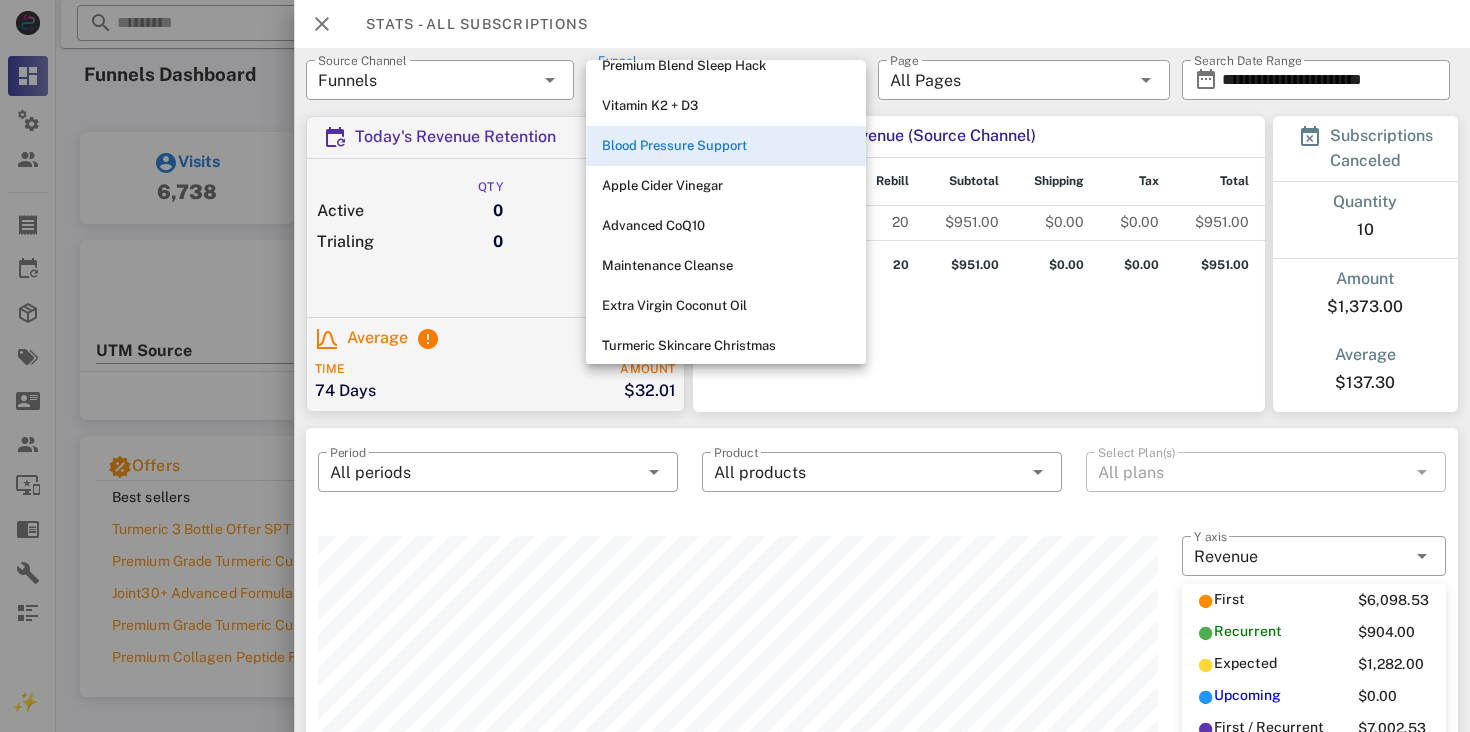 scroll, scrollTop: 228, scrollLeft: 0, axis: vertical 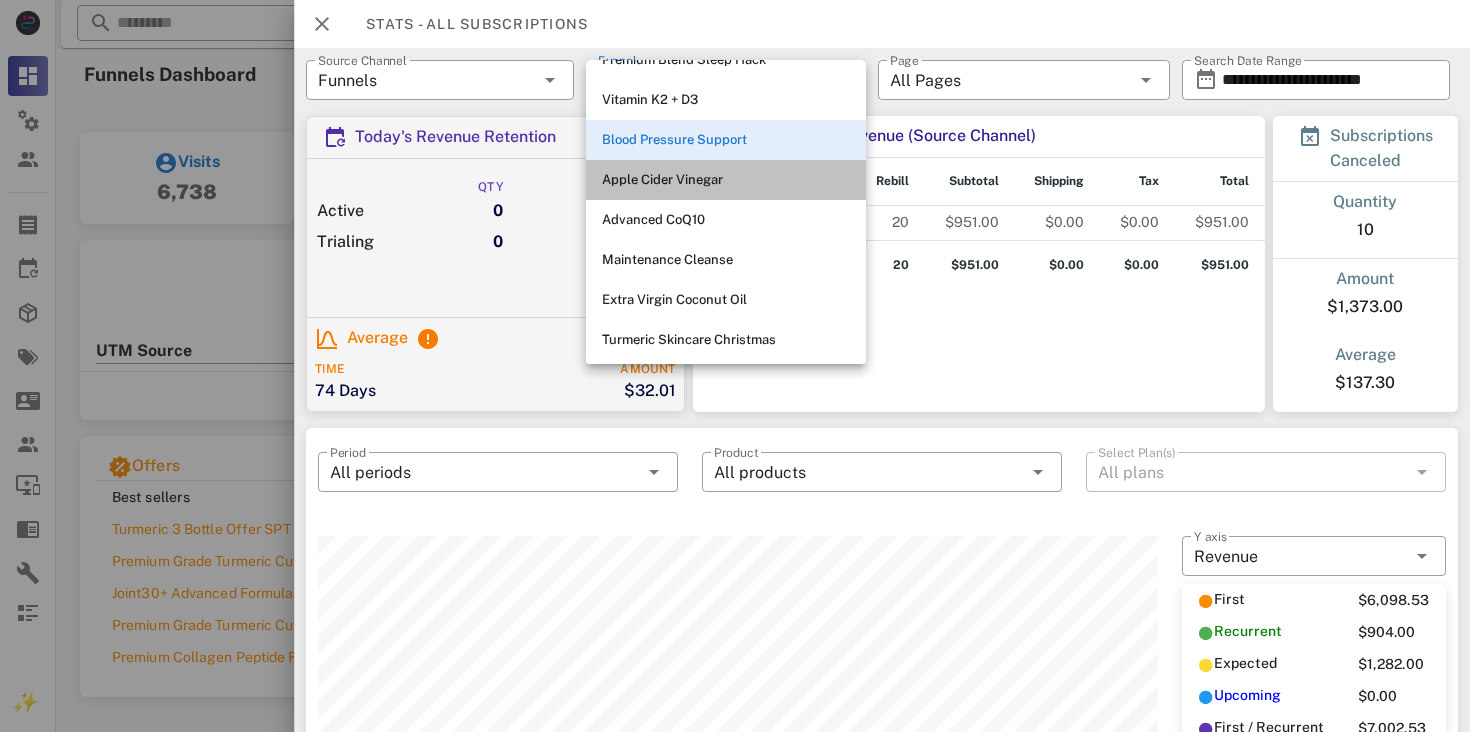 click on "Apple Cider Vinegar" at bounding box center [726, 180] 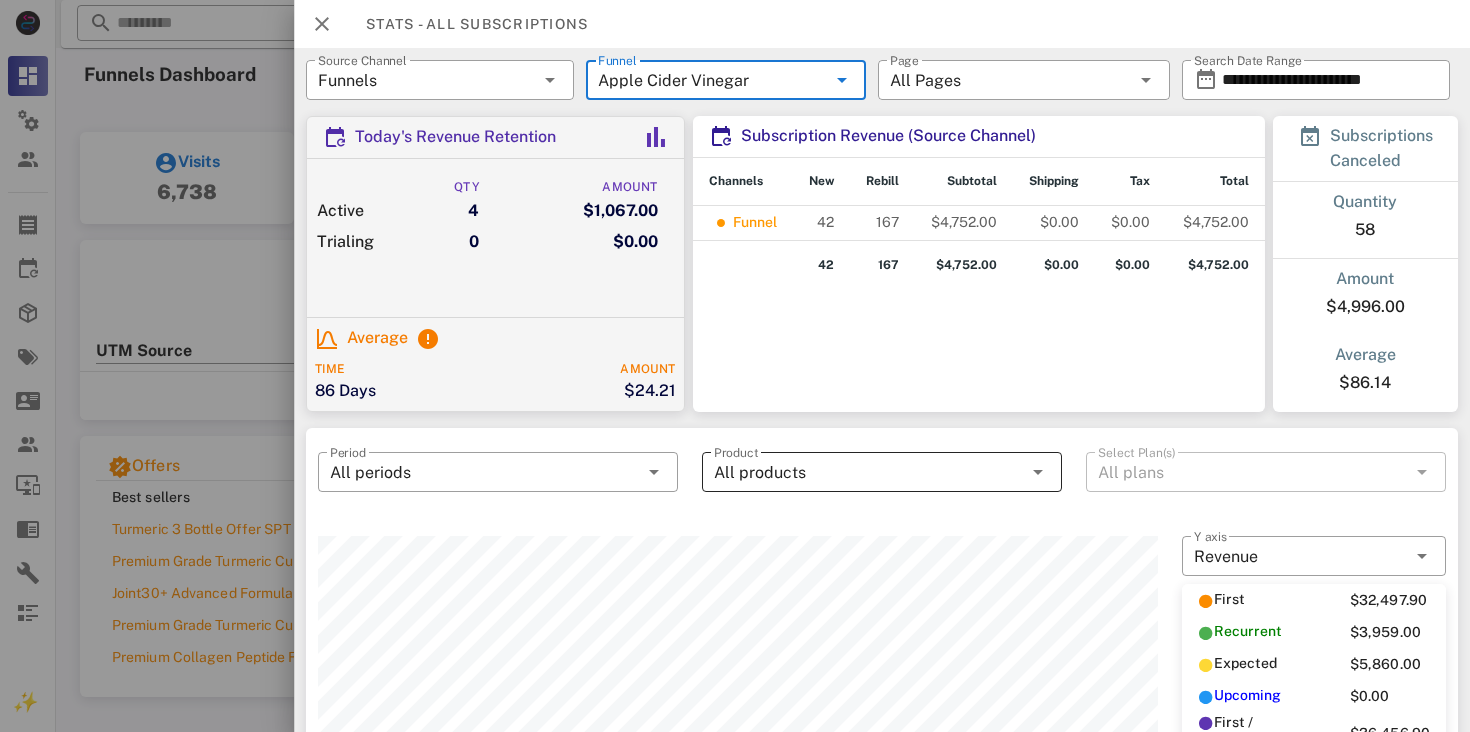 scroll, scrollTop: 999750, scrollLeft: 999160, axis: both 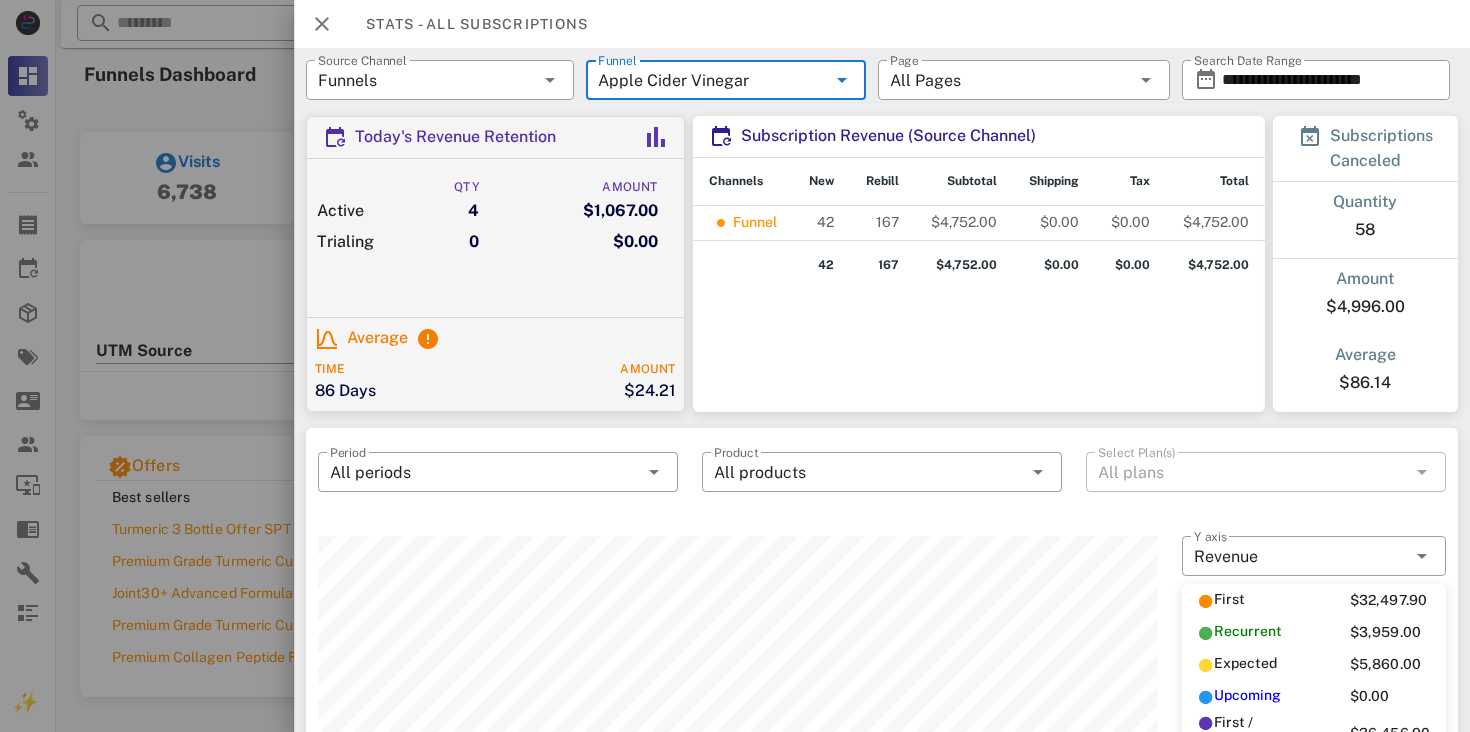 click at bounding box center (842, 80) 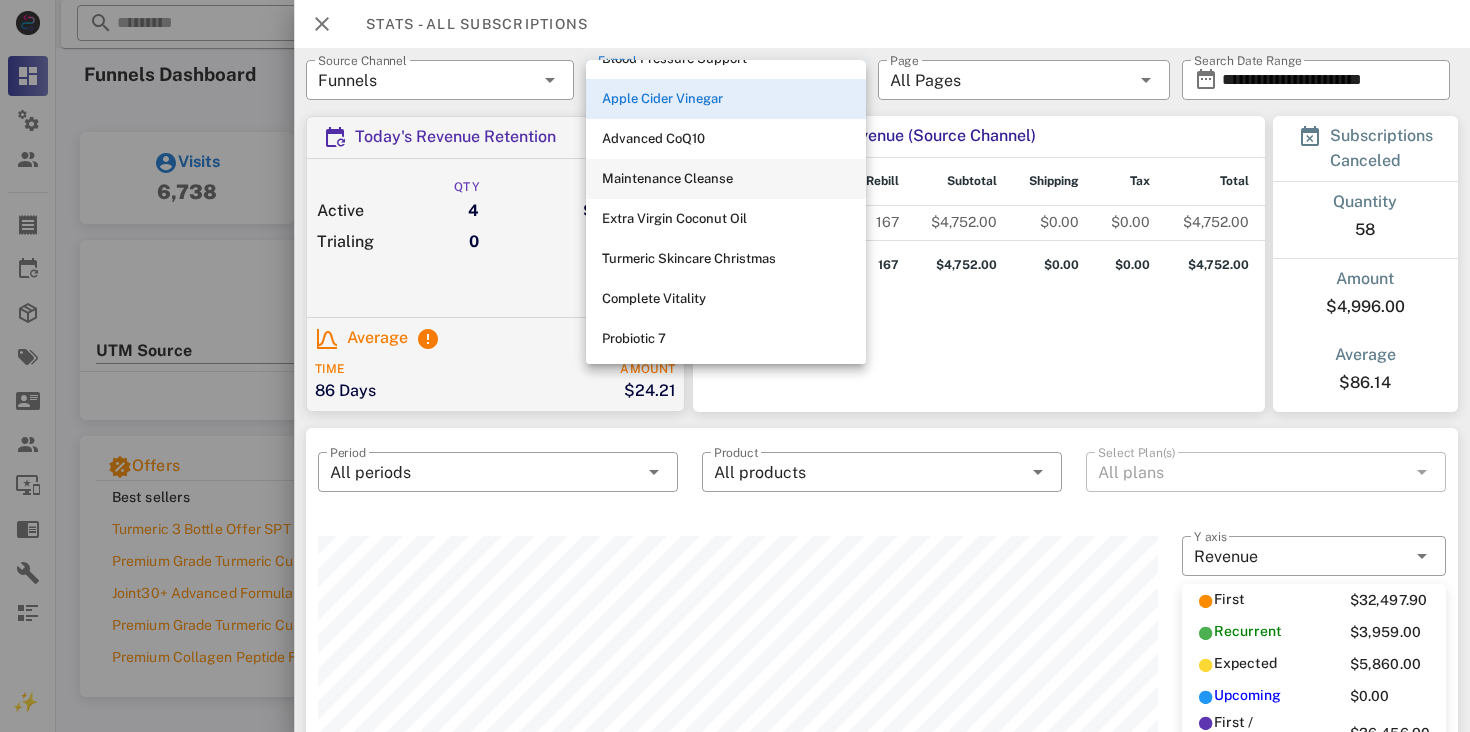 scroll, scrollTop: 313, scrollLeft: 0, axis: vertical 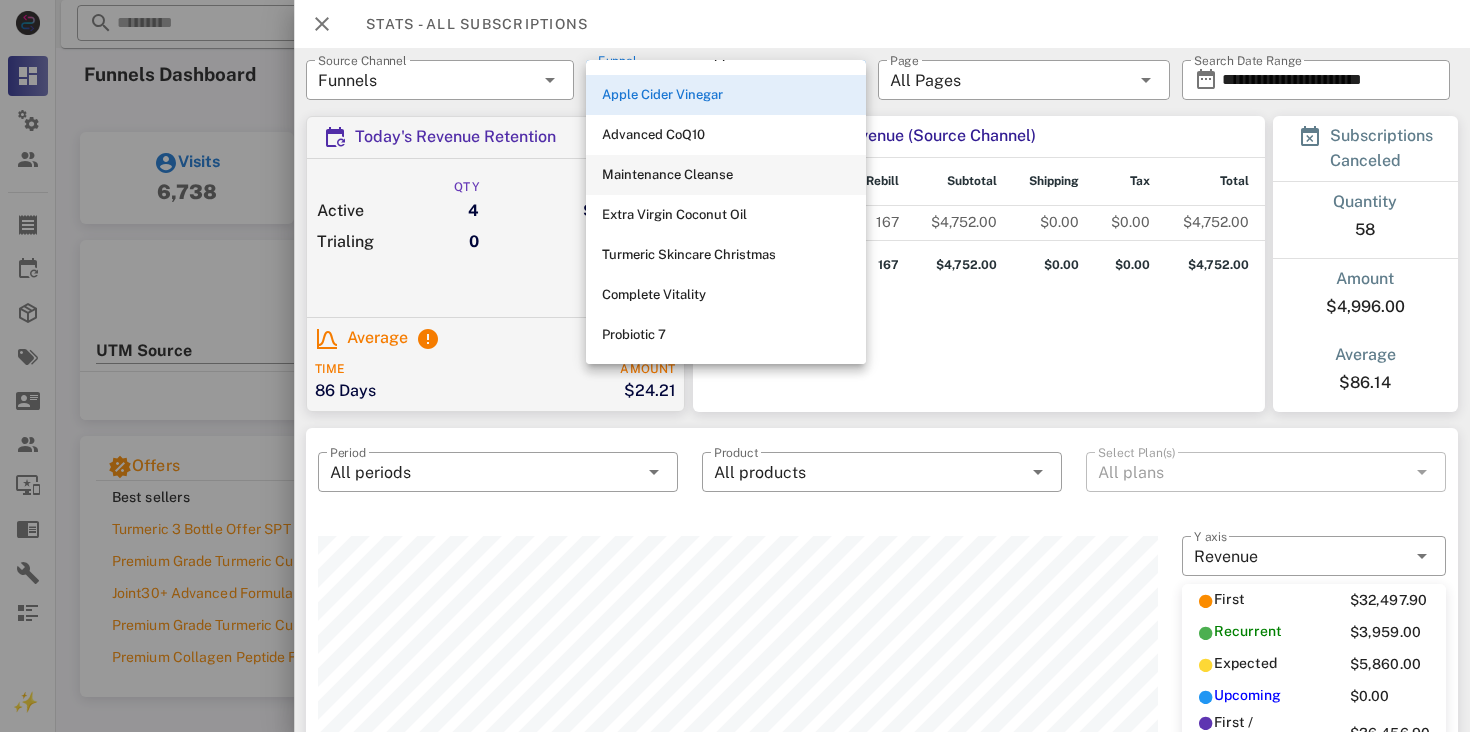 click on "Maintenance Cleanse" at bounding box center (726, 175) 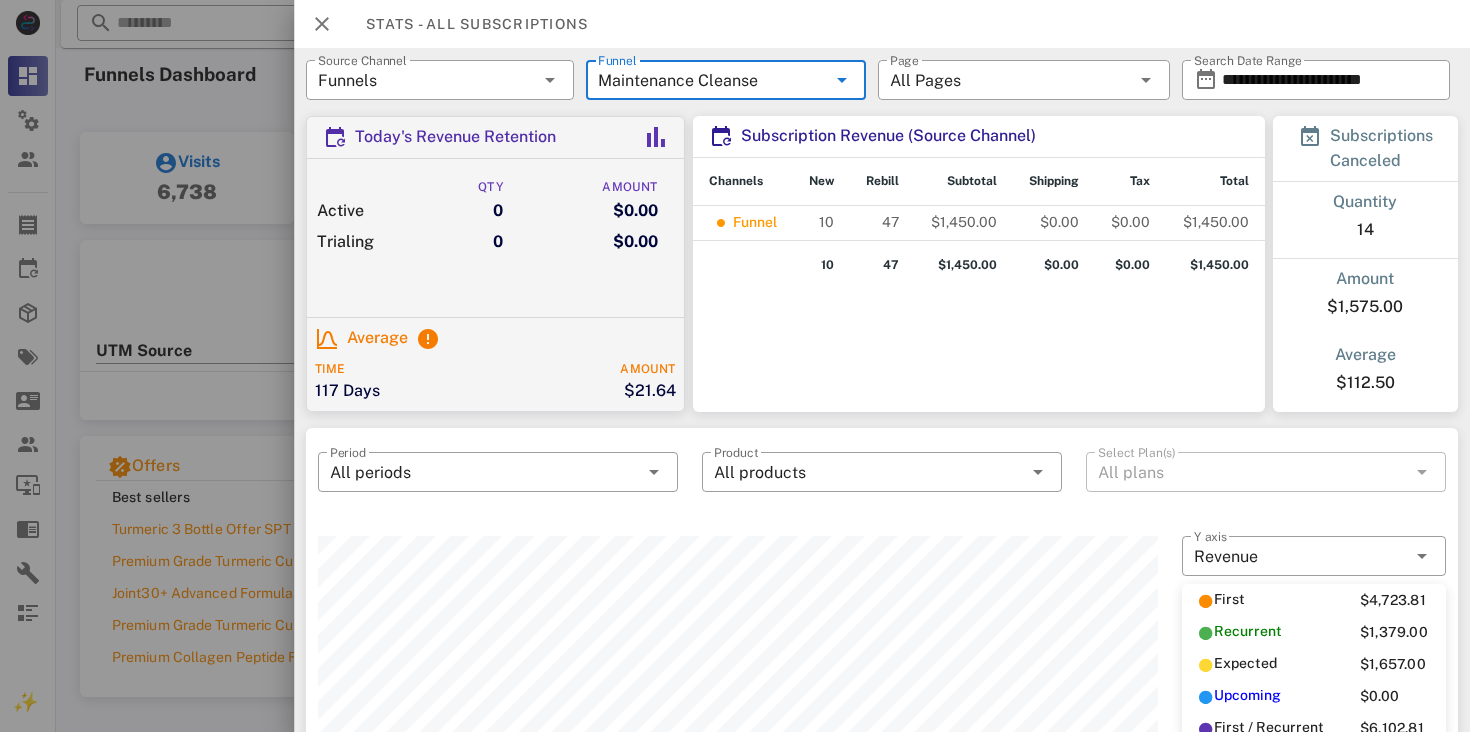 scroll, scrollTop: 999750, scrollLeft: 999160, axis: both 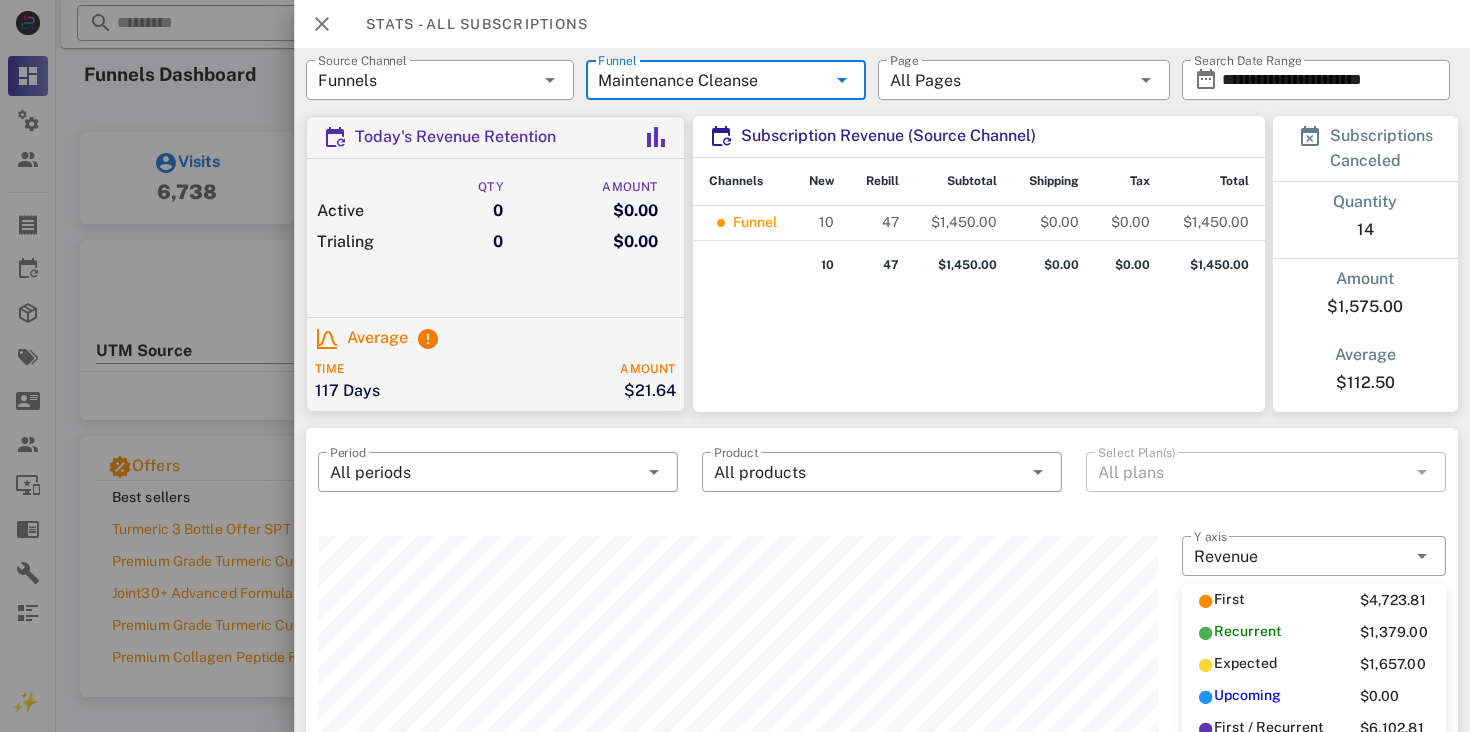 click at bounding box center [842, 80] 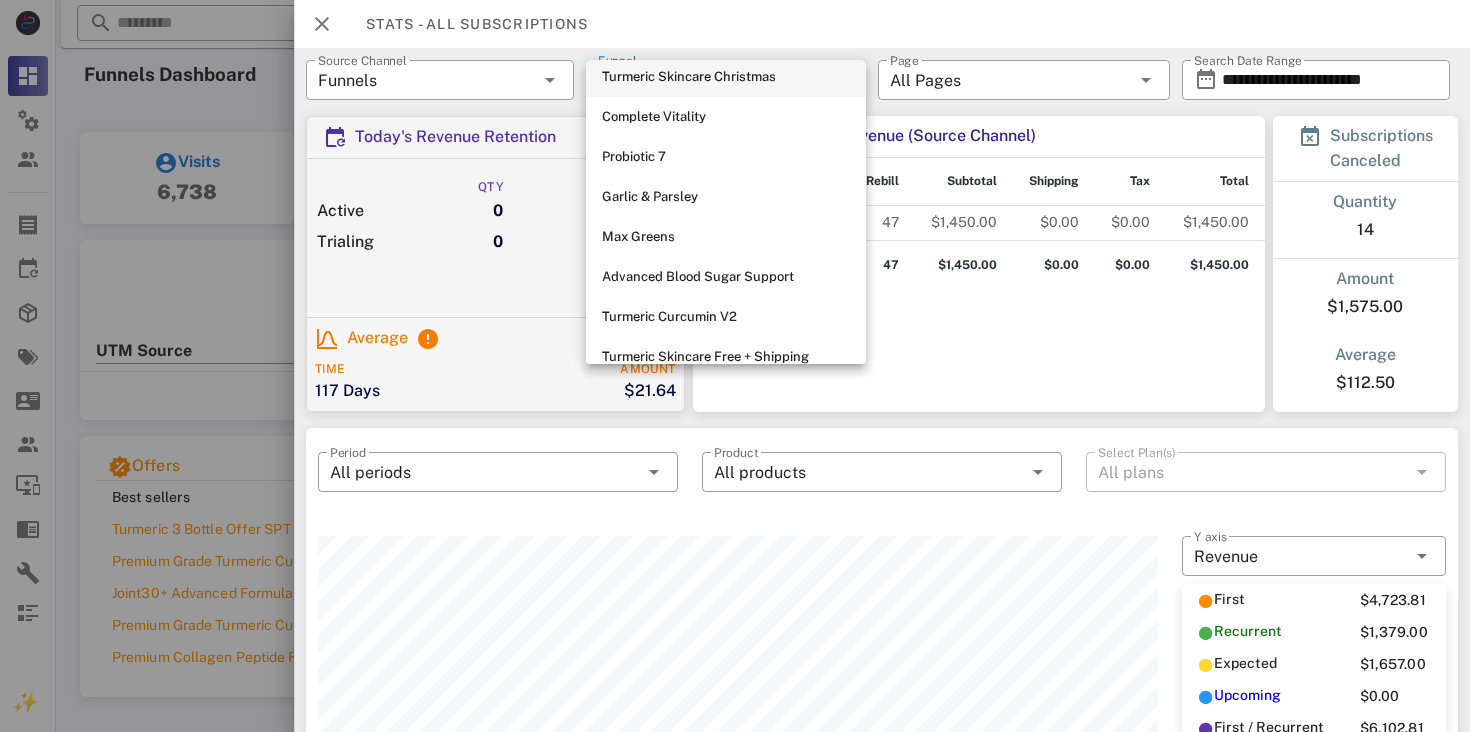 scroll, scrollTop: 492, scrollLeft: 0, axis: vertical 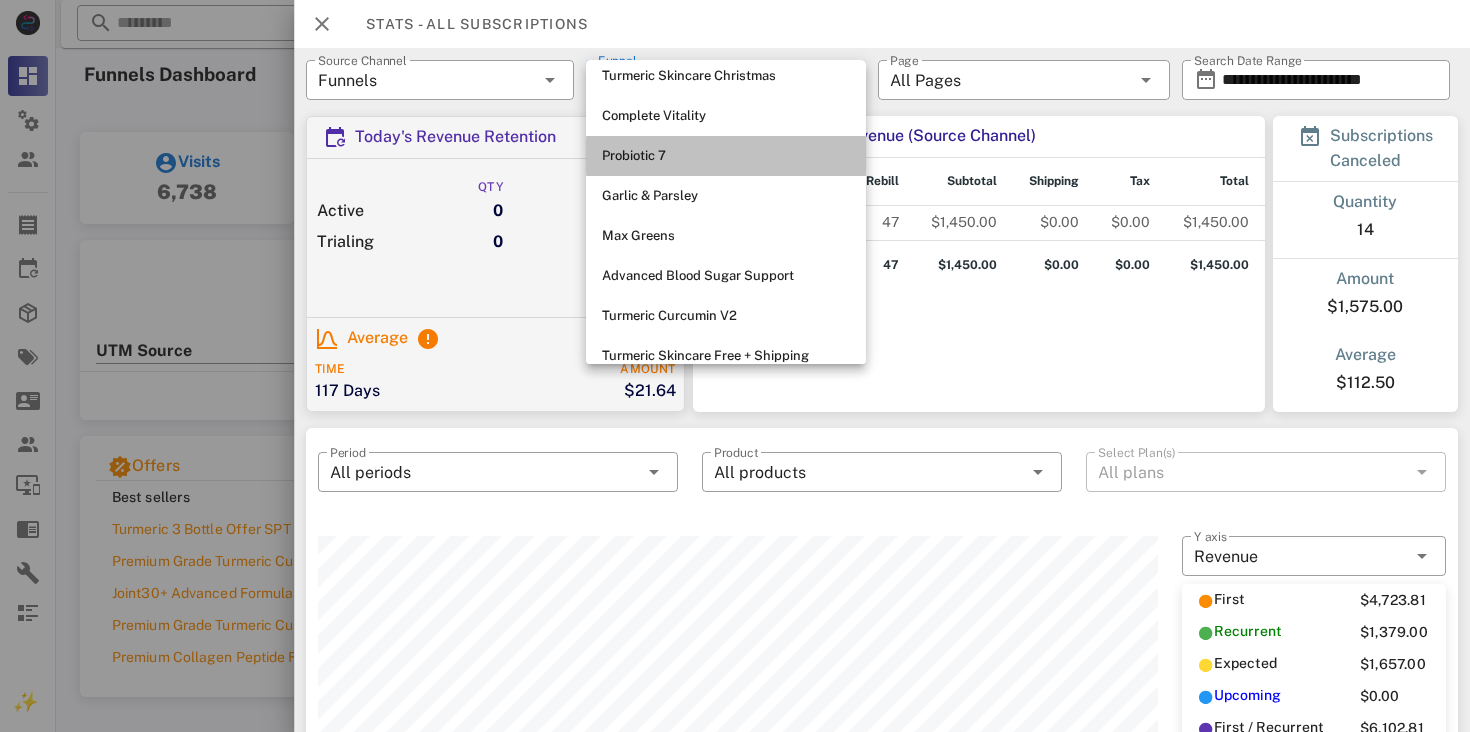 click on "Probiotic 7" at bounding box center [726, 156] 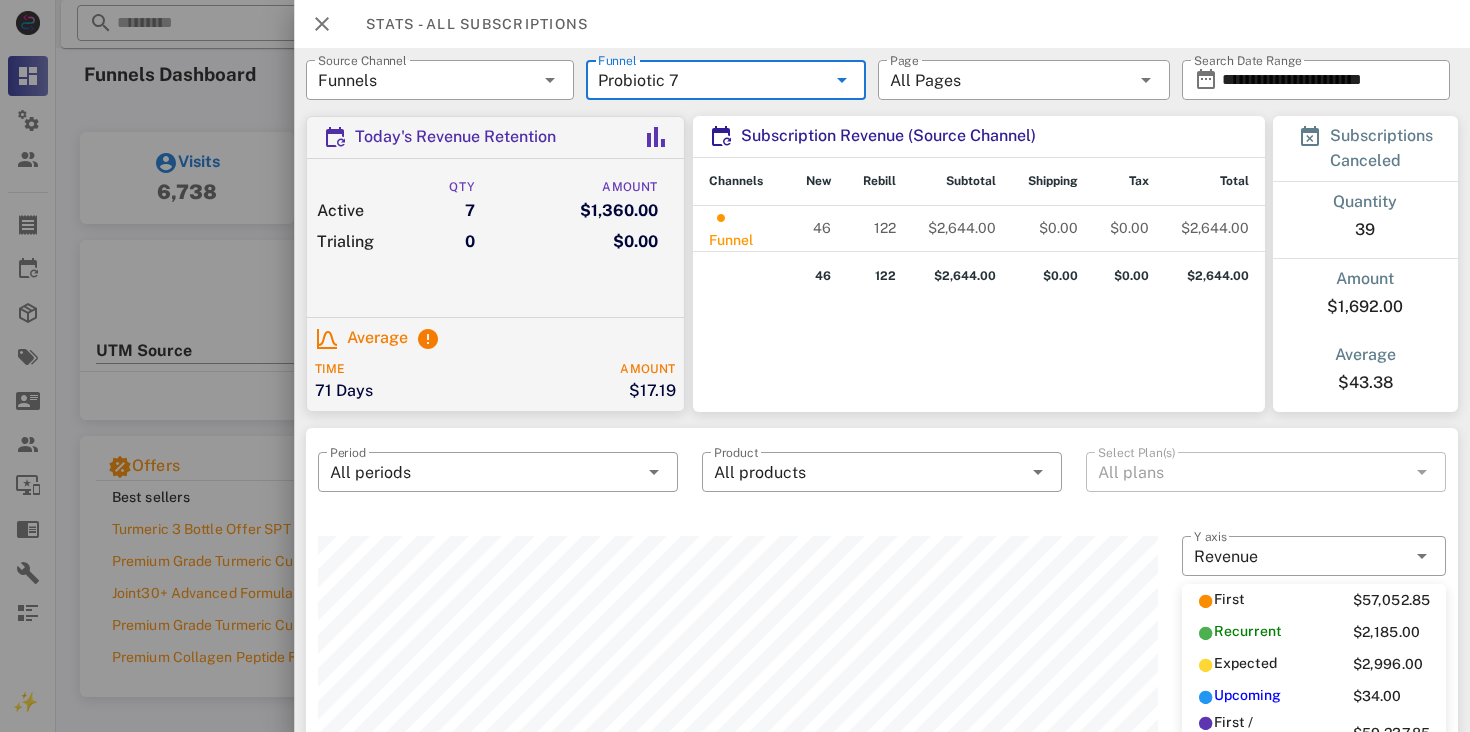 scroll, scrollTop: 999750, scrollLeft: 999160, axis: both 